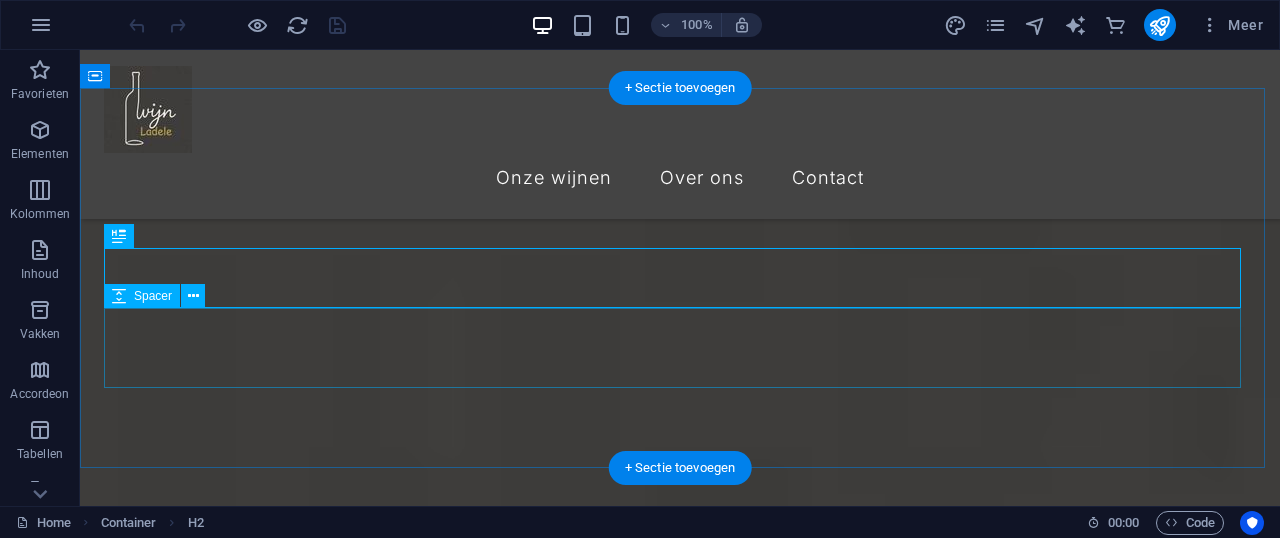 scroll, scrollTop: 460, scrollLeft: 0, axis: vertical 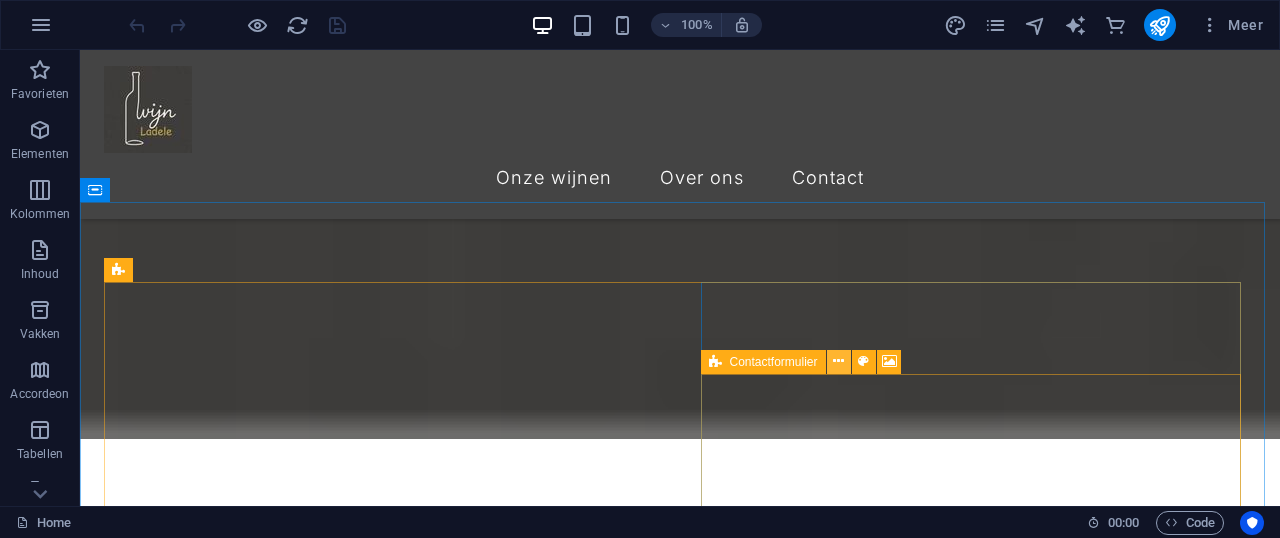 click at bounding box center (838, 361) 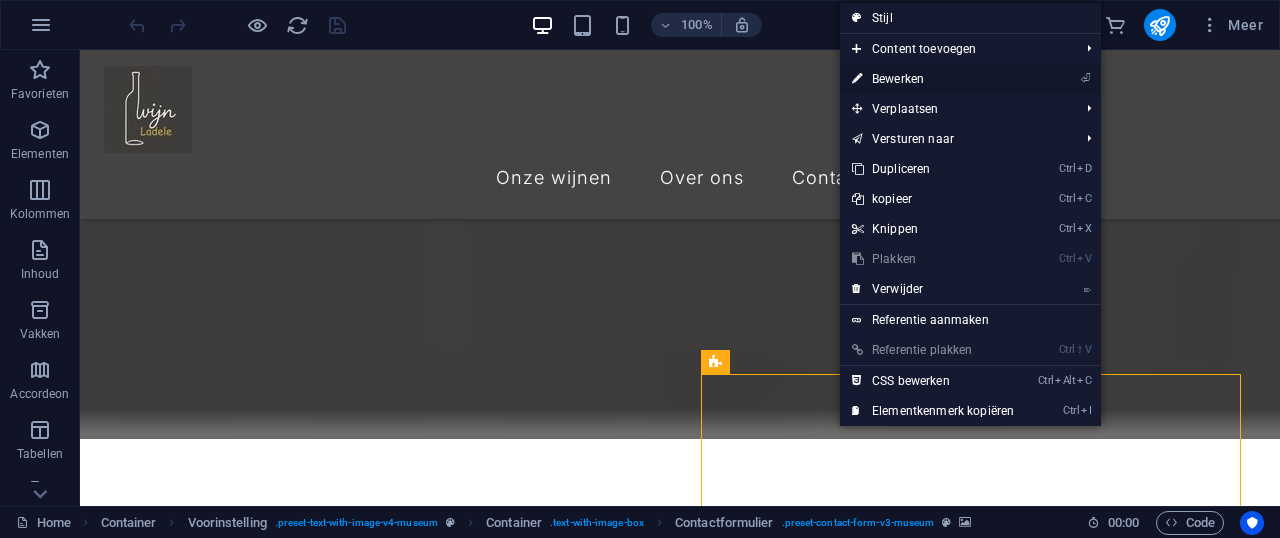 click on "⏎  Bewerken" at bounding box center (933, 79) 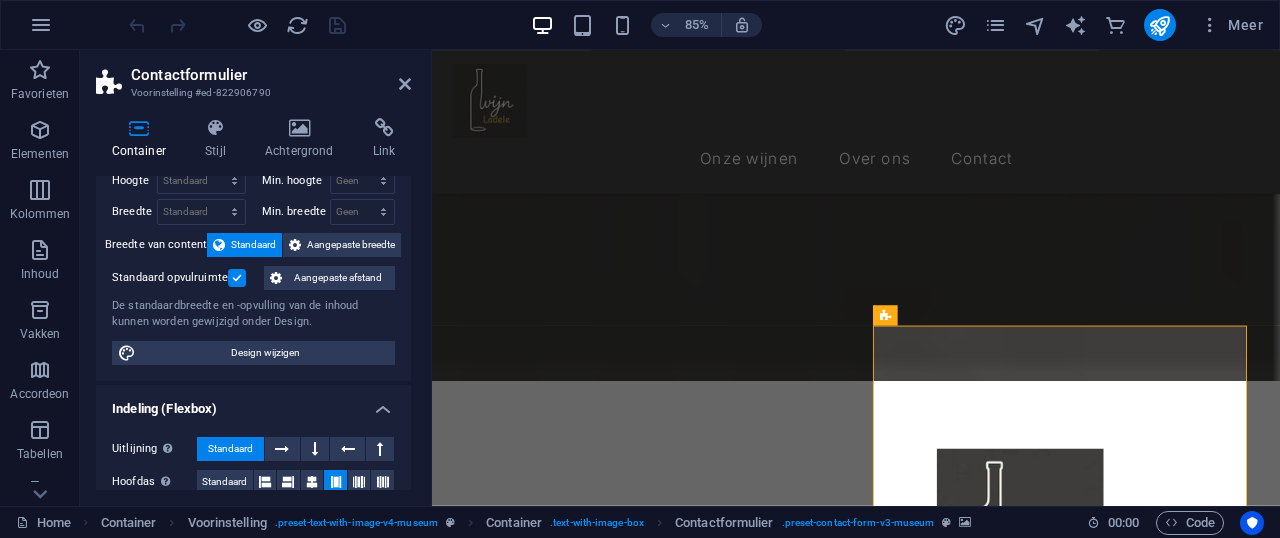 scroll, scrollTop: 0, scrollLeft: 0, axis: both 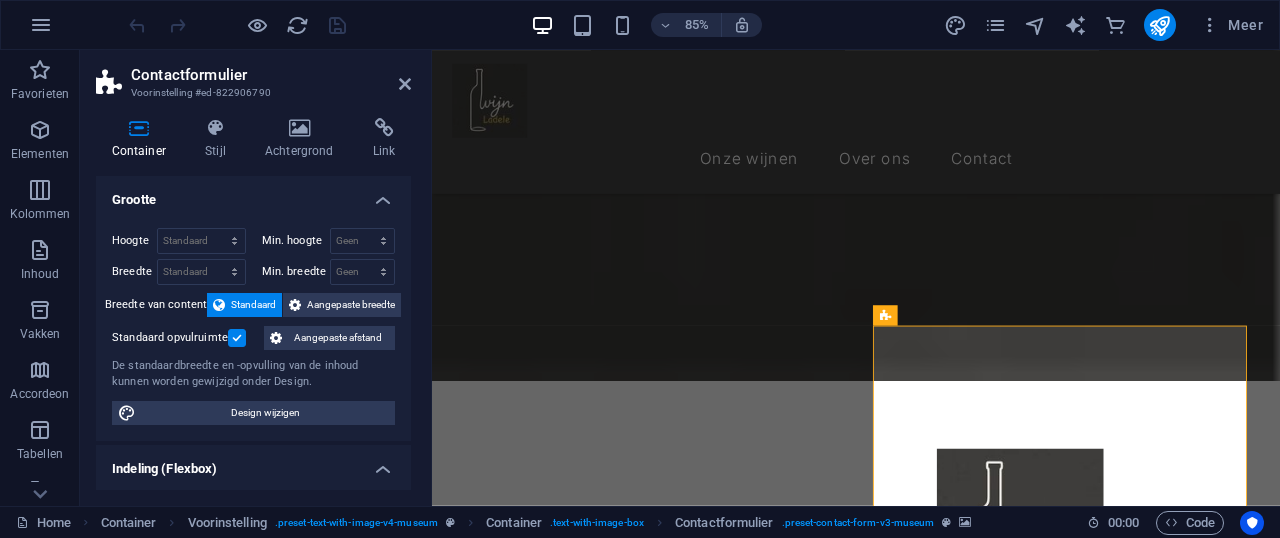 click on "Contactformulier Voorinstelling #ed-822906790
Container Stijl Achtergrond Link Grootte Hoogte Standaard px rem % vh vw Min. hoogte Geen px rem % vh vw Breedte Standaard px rem % em vh vw Min. breedte Geen px rem % vh vw Breedte van content Standaard Aangepaste breedte Breedte Standaard px rem % em vh vw Min. breedte Geen px rem % vh vw Standaard opvulruimte Aangepaste afstand De standaardbreedte en -opvulling van de inhoud kunnen worden gewijzigd onder Design. Design wijzigen Indeling (Flexbox) Uitlijning Bepaalt de flex-richting. Standaard Hoofdas Bepaal hoe elementen zich langs de hoofdas moeten gedragen binnen deze container (justify content). Standaard Dwarsas Bepaalt de verticale richting van het element in de container (align items). Standaard Omloop Standaard Aan Uit Opvulling Bepaalt de afstanden en richting van elementen op de y-as over meerdere lijnen (align content). Standaard Toegankelijkheid Rol De ARIA-rol definieert het doel van een element.  Geen Alert Article Banner Comment %" at bounding box center [256, 278] 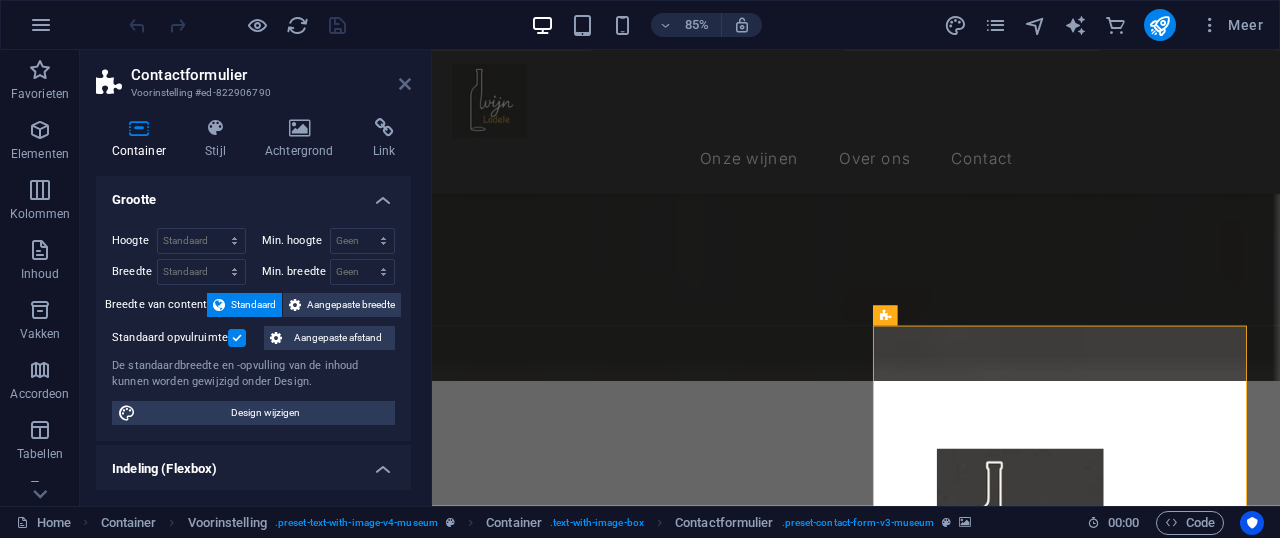 click at bounding box center [405, 84] 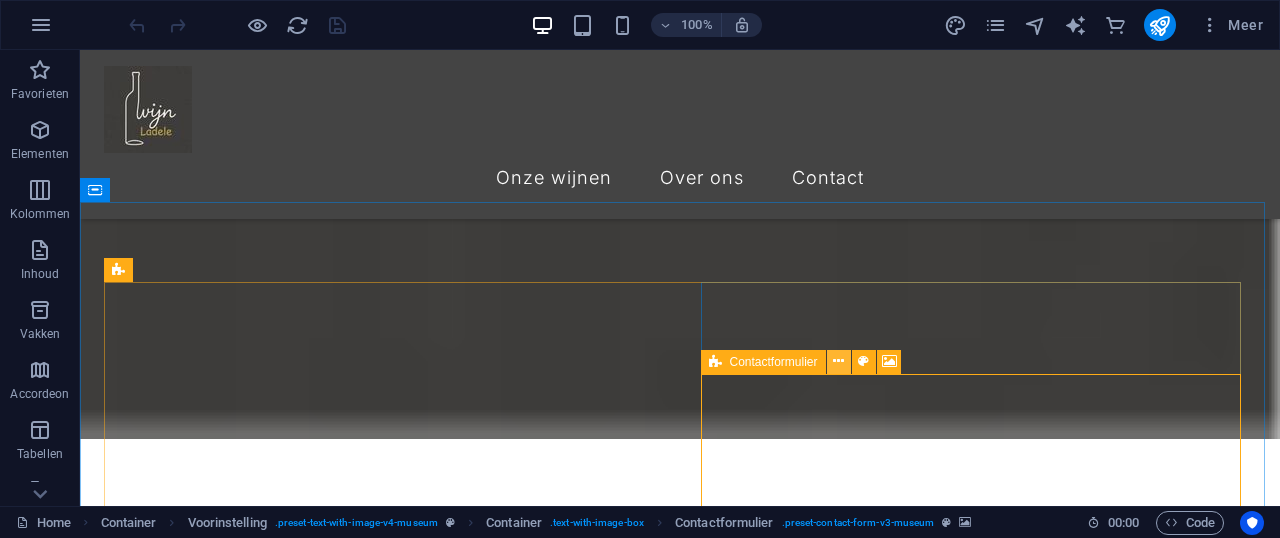 click at bounding box center [838, 361] 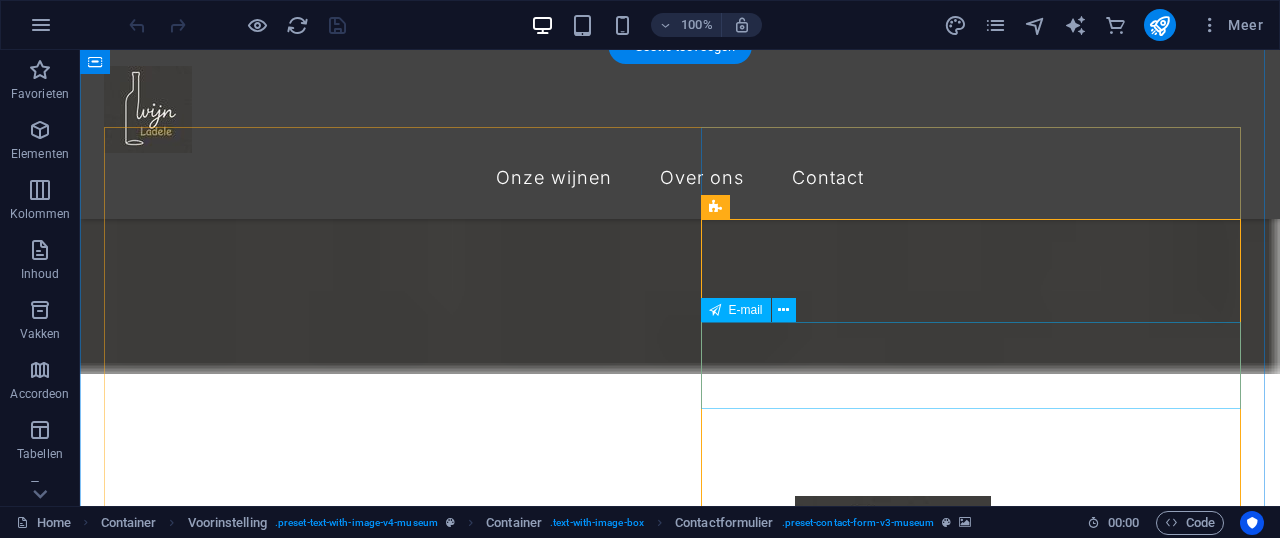 scroll, scrollTop: 893, scrollLeft: 0, axis: vertical 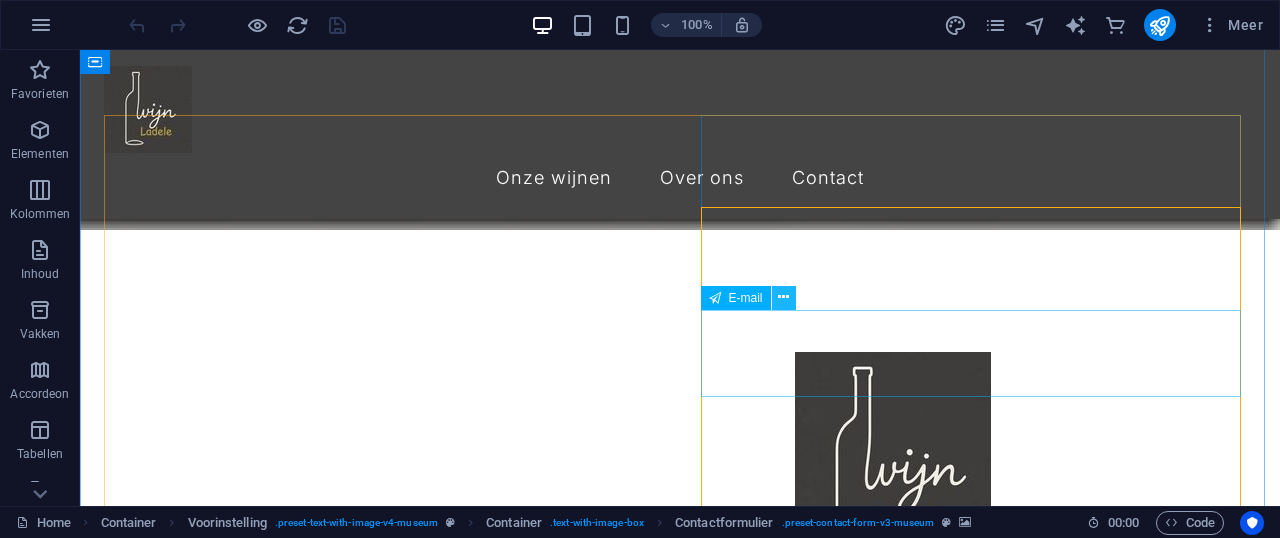 click at bounding box center (783, 297) 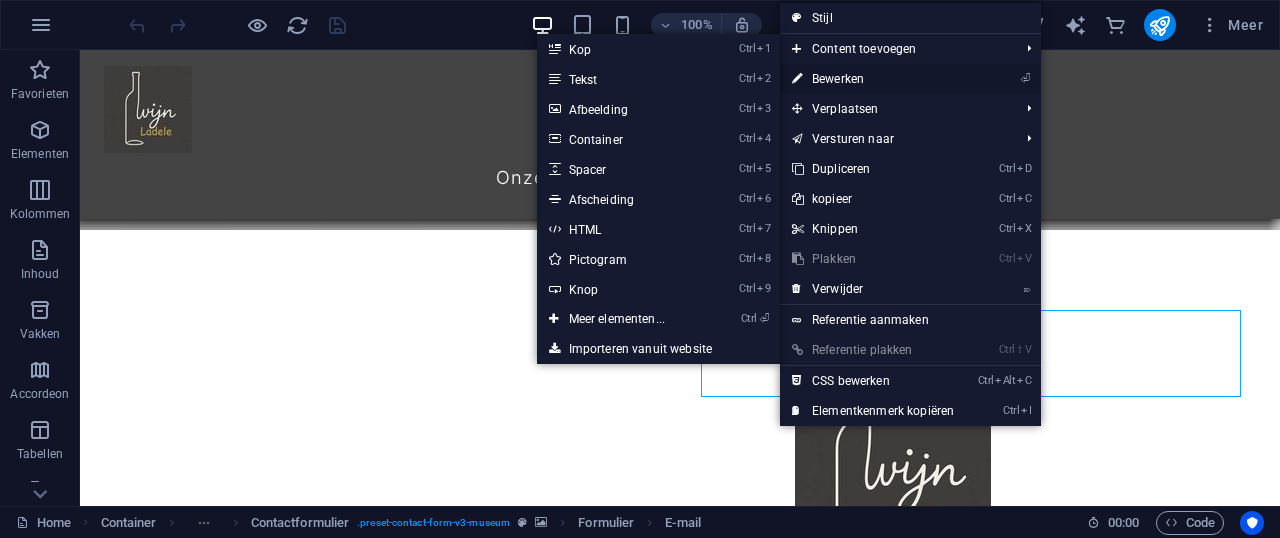 click on "⏎  Bewerken" at bounding box center [873, 79] 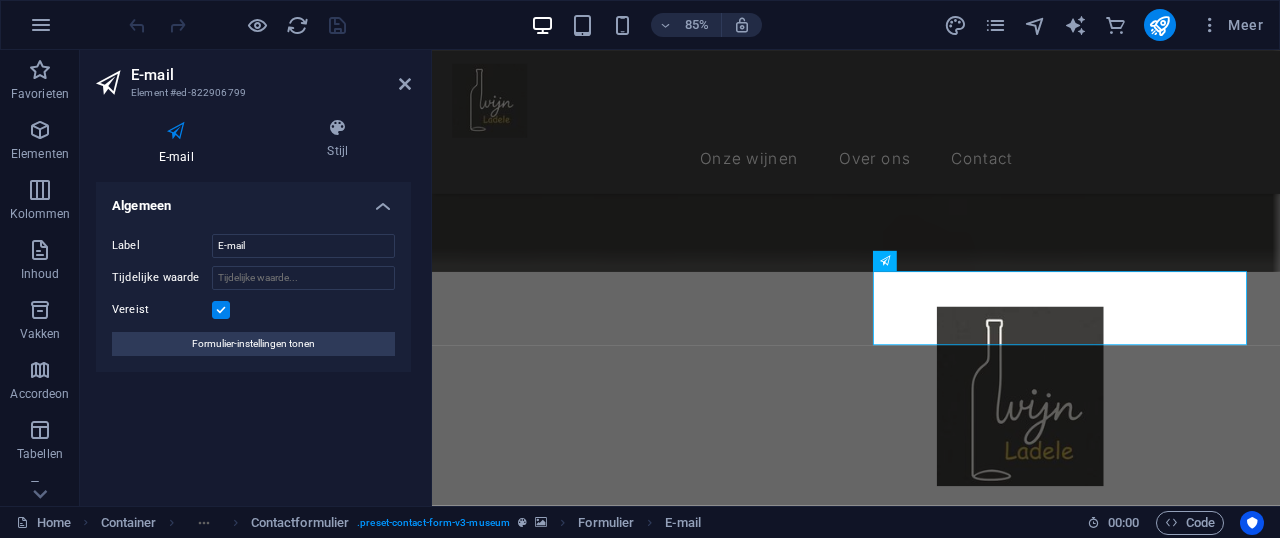 click on "E-mail" at bounding box center [271, 75] 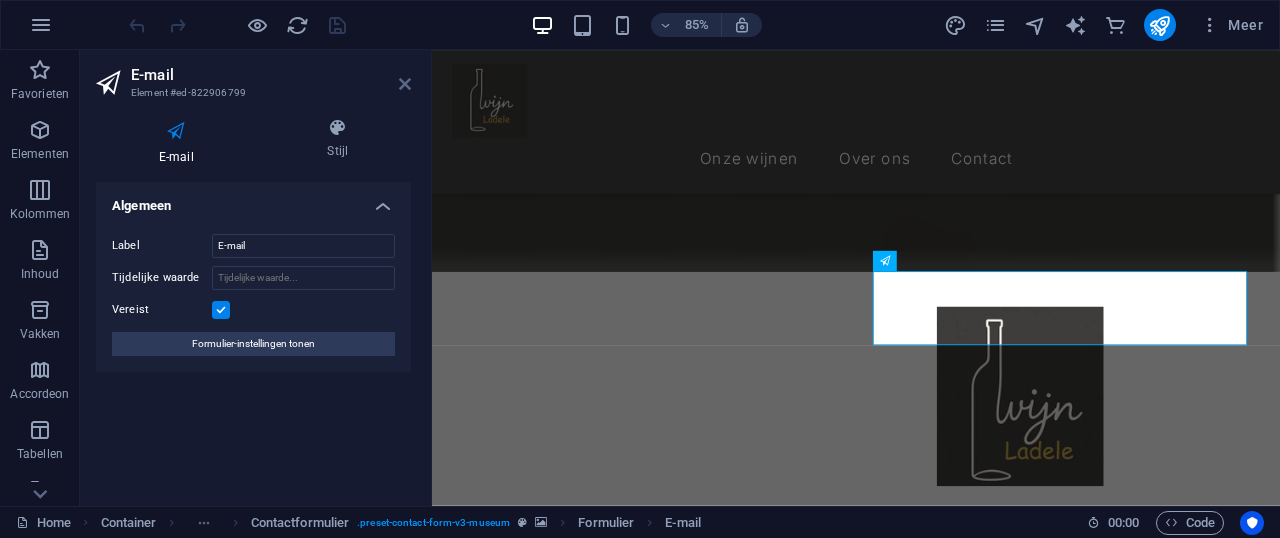 click at bounding box center [405, 84] 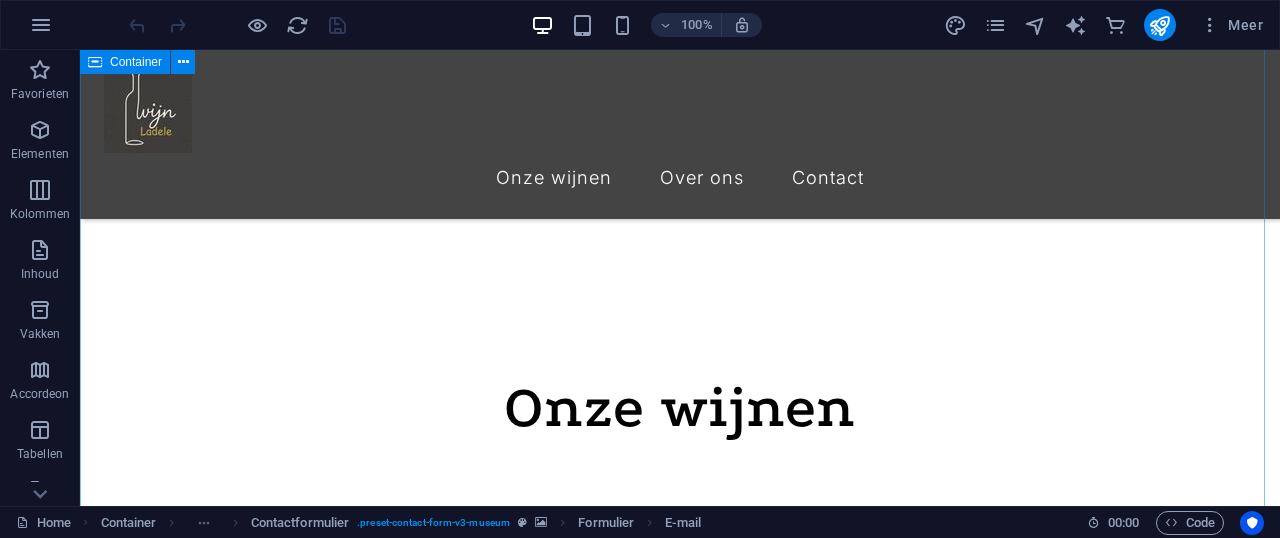 scroll, scrollTop: 1260, scrollLeft: 0, axis: vertical 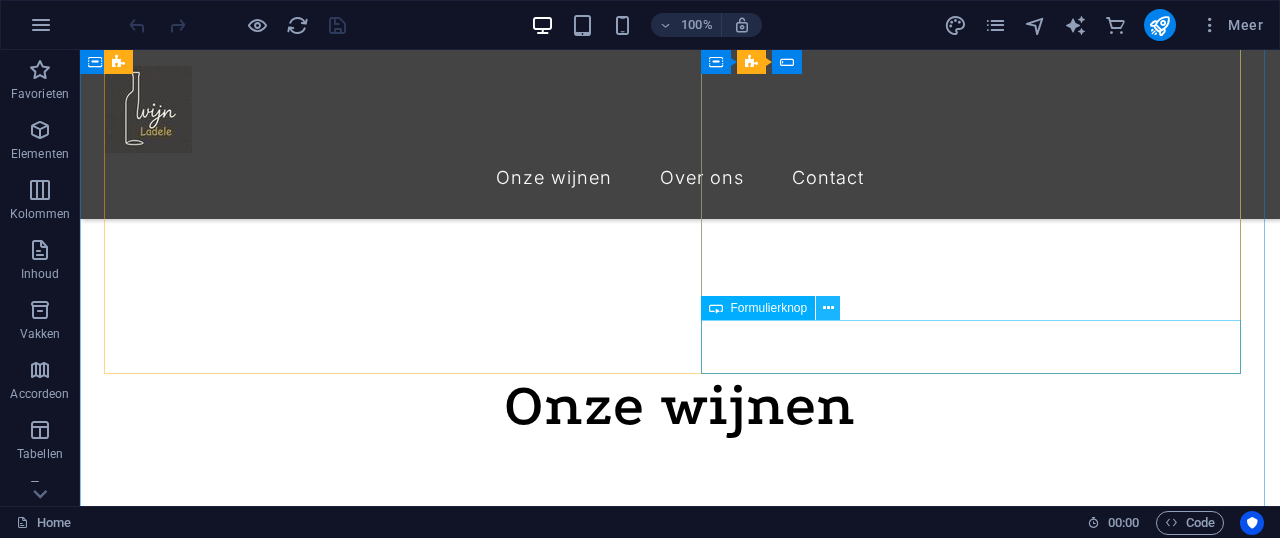 click at bounding box center (828, 308) 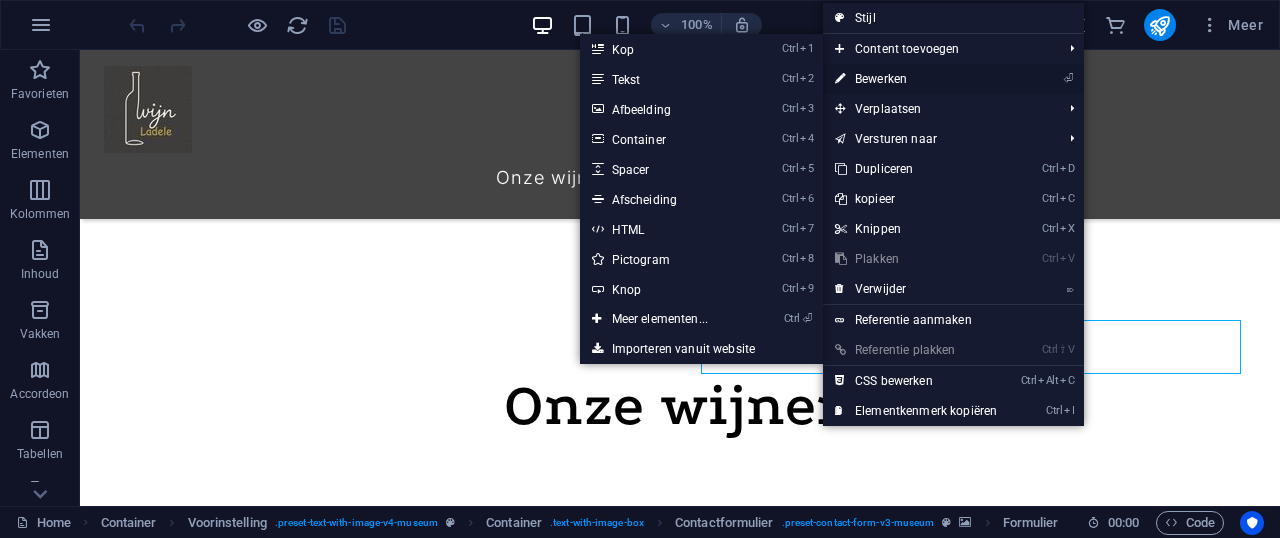 click on "⏎  Bewerken" at bounding box center [916, 79] 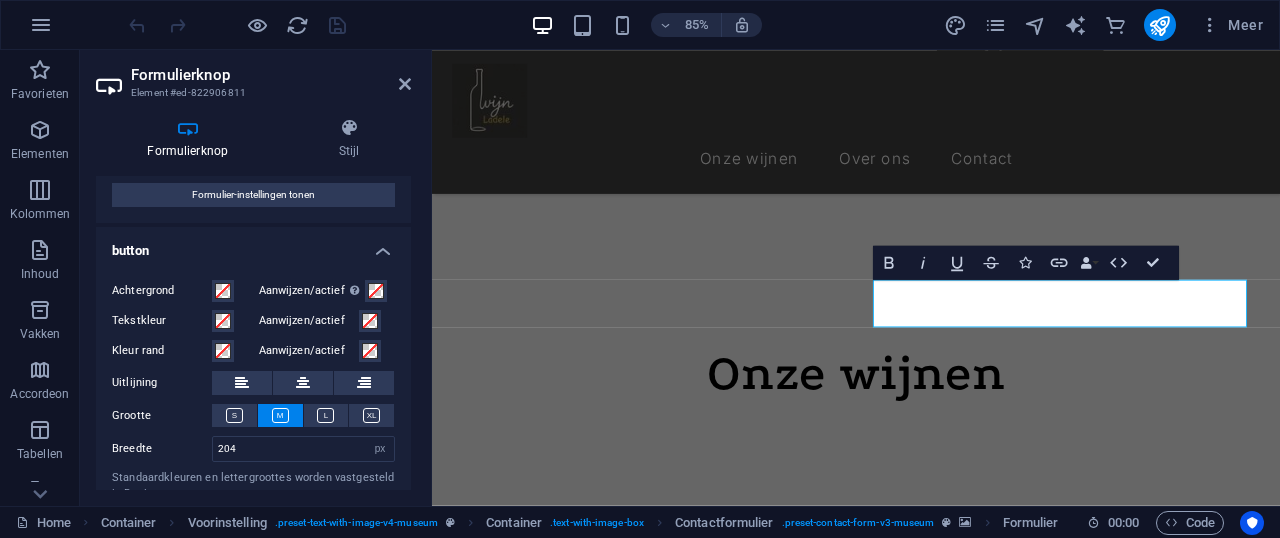 scroll, scrollTop: 0, scrollLeft: 0, axis: both 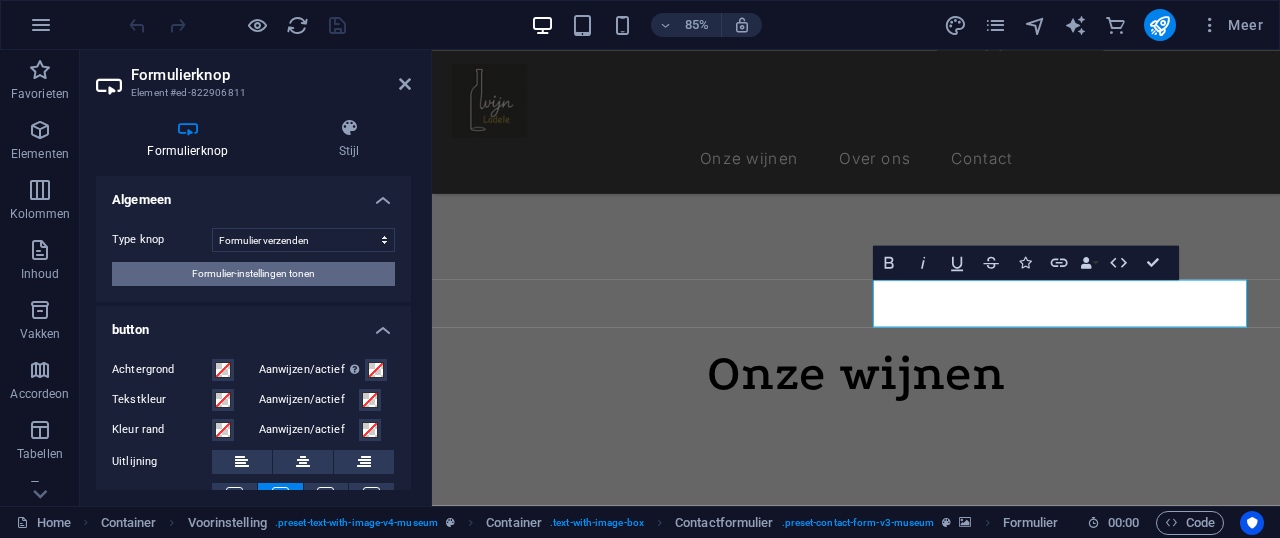 click on "Formulier-instellingen tonen" at bounding box center [253, 274] 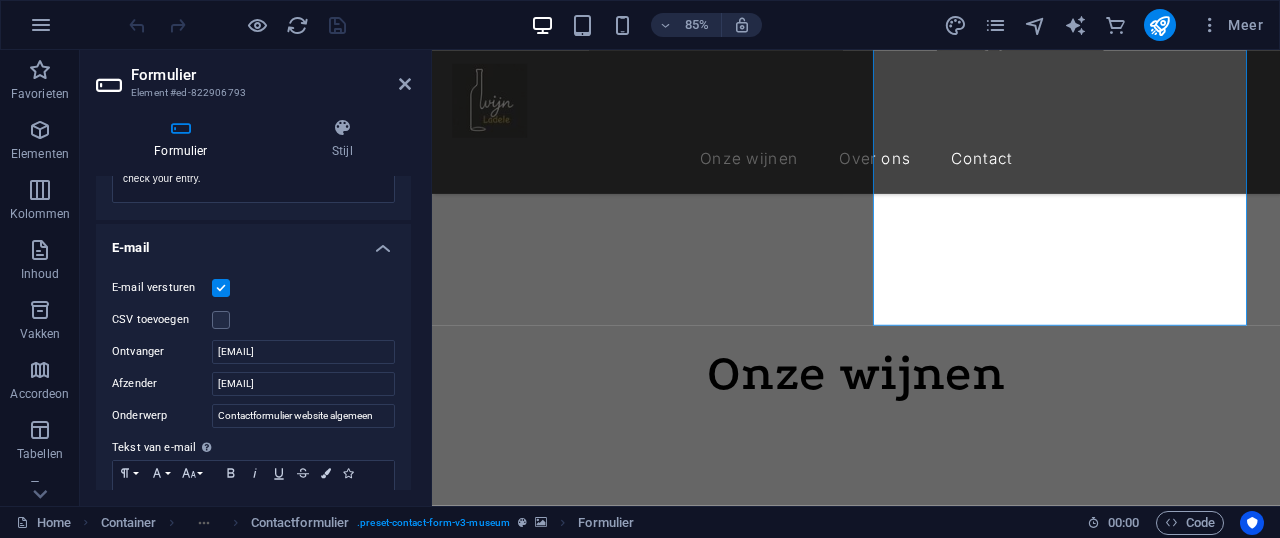 scroll, scrollTop: 466, scrollLeft: 0, axis: vertical 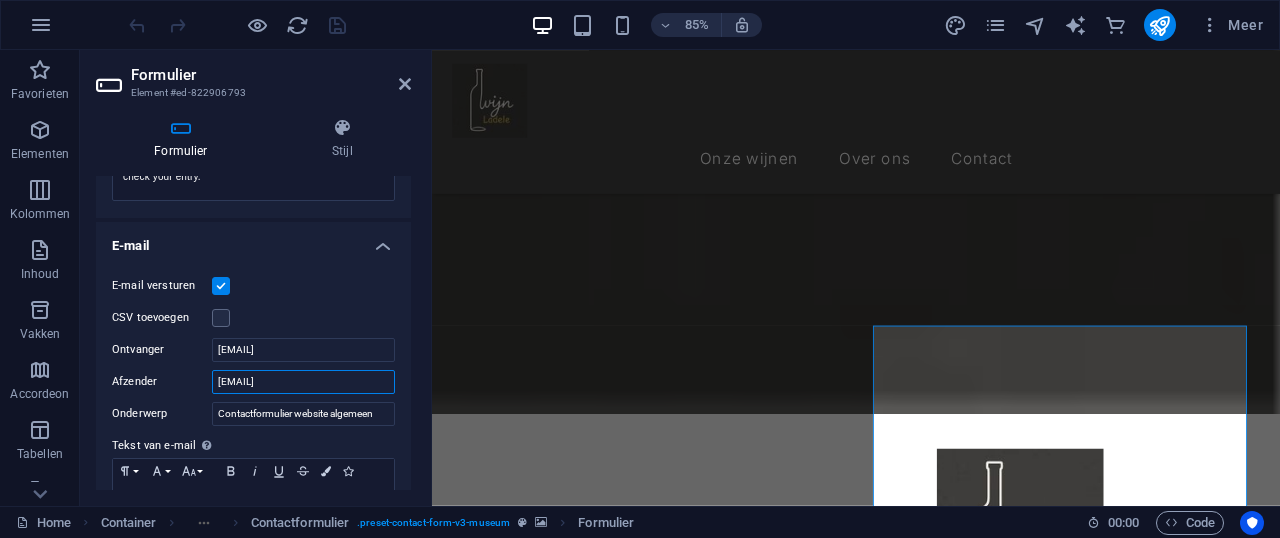 click on "[EMAIL]" at bounding box center (303, 382) 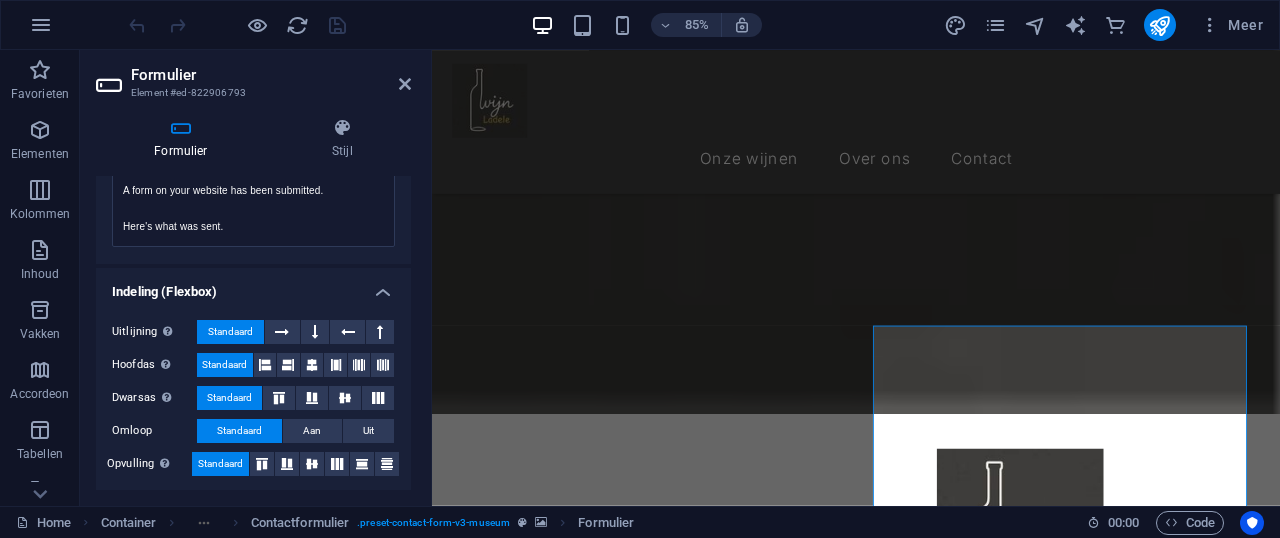 scroll, scrollTop: 804, scrollLeft: 0, axis: vertical 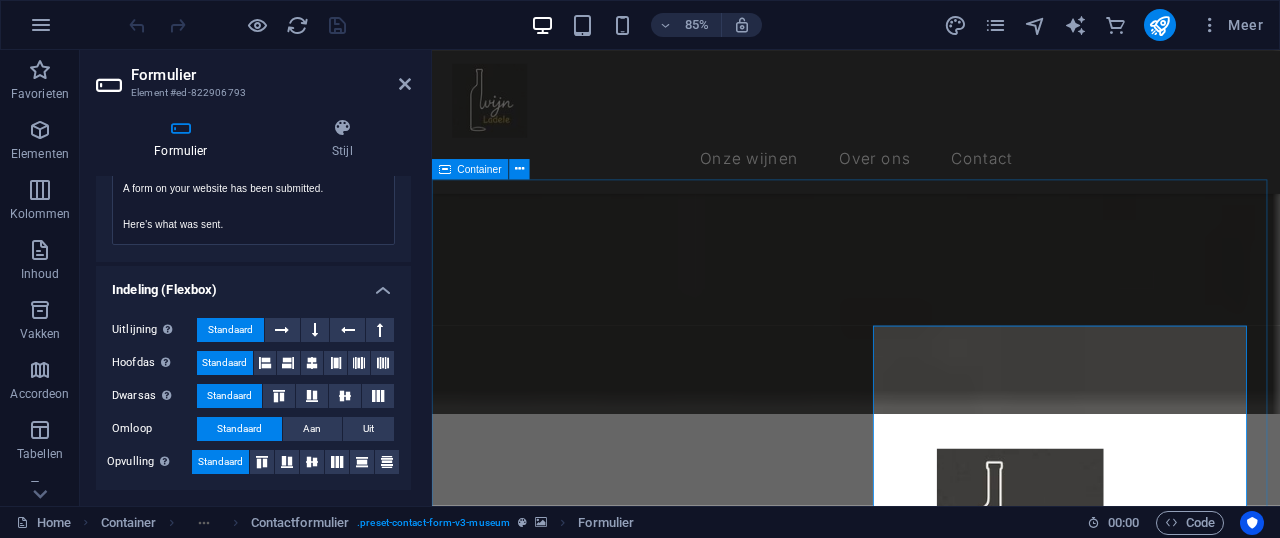 drag, startPoint x: 1120, startPoint y: 252, endPoint x: 1367, endPoint y: 213, distance: 250.06 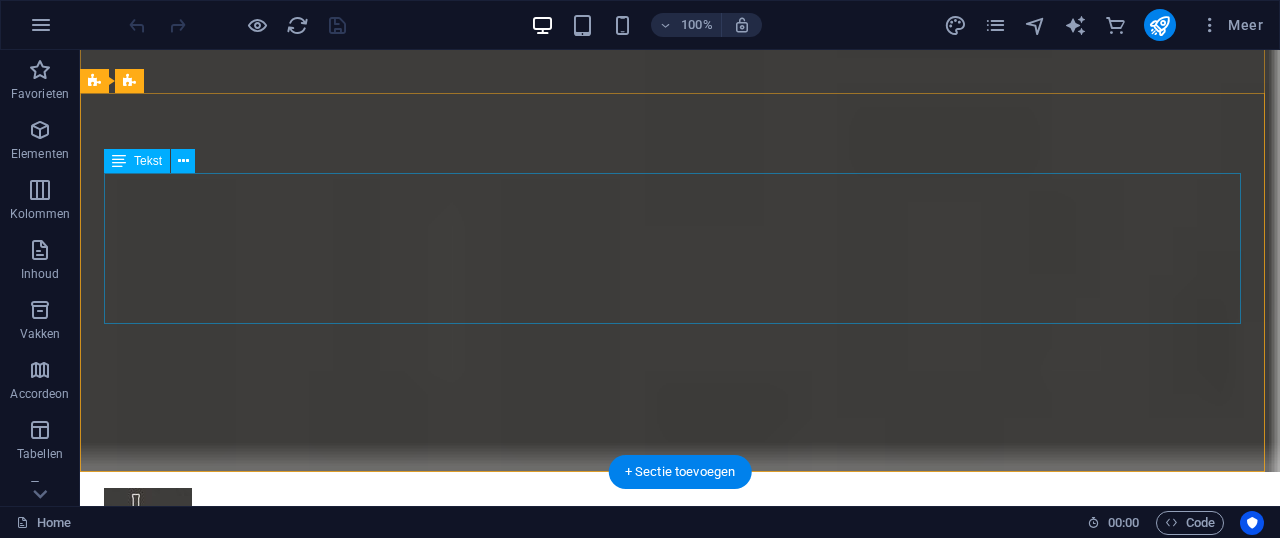scroll, scrollTop: 60, scrollLeft: 0, axis: vertical 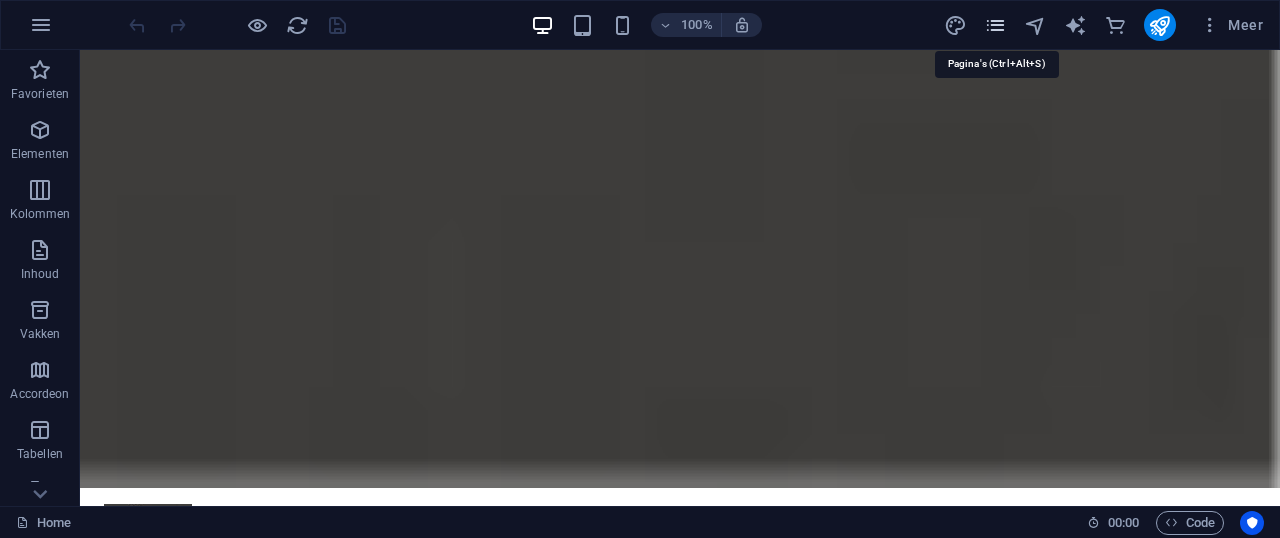 click at bounding box center [995, 25] 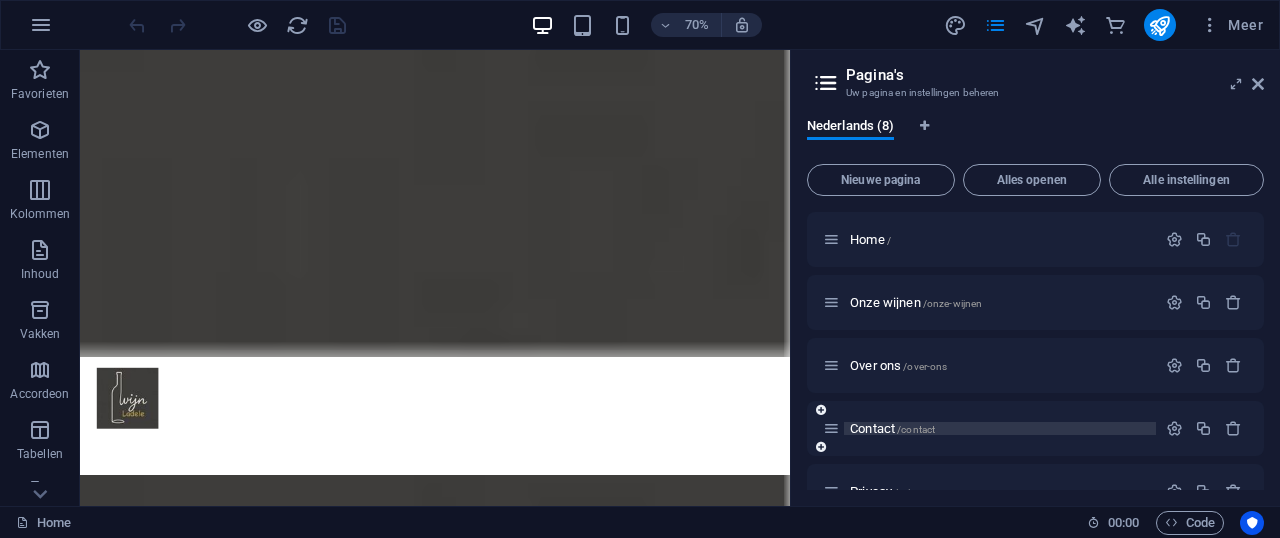 click on "Contact /contact" at bounding box center [892, 428] 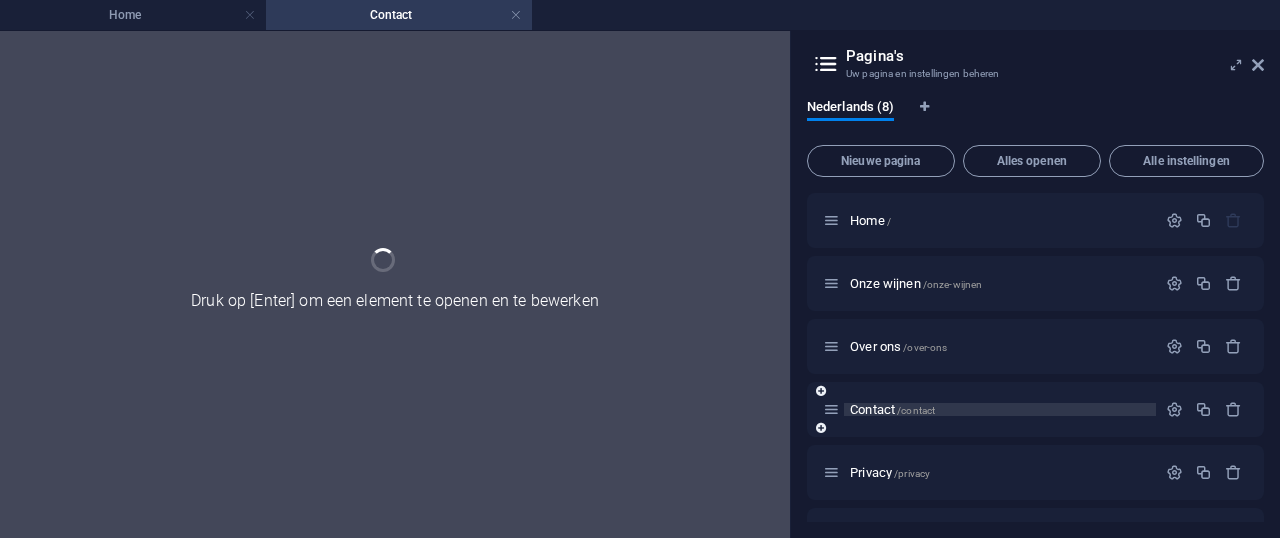 scroll, scrollTop: 0, scrollLeft: 0, axis: both 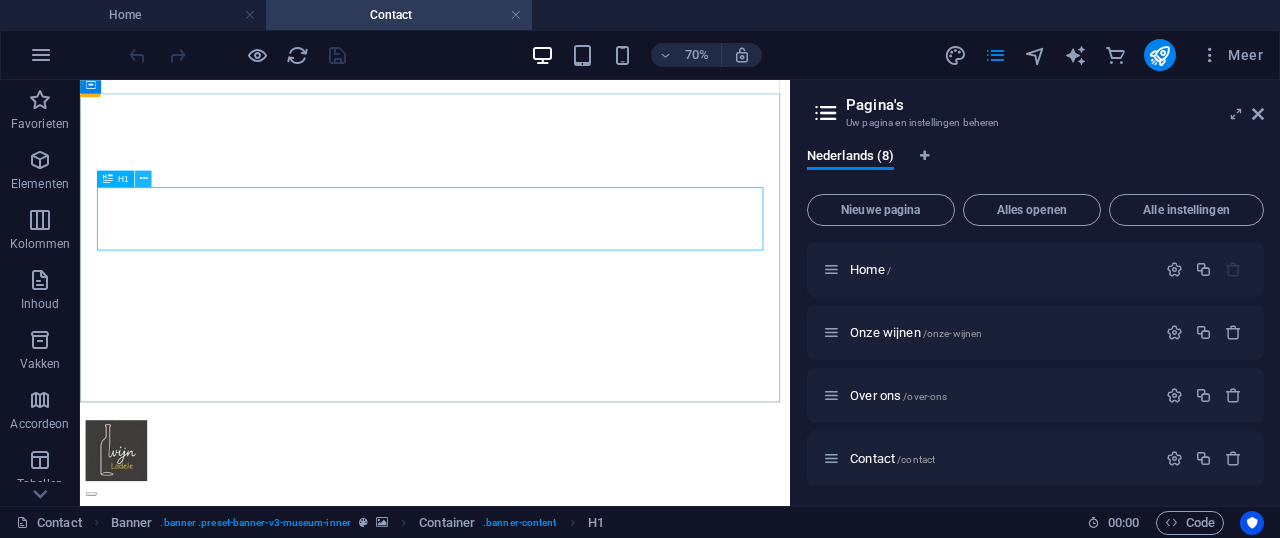 click at bounding box center [143, 178] 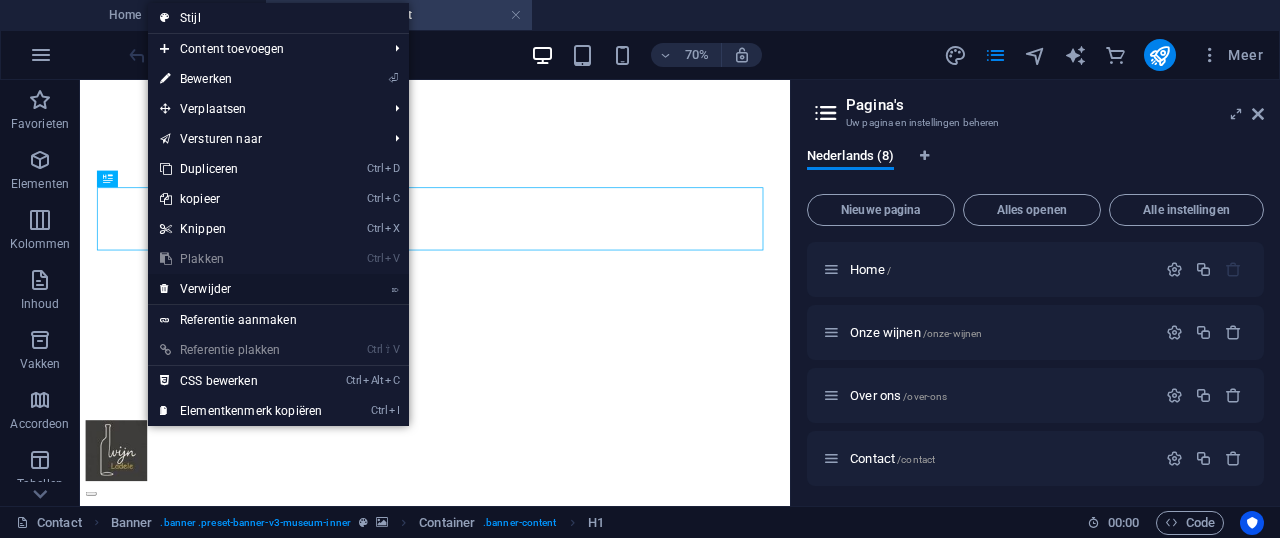 click on "⌦  Verwijder" at bounding box center [241, 289] 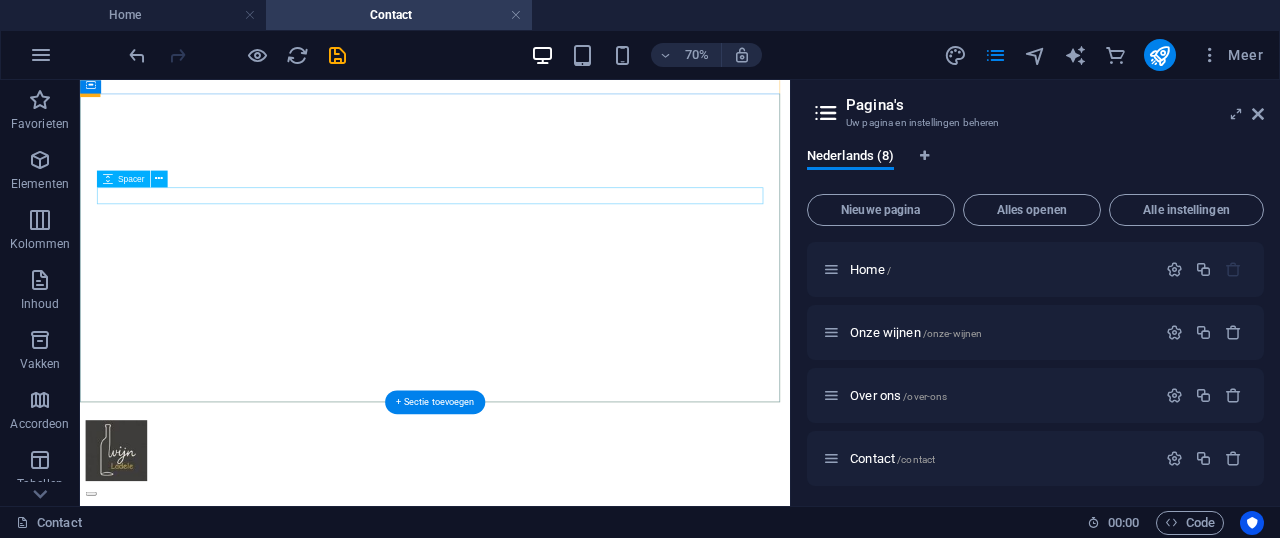 click at bounding box center [587, 907] 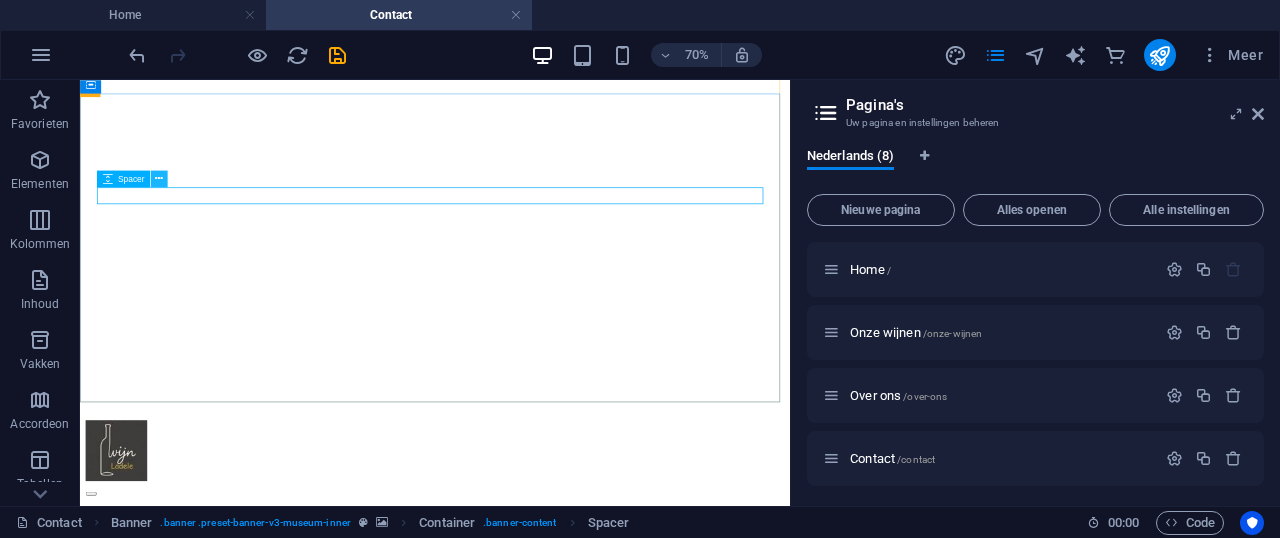 click at bounding box center (159, 178) 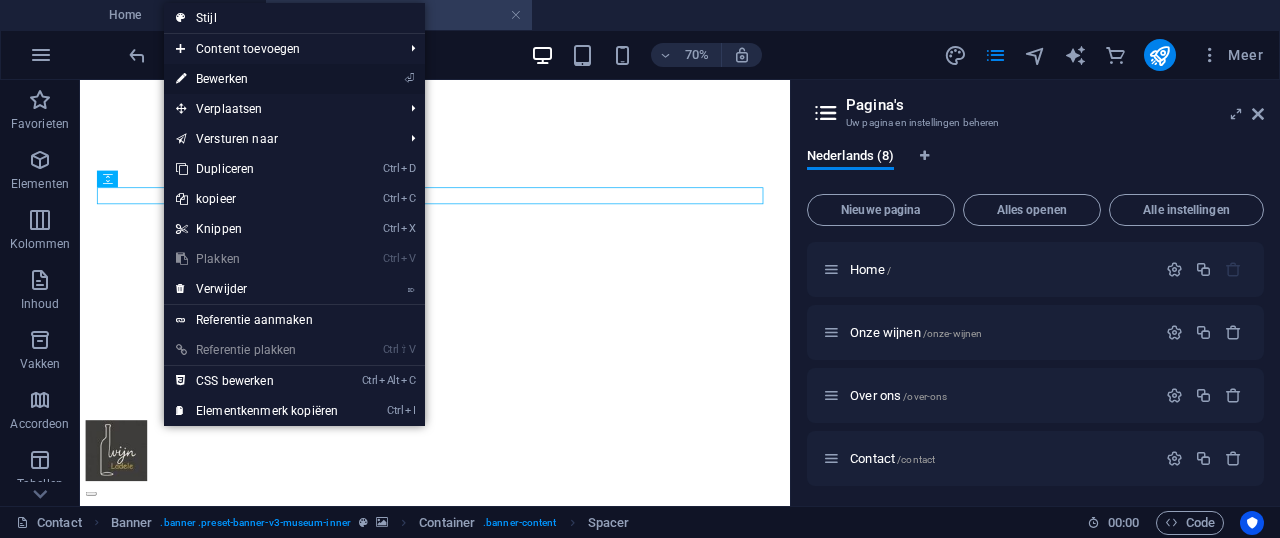 click on "⏎  Bewerken" at bounding box center (257, 79) 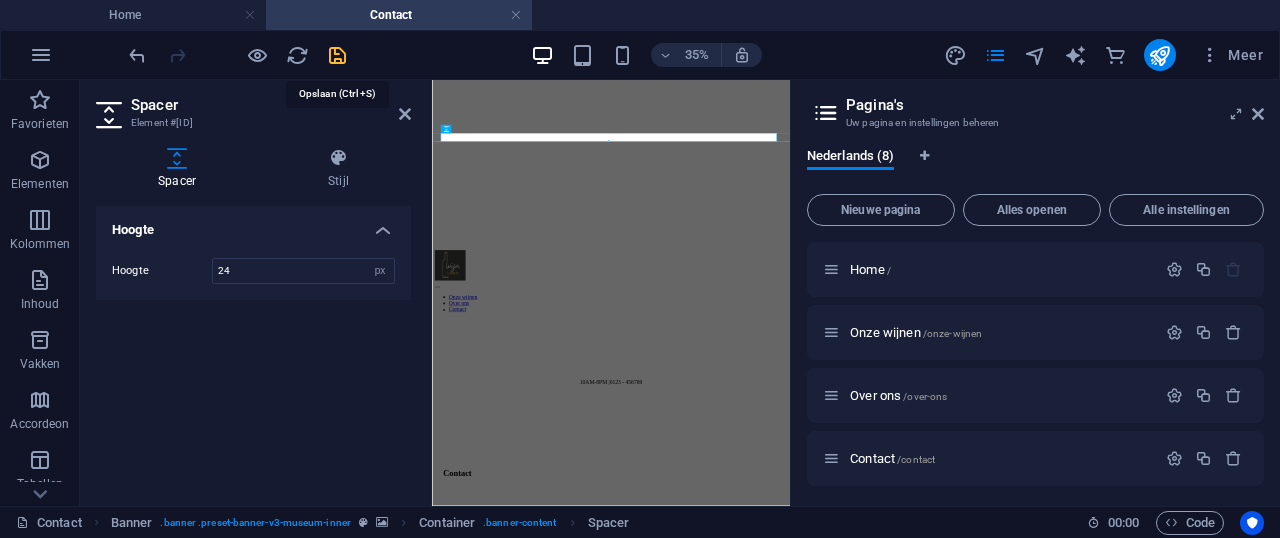 click at bounding box center (337, 55) 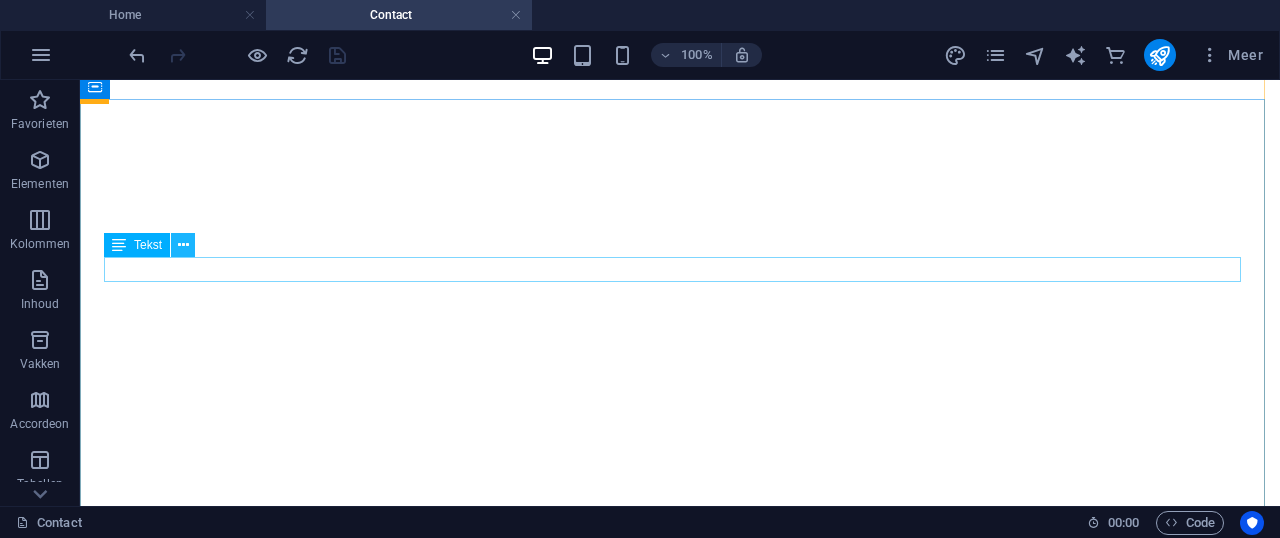 click at bounding box center [183, 245] 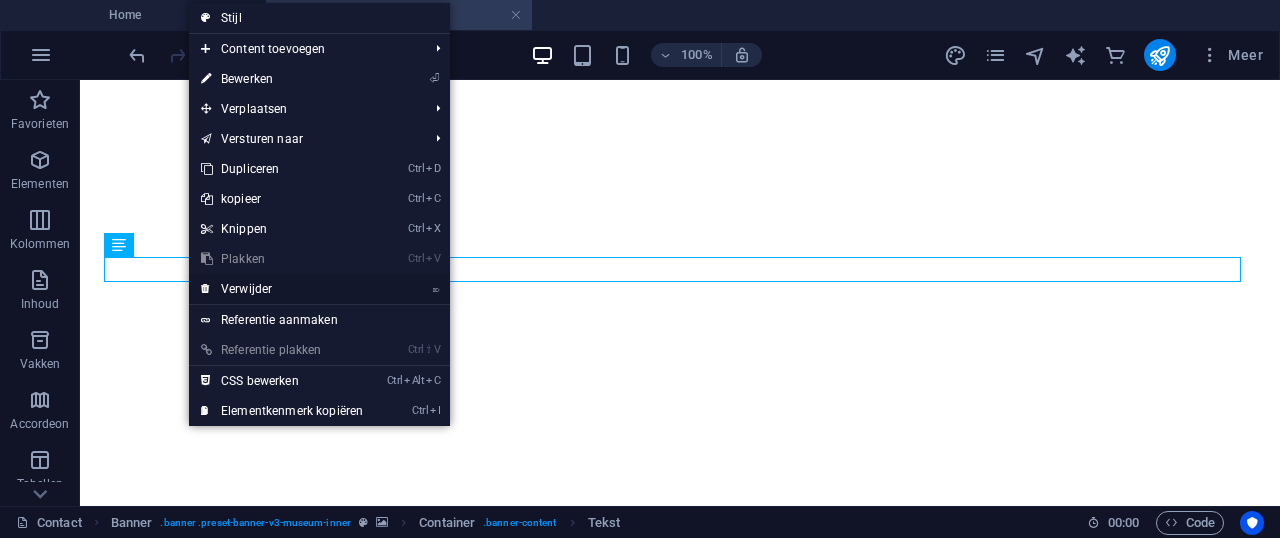 click on "⌦  Verwijder" at bounding box center (282, 289) 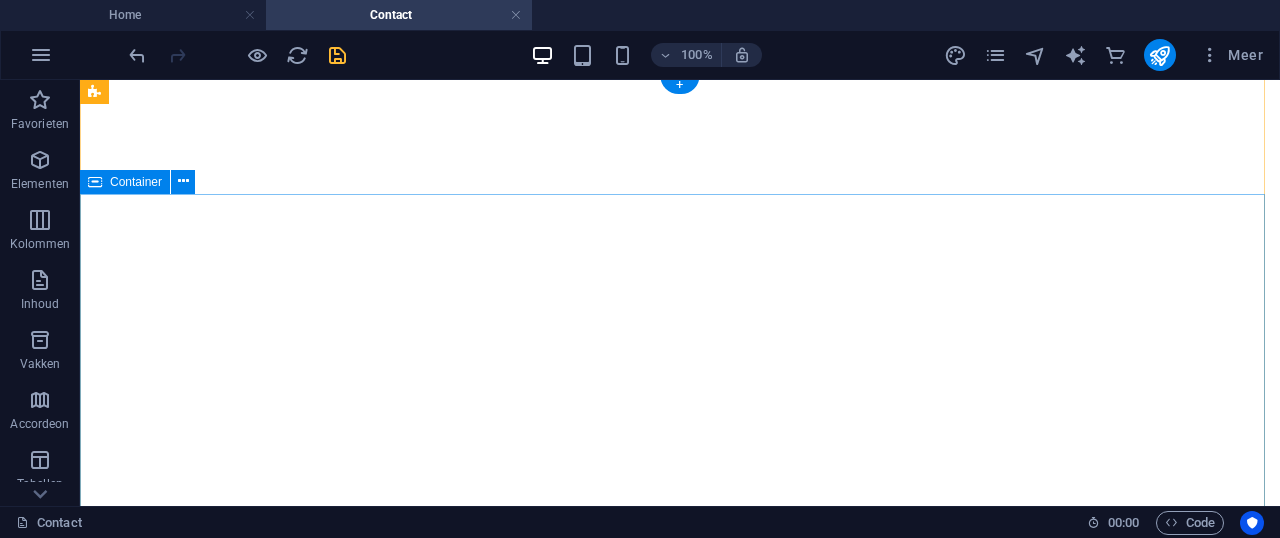 scroll, scrollTop: 0, scrollLeft: 0, axis: both 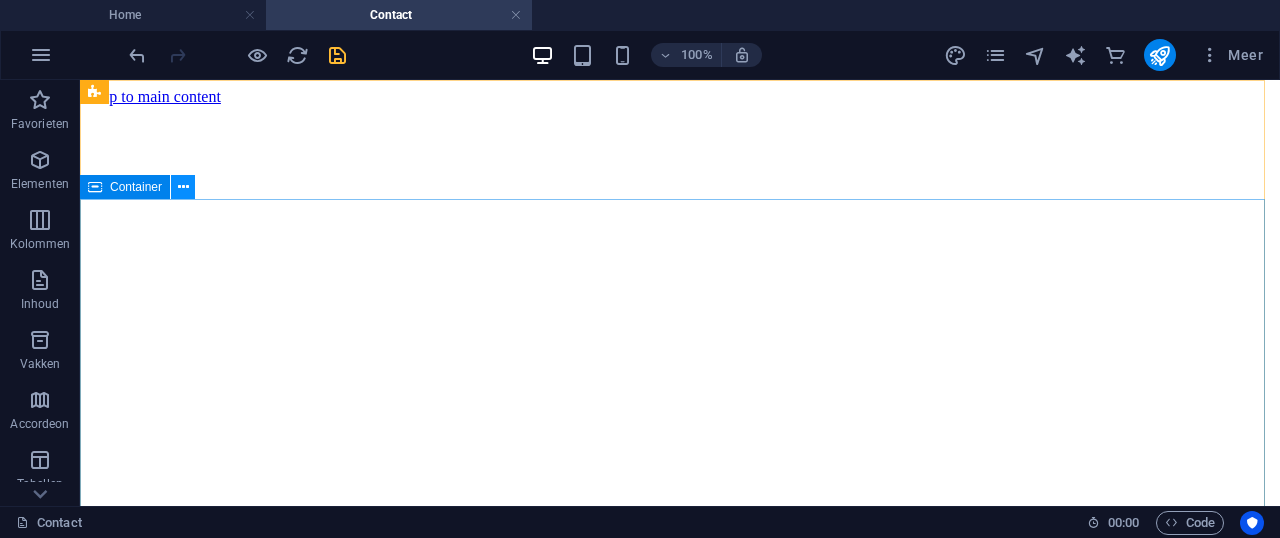 click at bounding box center (183, 187) 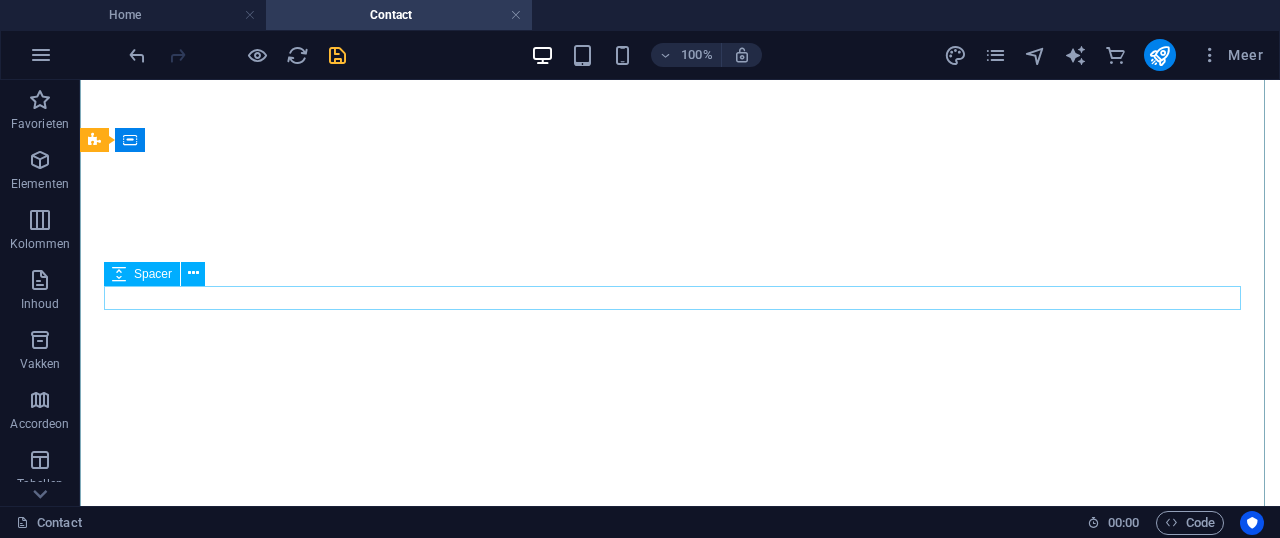 scroll, scrollTop: 0, scrollLeft: 0, axis: both 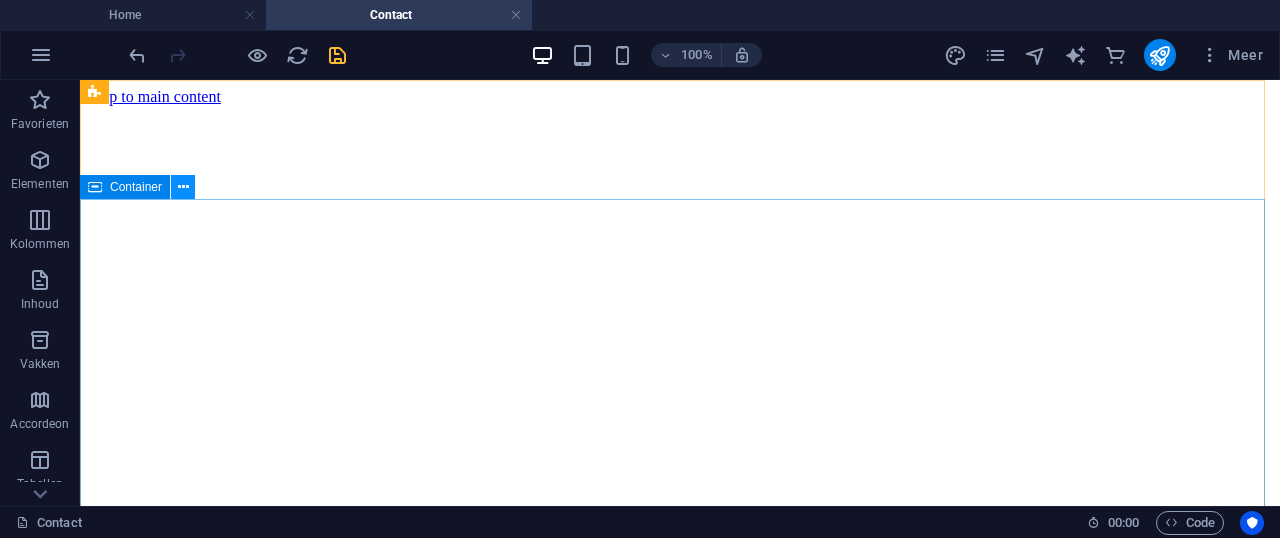 click at bounding box center [183, 187] 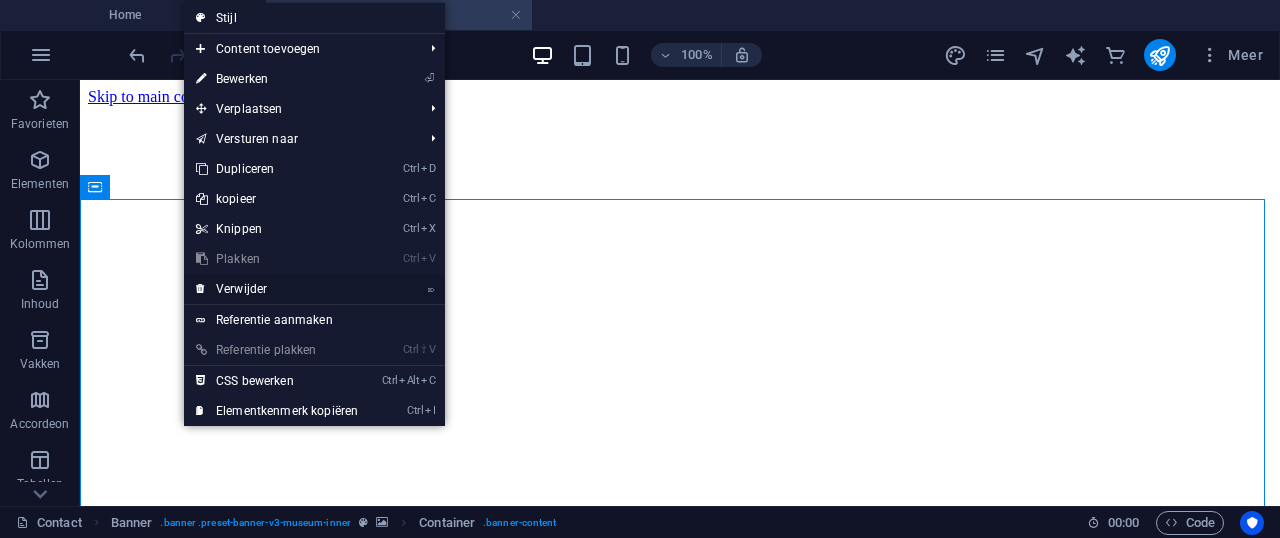 click on "⌦  Verwijder" at bounding box center (277, 289) 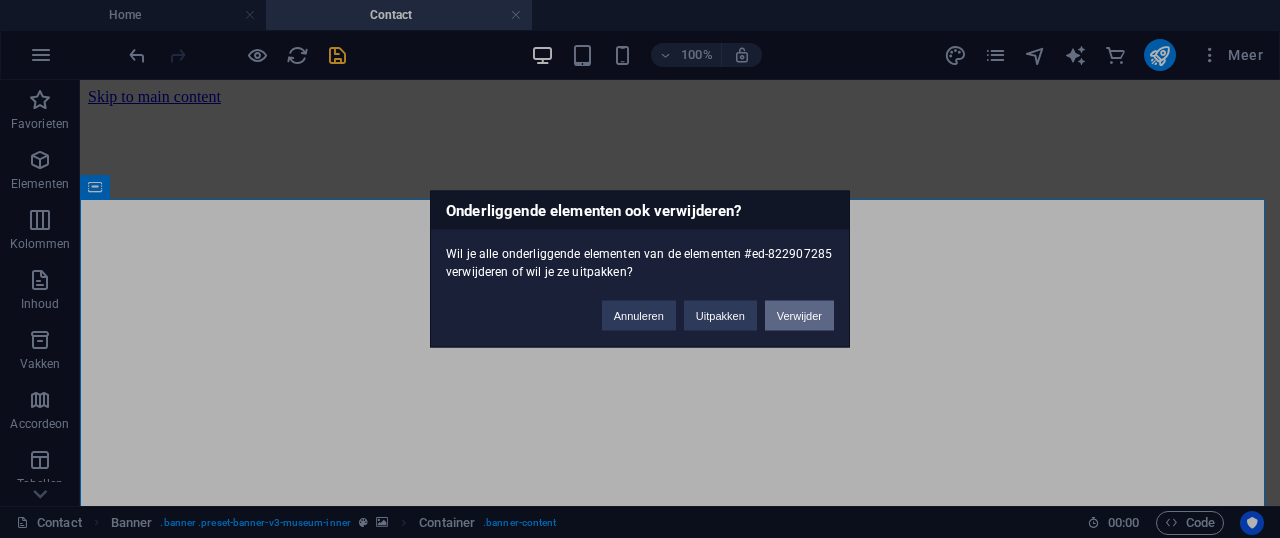click on "Verwijder" at bounding box center [799, 316] 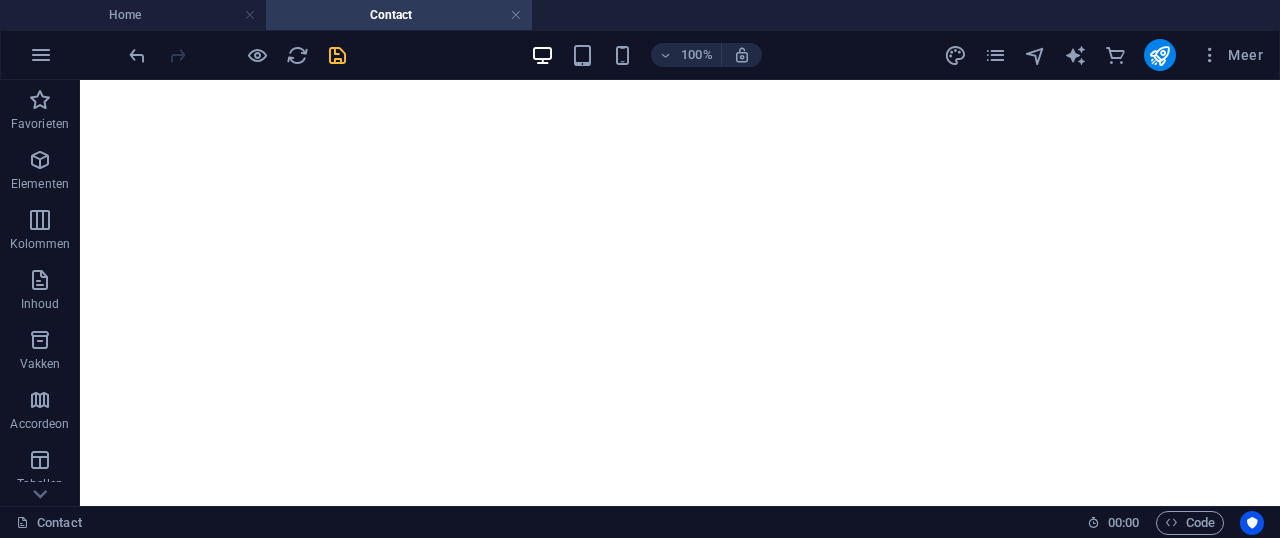 scroll, scrollTop: 33, scrollLeft: 0, axis: vertical 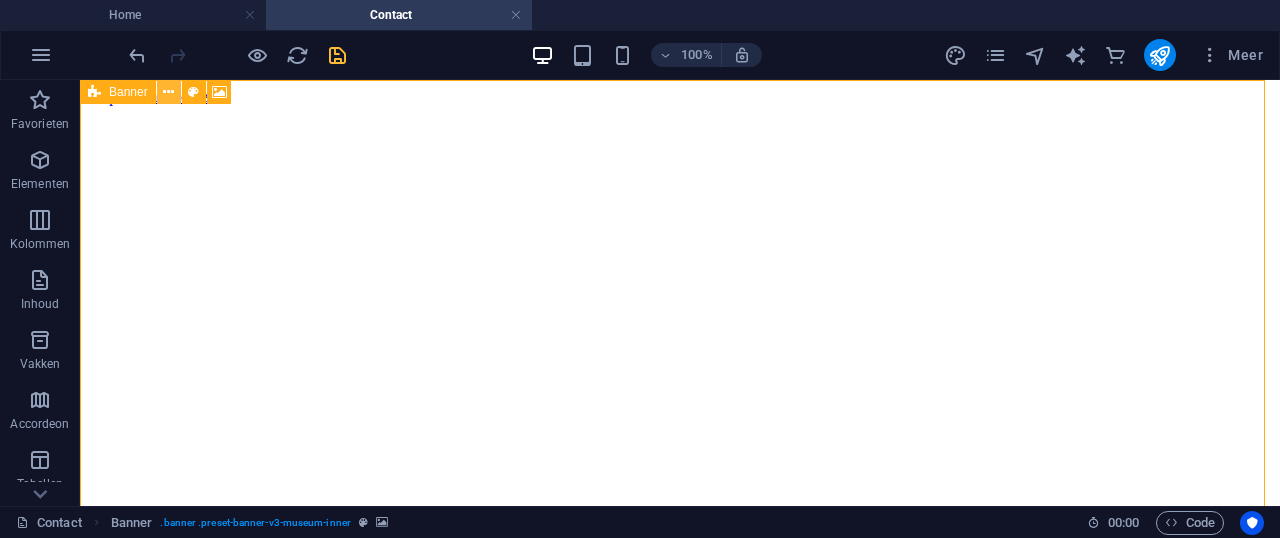 click at bounding box center (168, 92) 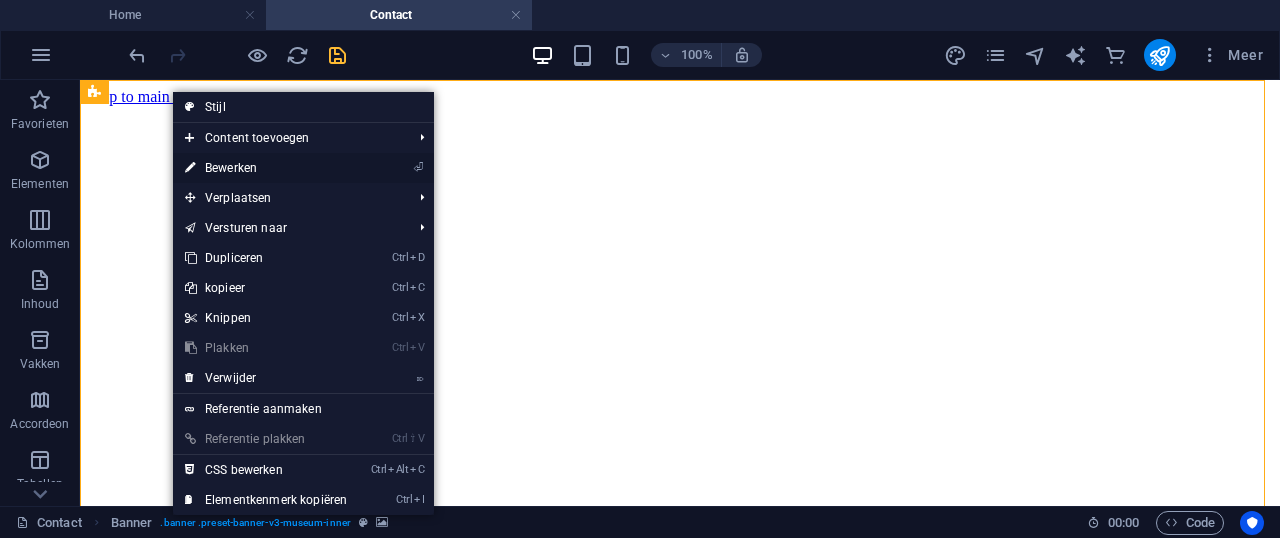 click on "⏎  Bewerken" at bounding box center (266, 168) 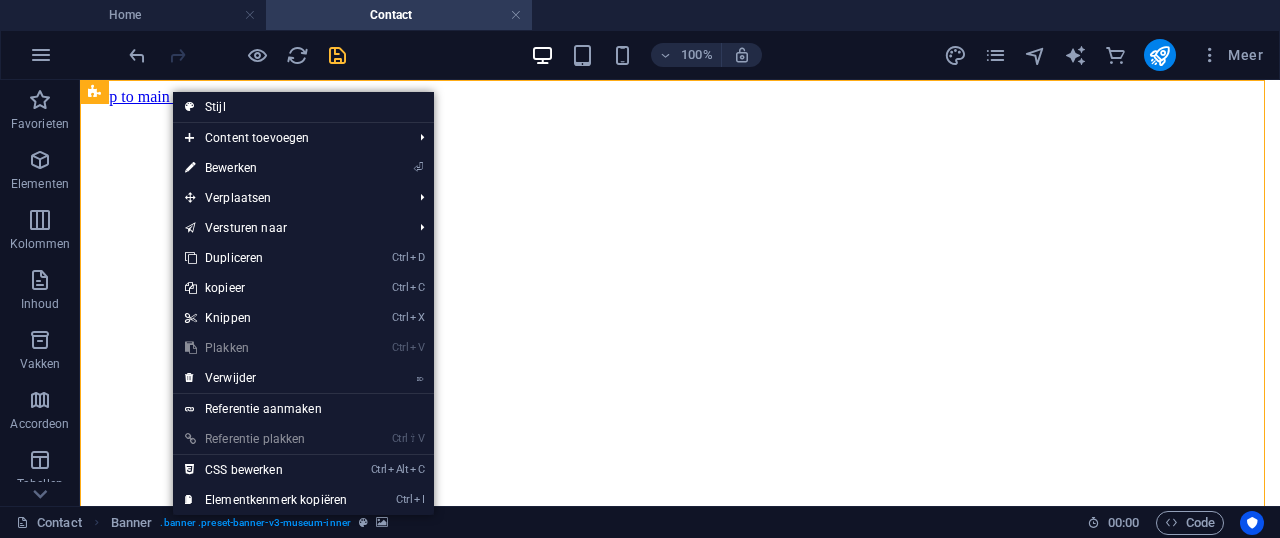 select on "px" 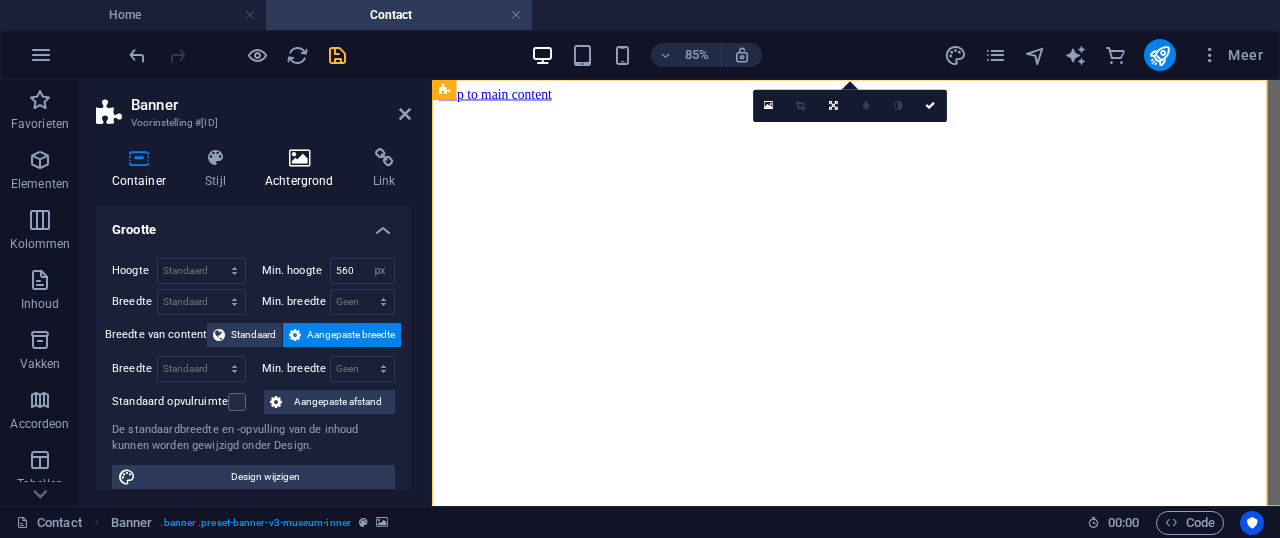 click on "Achtergrond" at bounding box center (303, 169) 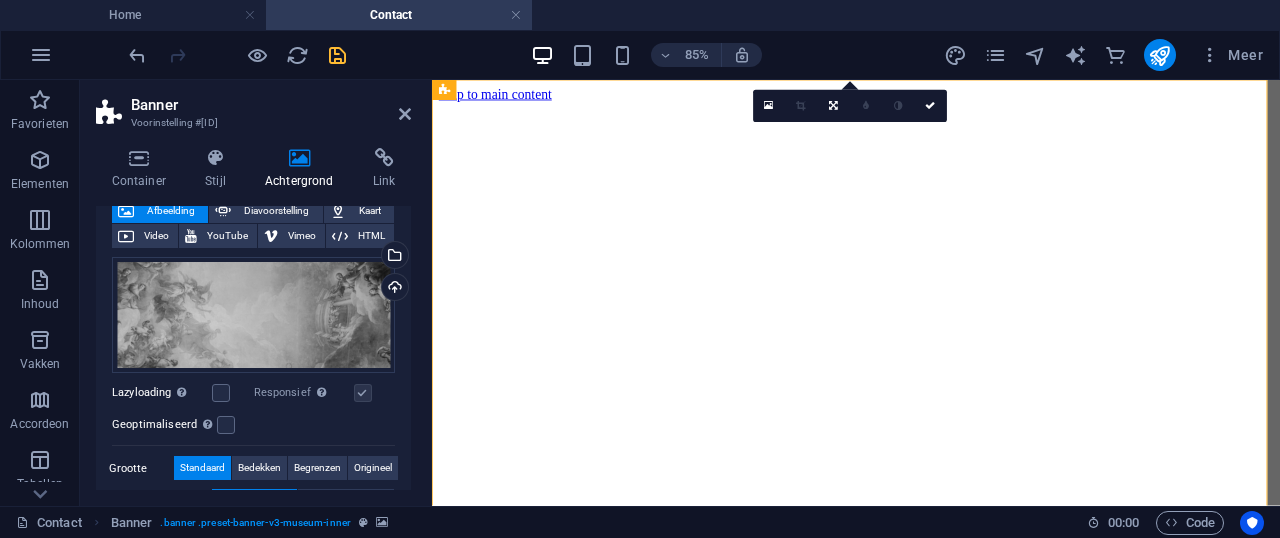 scroll, scrollTop: 133, scrollLeft: 0, axis: vertical 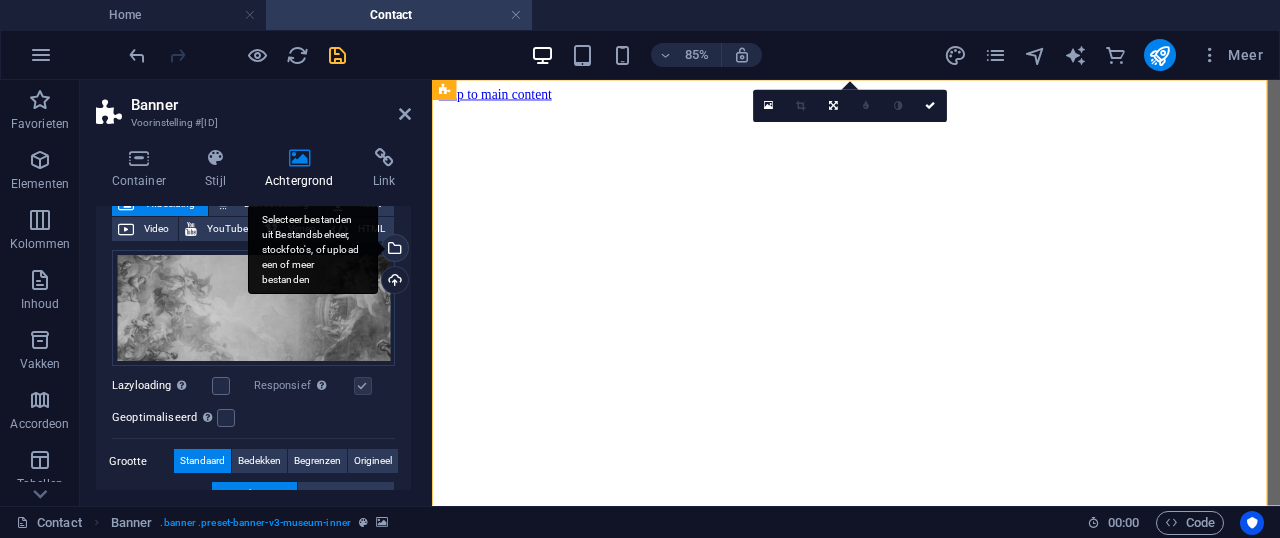 click on "Selecteer bestanden uit Bestandsbeheer, stockfoto's, of upload een of meer bestanden" at bounding box center [393, 250] 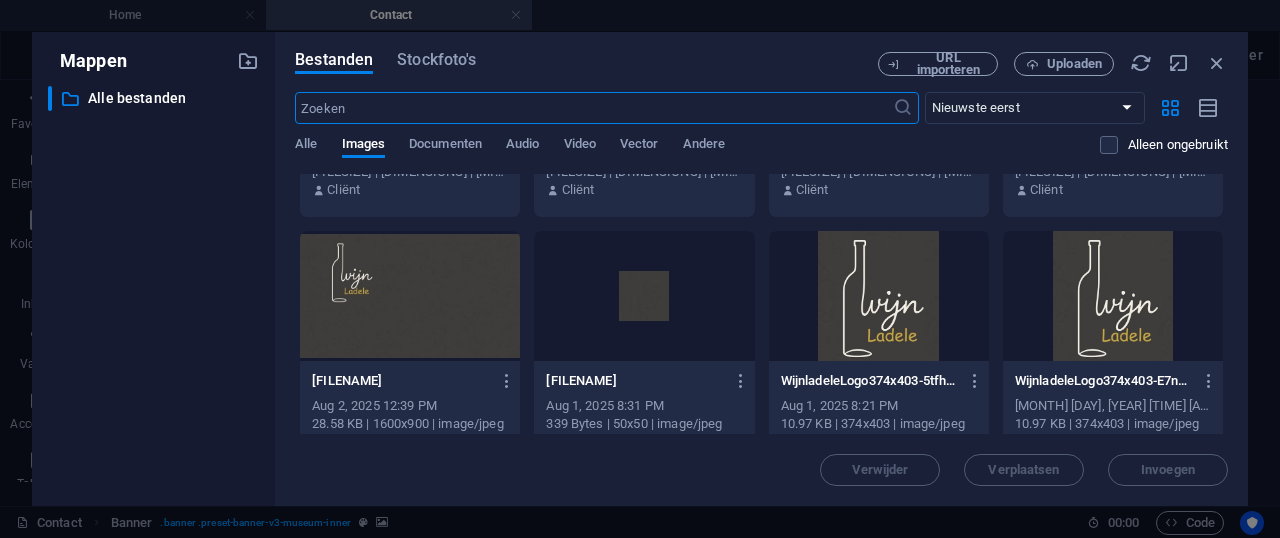 scroll, scrollTop: 200, scrollLeft: 0, axis: vertical 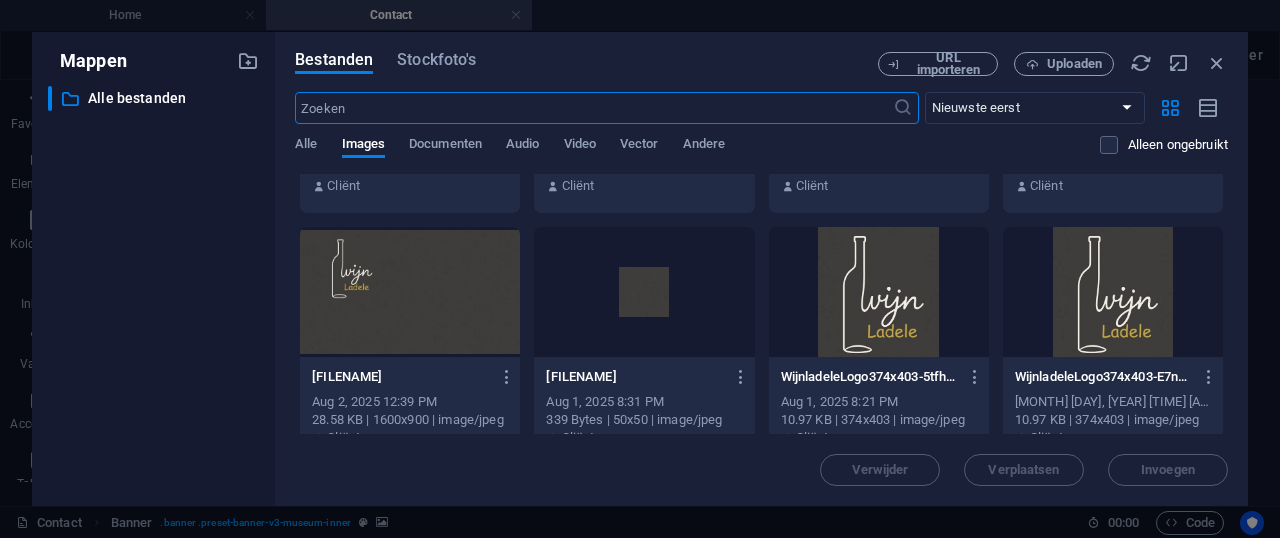 click at bounding box center (644, 292) 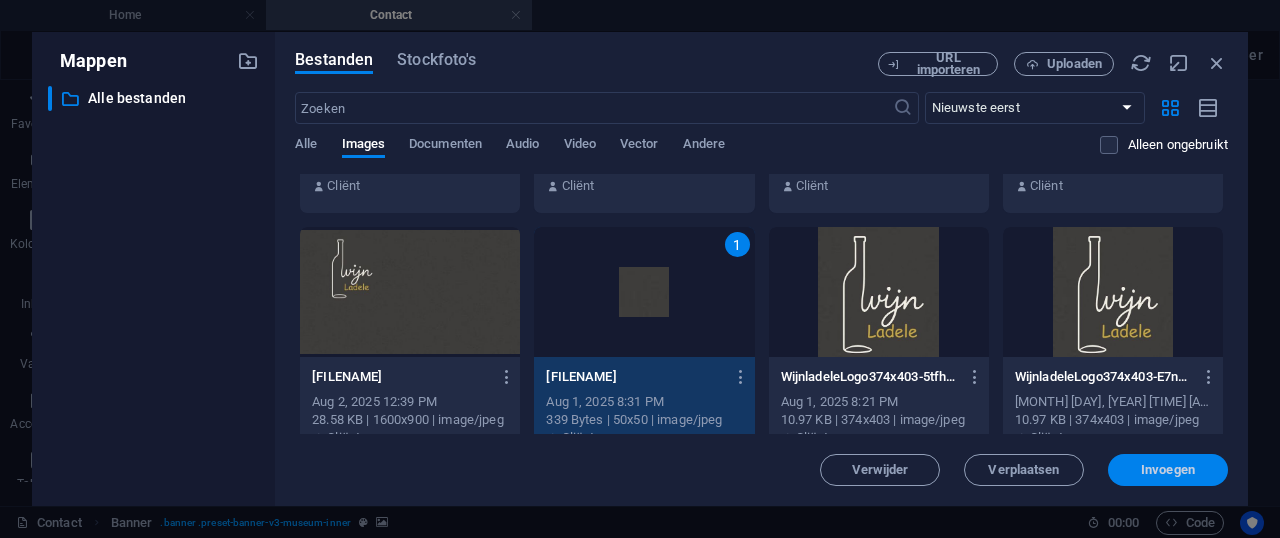 click on "Invoegen" at bounding box center (1168, 470) 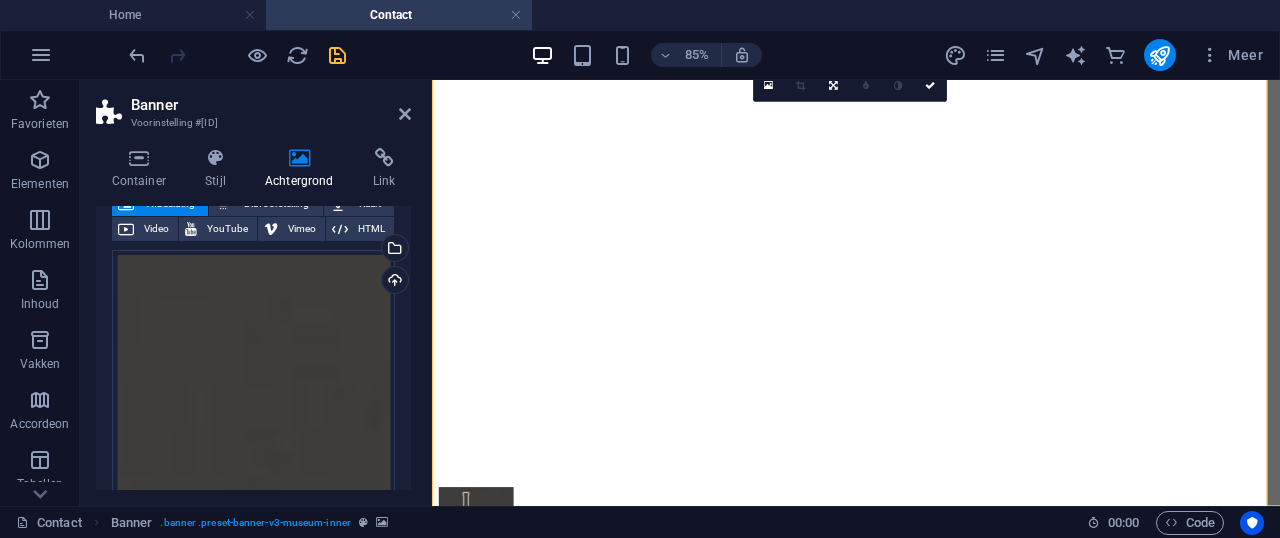 scroll, scrollTop: 166, scrollLeft: 0, axis: vertical 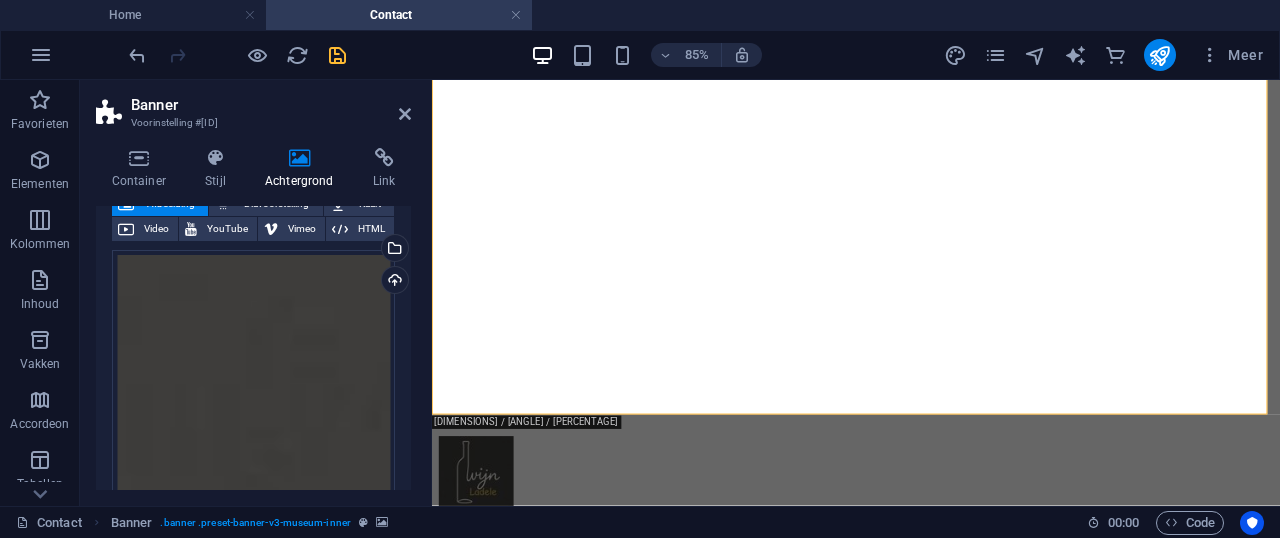 click at bounding box center (931, -60) 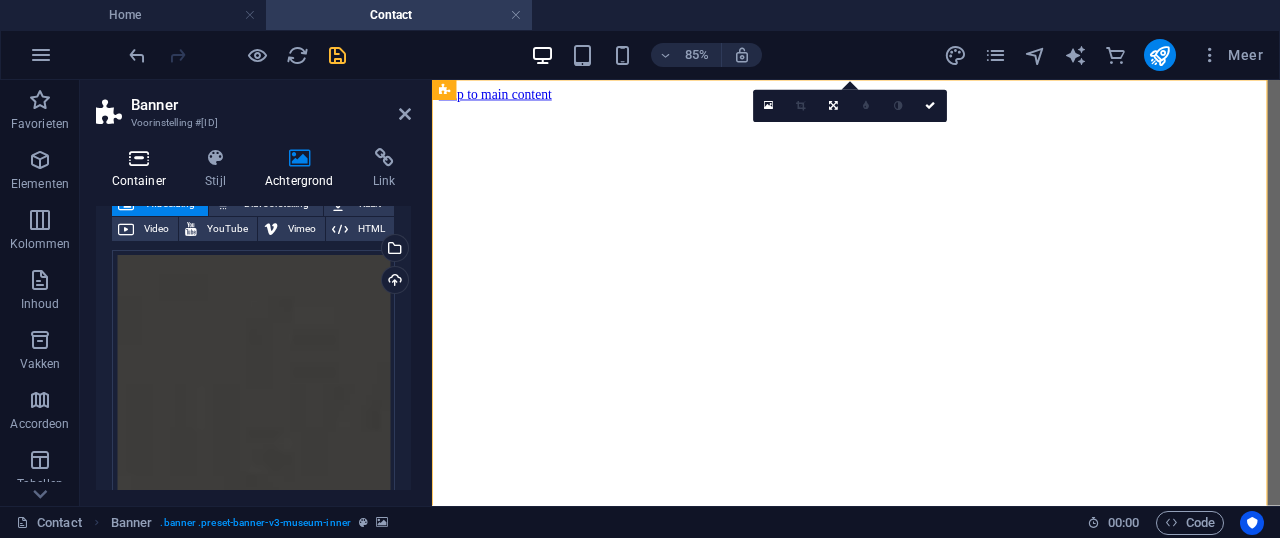 click at bounding box center [139, 158] 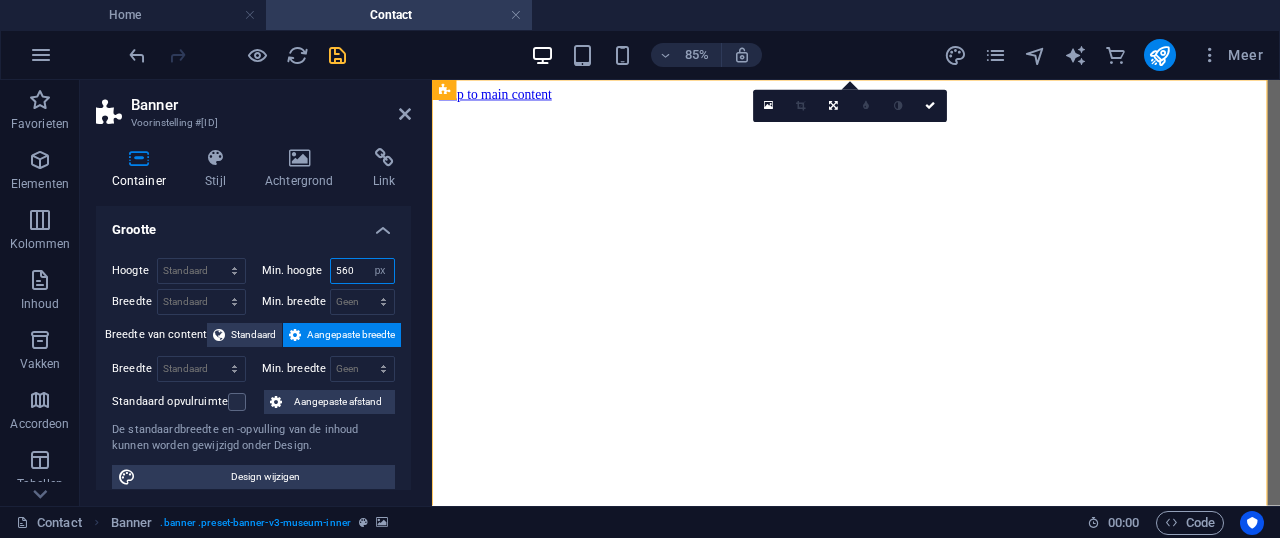drag, startPoint x: 355, startPoint y: 268, endPoint x: 296, endPoint y: 263, distance: 59.211487 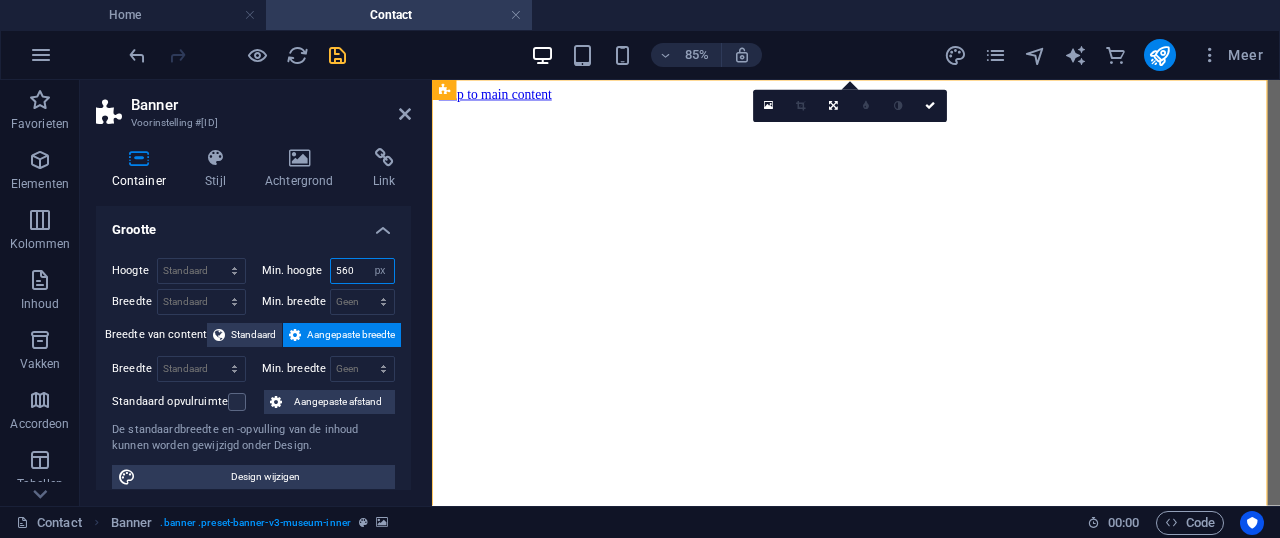 click on "Min. hoogte [NUMBER] Geen px rem % vh vw" at bounding box center (329, 271) 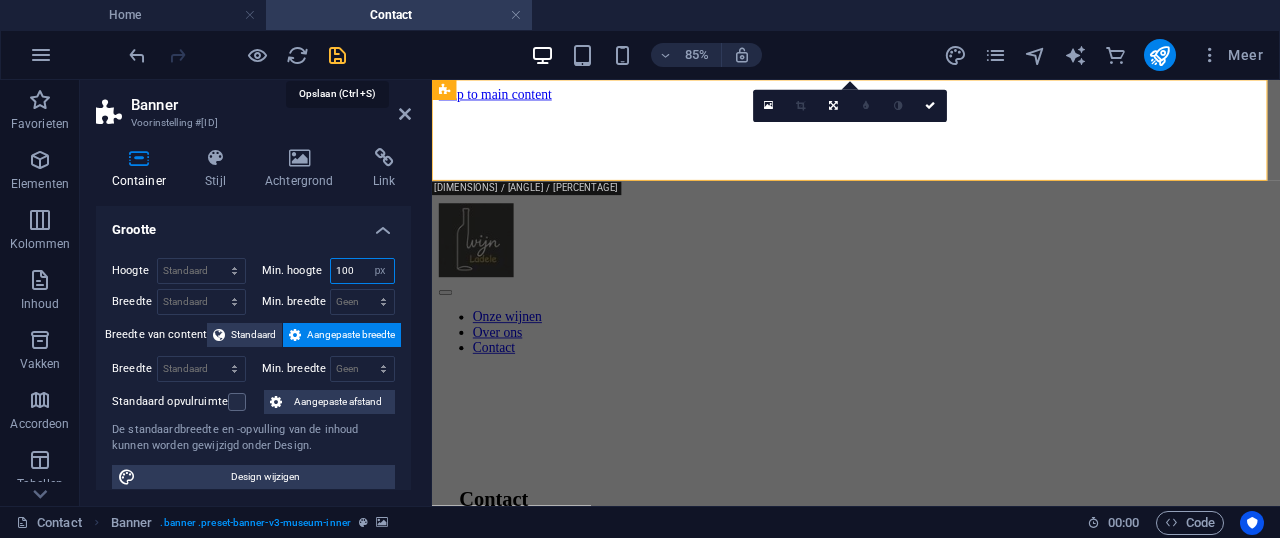 type on "100" 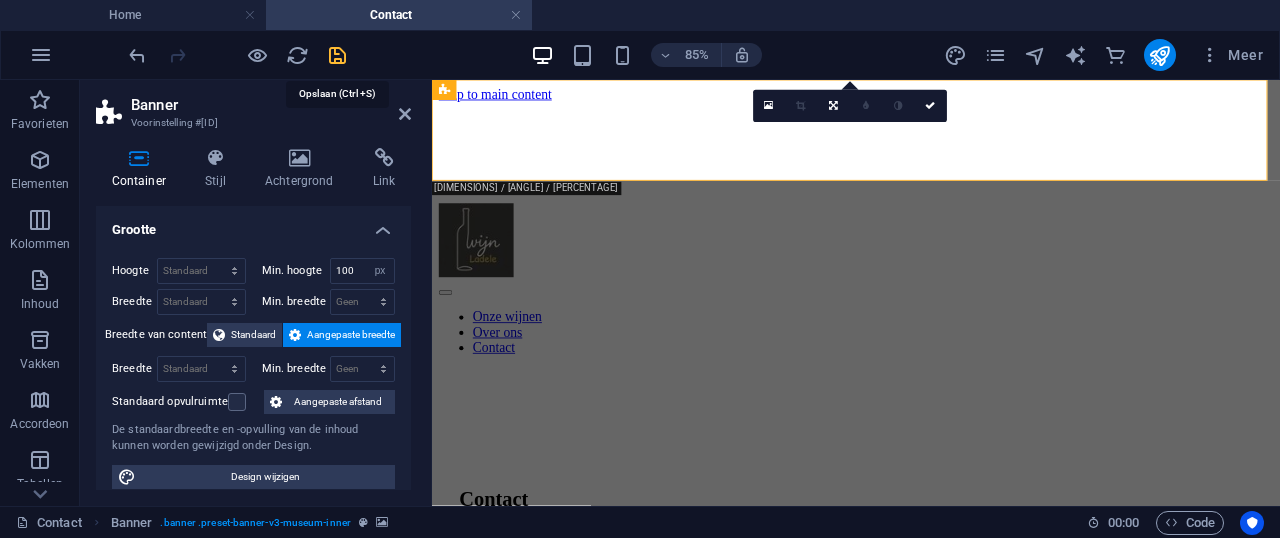 click at bounding box center [337, 55] 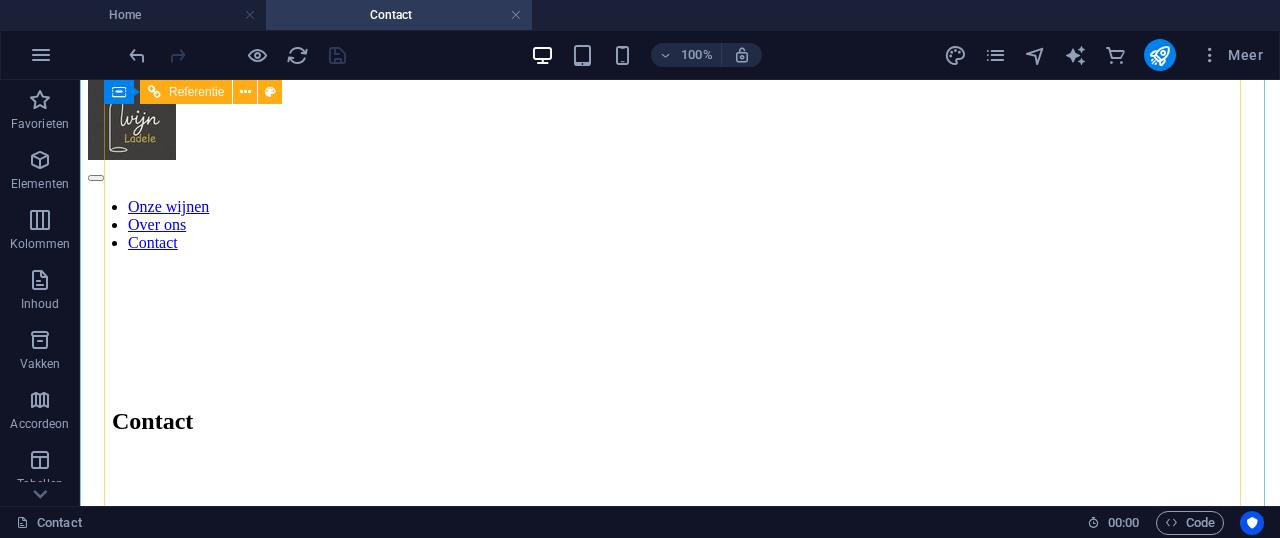 scroll, scrollTop: 147, scrollLeft: 0, axis: vertical 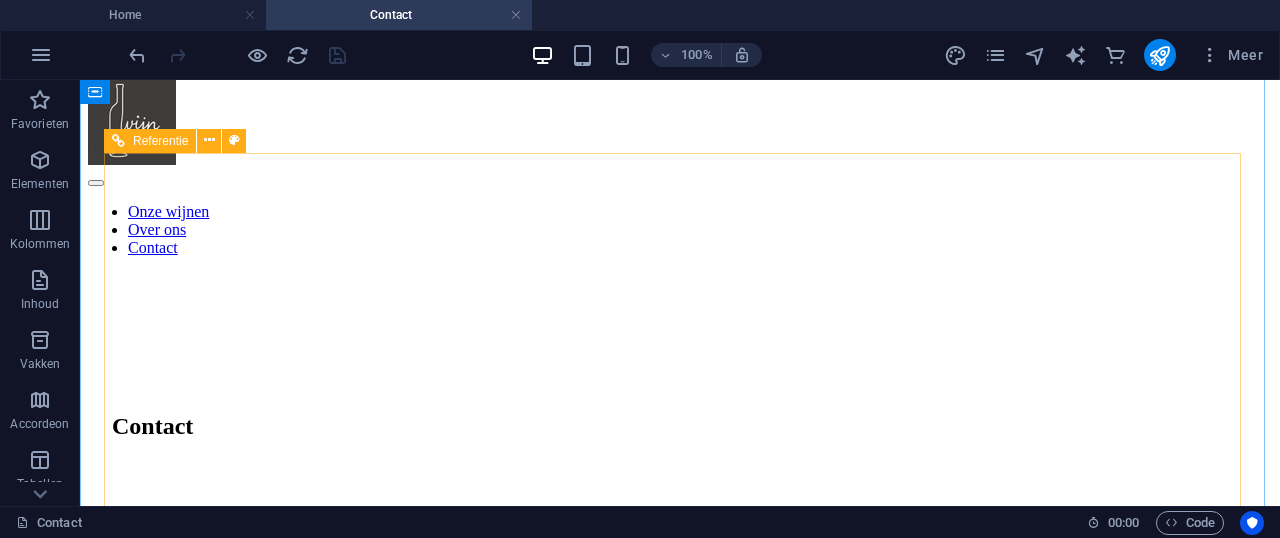 click on "E-mail" at bounding box center [680, 1057] 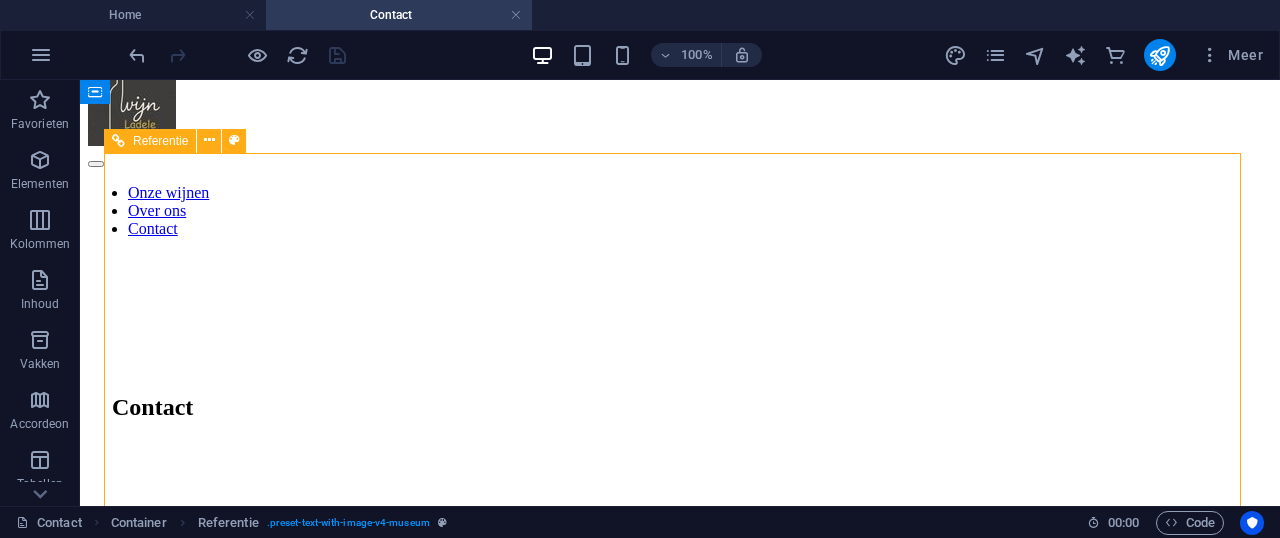 scroll, scrollTop: 0, scrollLeft: 0, axis: both 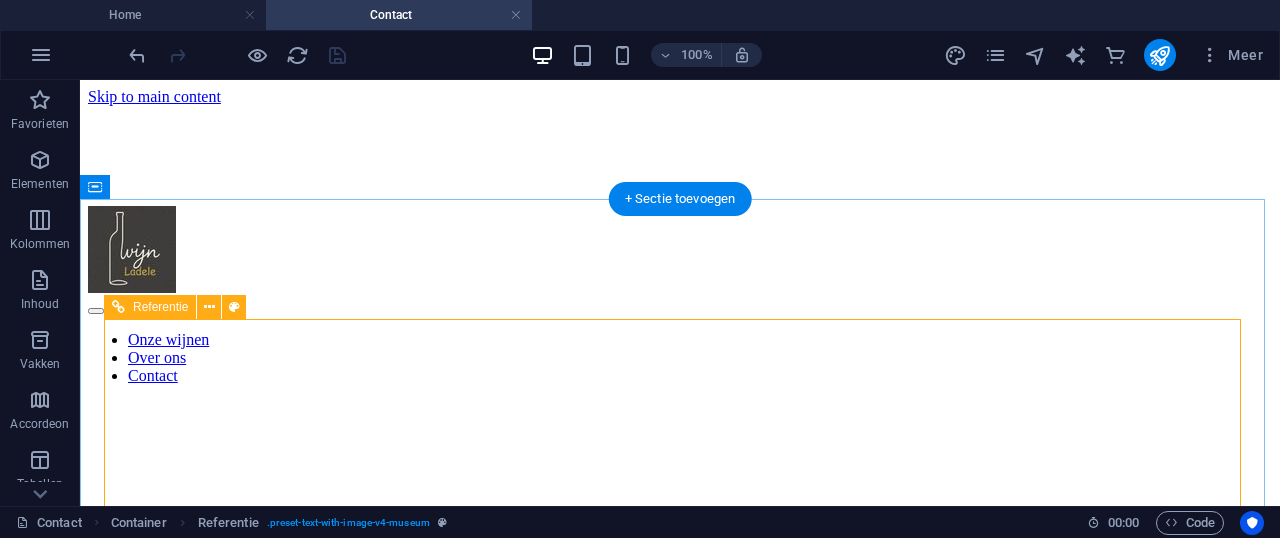 click at bounding box center [680, 604] 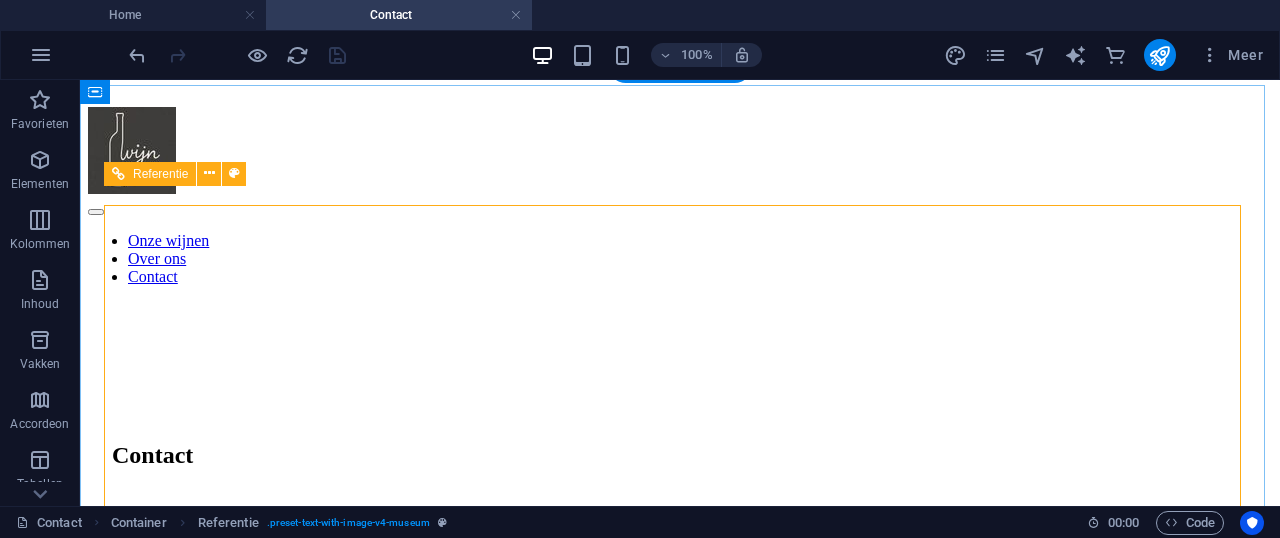 click on "Naam E-mail Uw bericht Niet leesbaar? Nieuw laden Verstuur!" at bounding box center (680, 1182) 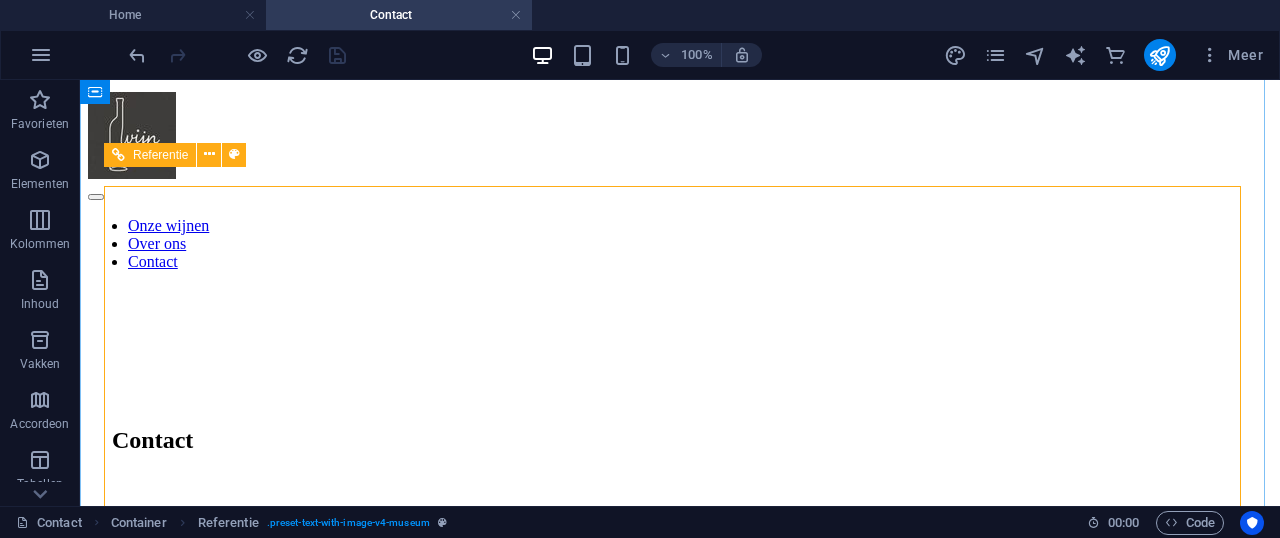 click on "E-mail" at bounding box center (680, 1071) 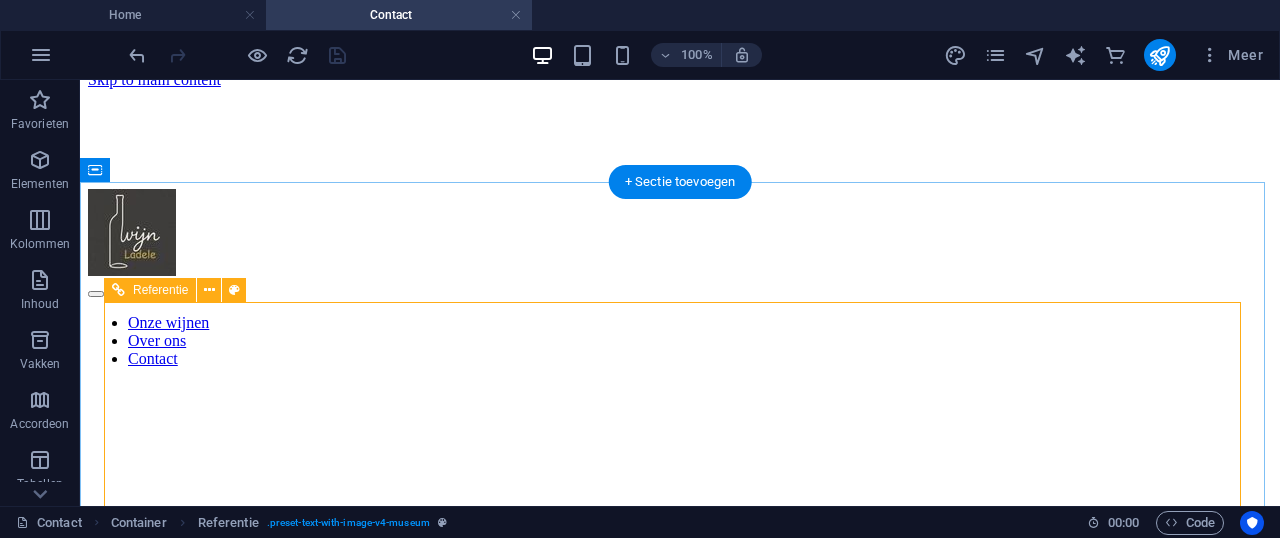 scroll, scrollTop: 0, scrollLeft: 0, axis: both 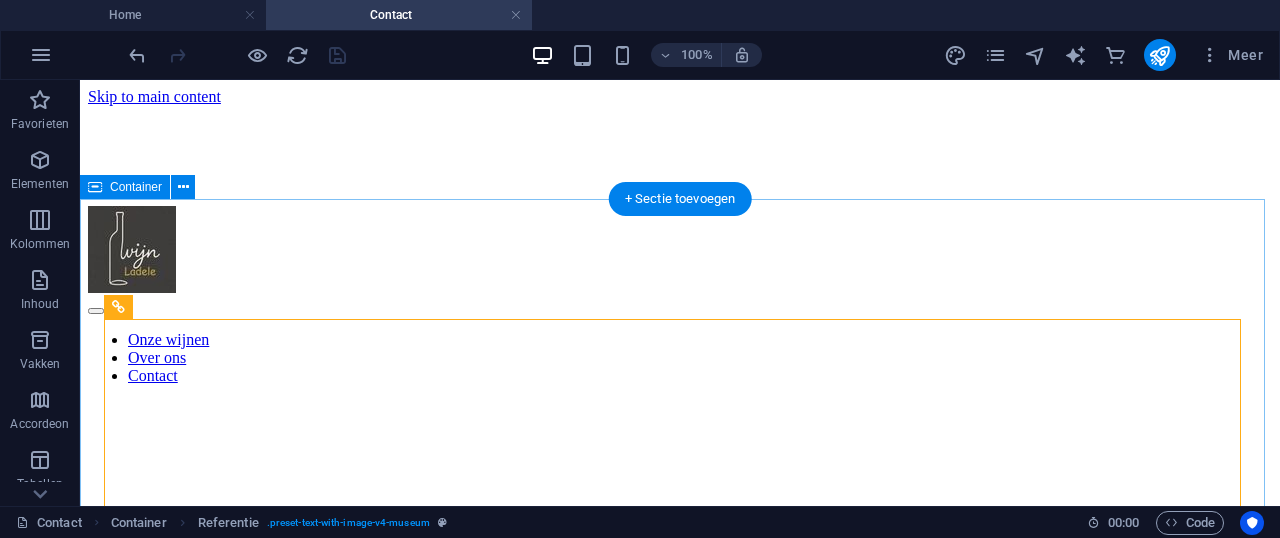 click on "Contact Naam E-mail Uw bericht Niet leesbaar? Nieuw laden Verstuur!" at bounding box center (680, 1306) 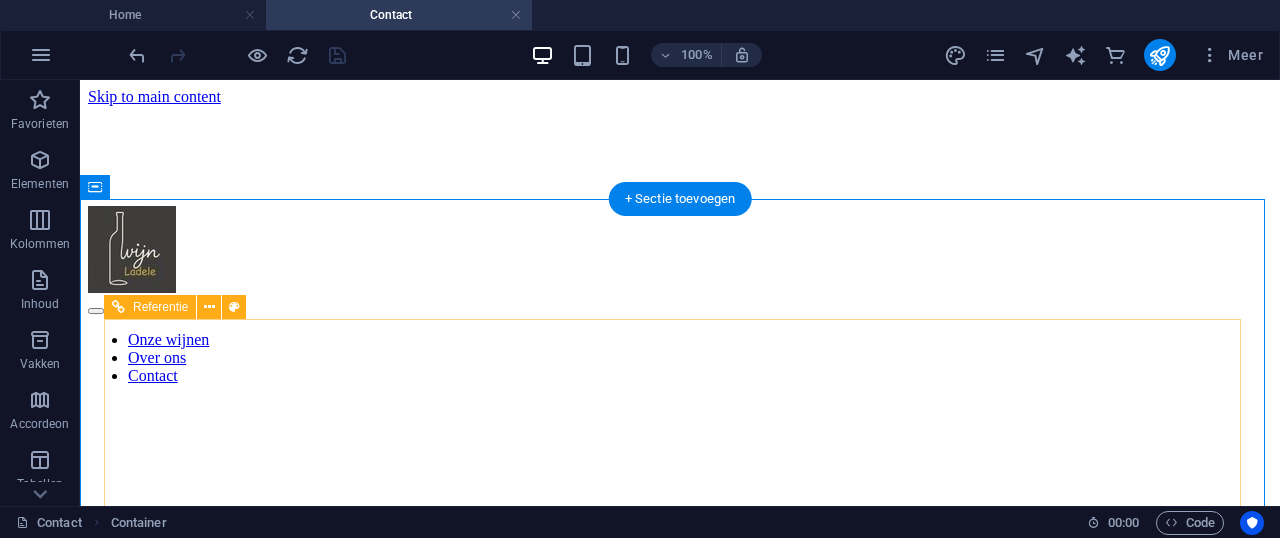 click on "Contact" at bounding box center [680, 554] 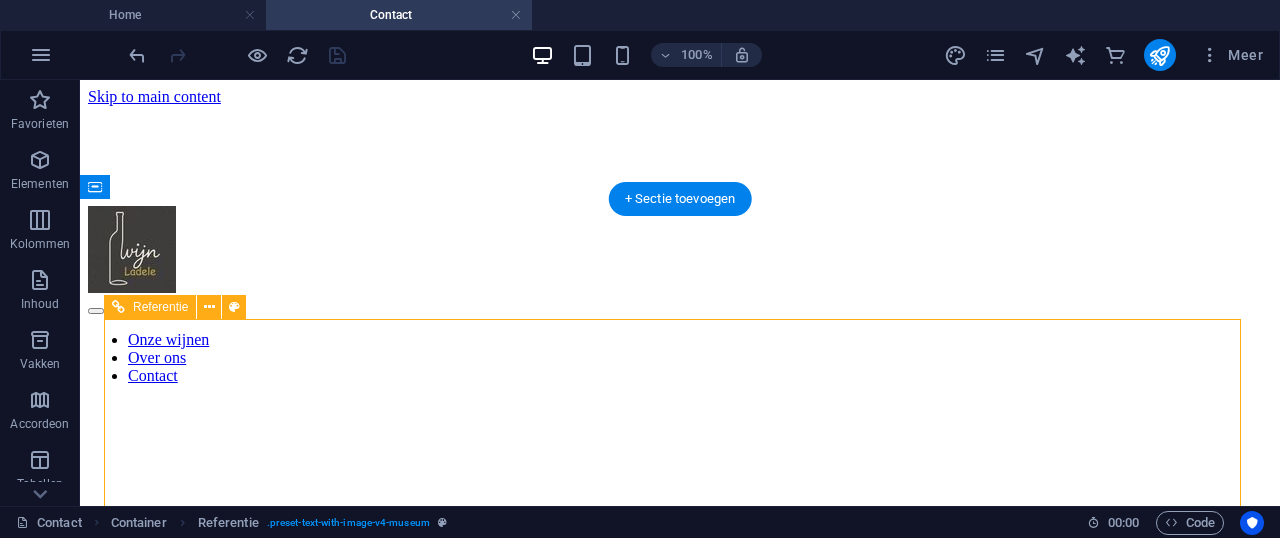 drag, startPoint x: 845, startPoint y: 349, endPoint x: 852, endPoint y: 367, distance: 19.313208 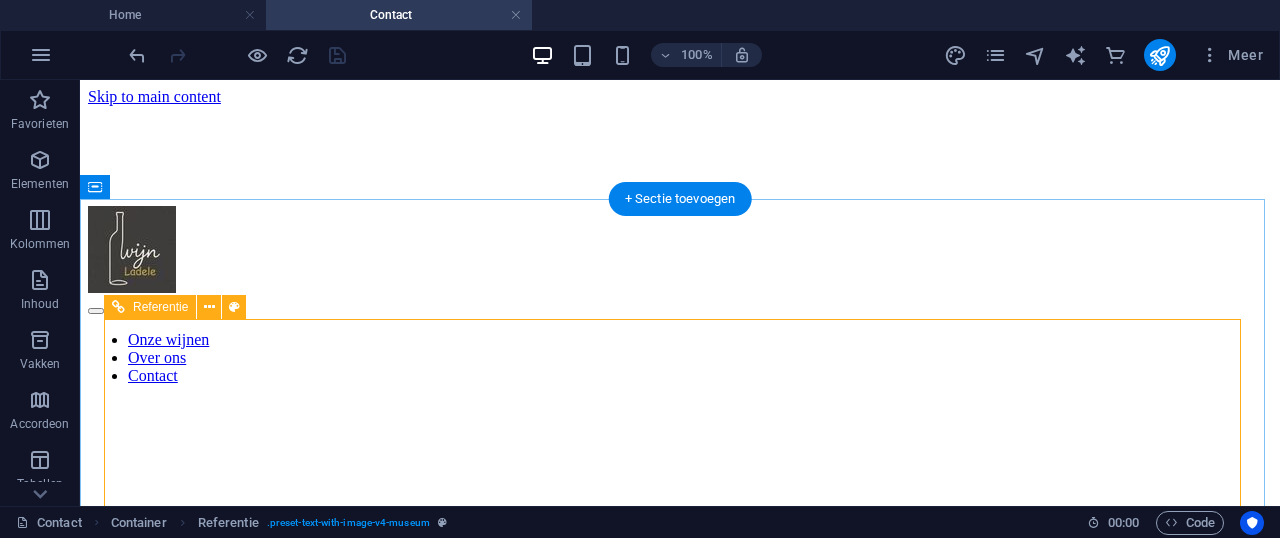 click on "Naam" at bounding box center [680, 1164] 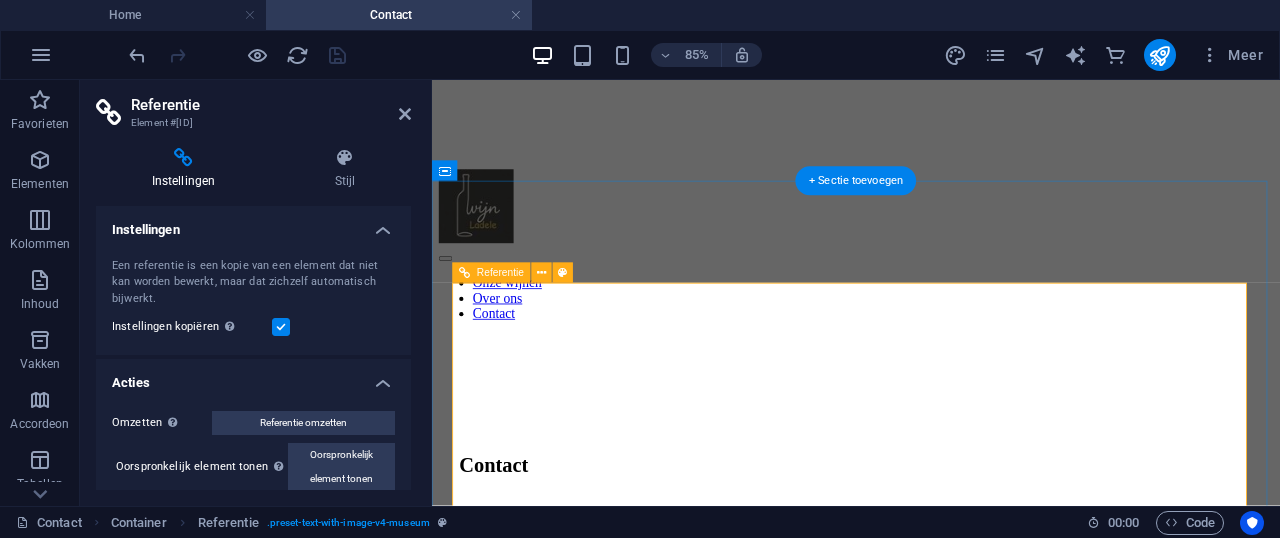 scroll, scrollTop: 100, scrollLeft: 0, axis: vertical 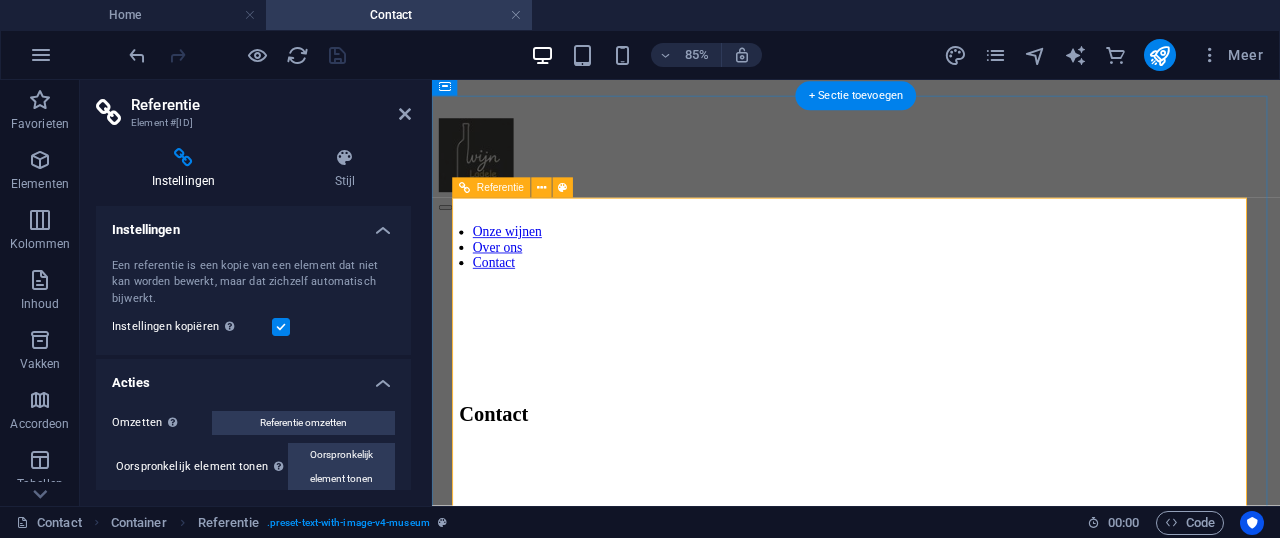 click on "Naam E-mail Uw bericht Niet leesbaar? Nieuw laden Verstuur!" at bounding box center [931, 1200] 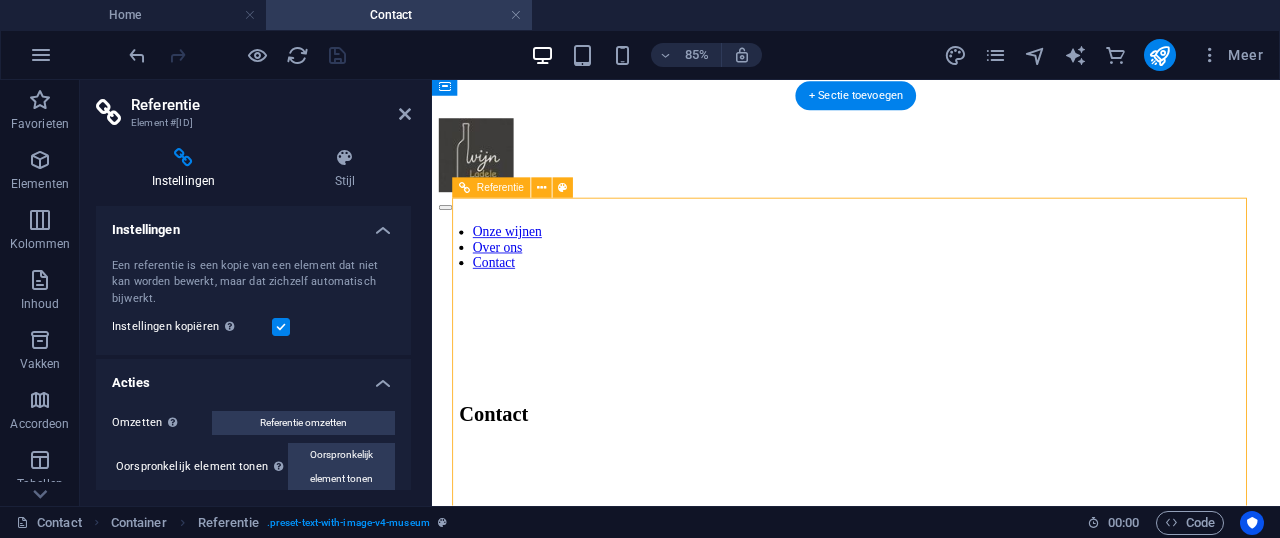 click on "Naam" at bounding box center (590, 1083) 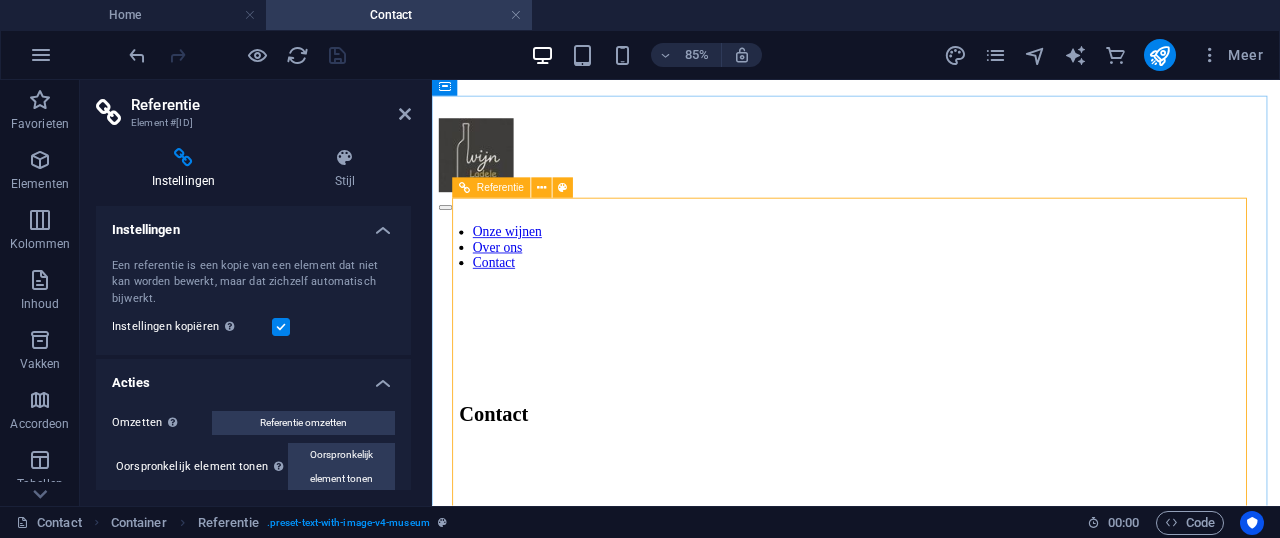 click on "E-mail" at bounding box center [596, 1104] 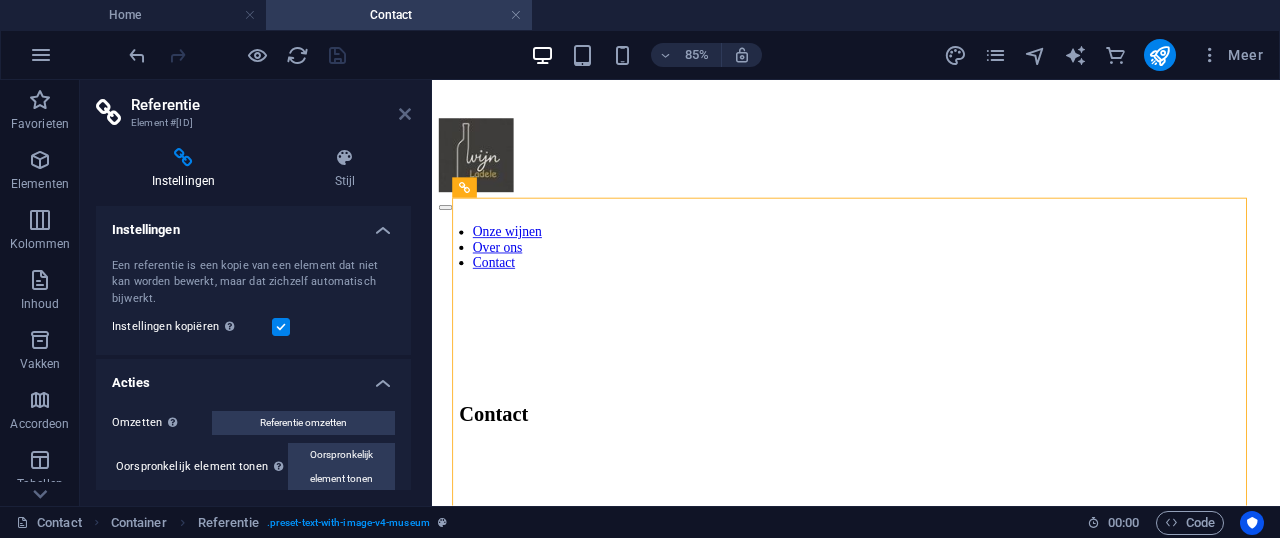 click at bounding box center (405, 114) 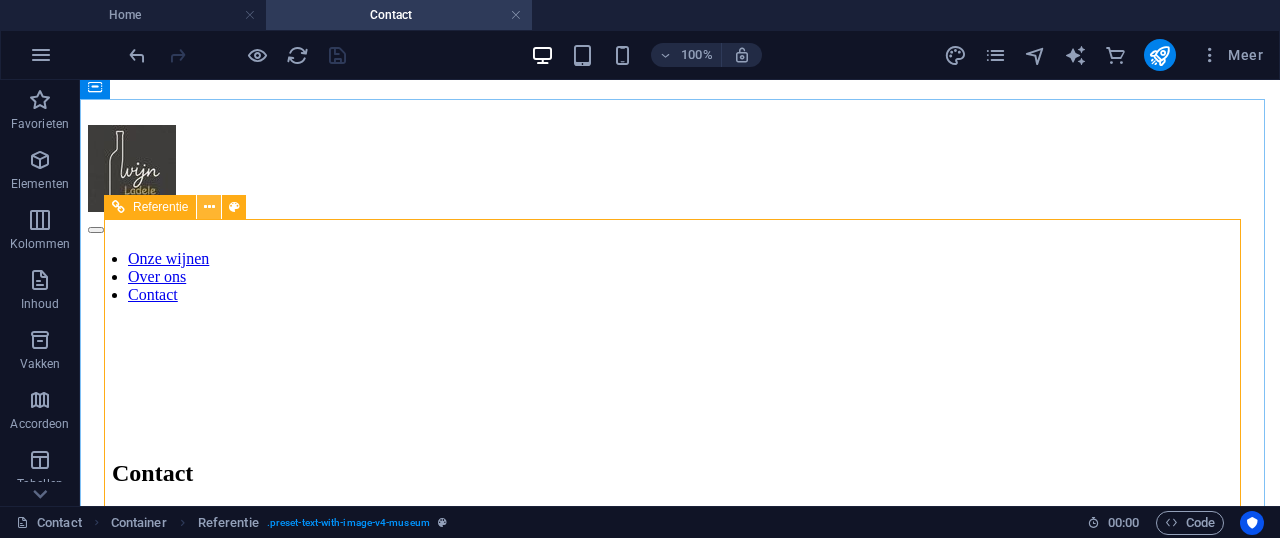 click at bounding box center (209, 207) 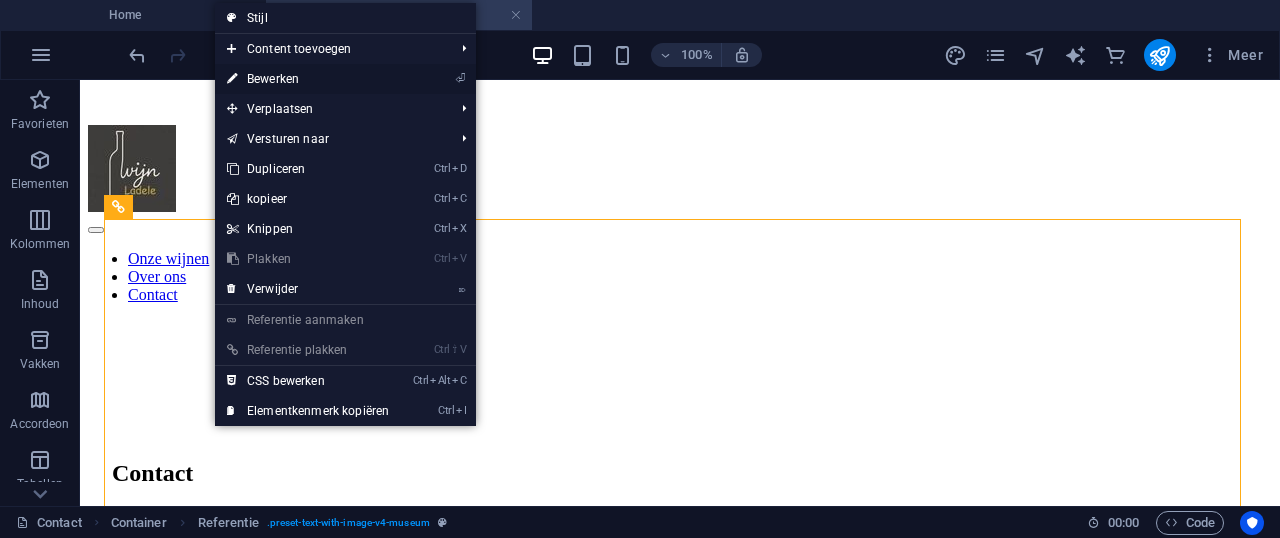 click on "⏎  Bewerken" at bounding box center [308, 79] 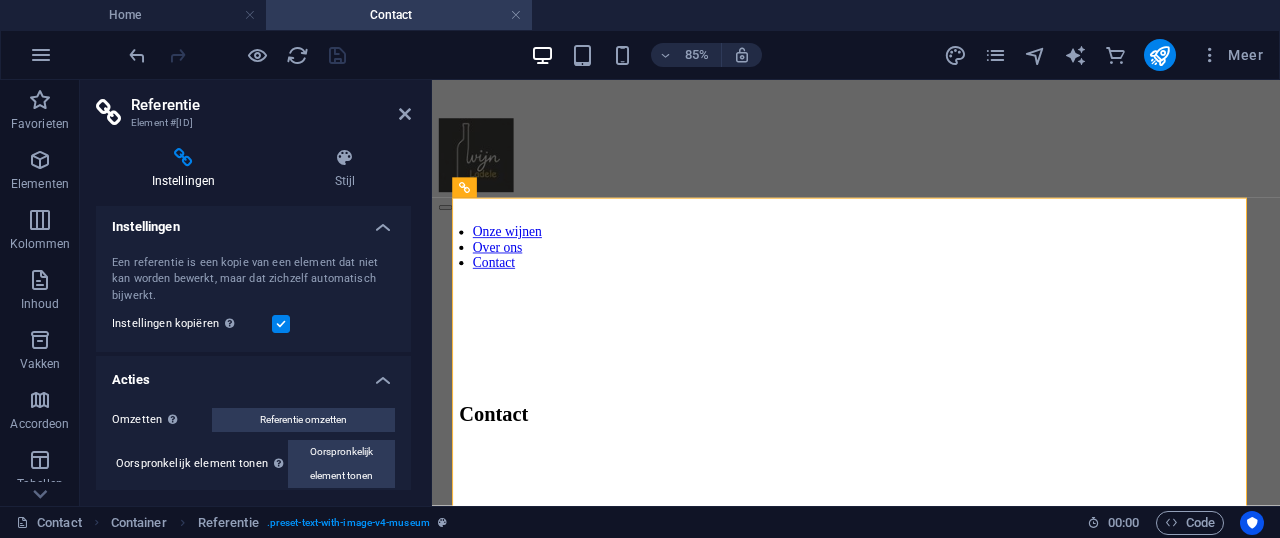scroll, scrollTop: 0, scrollLeft: 0, axis: both 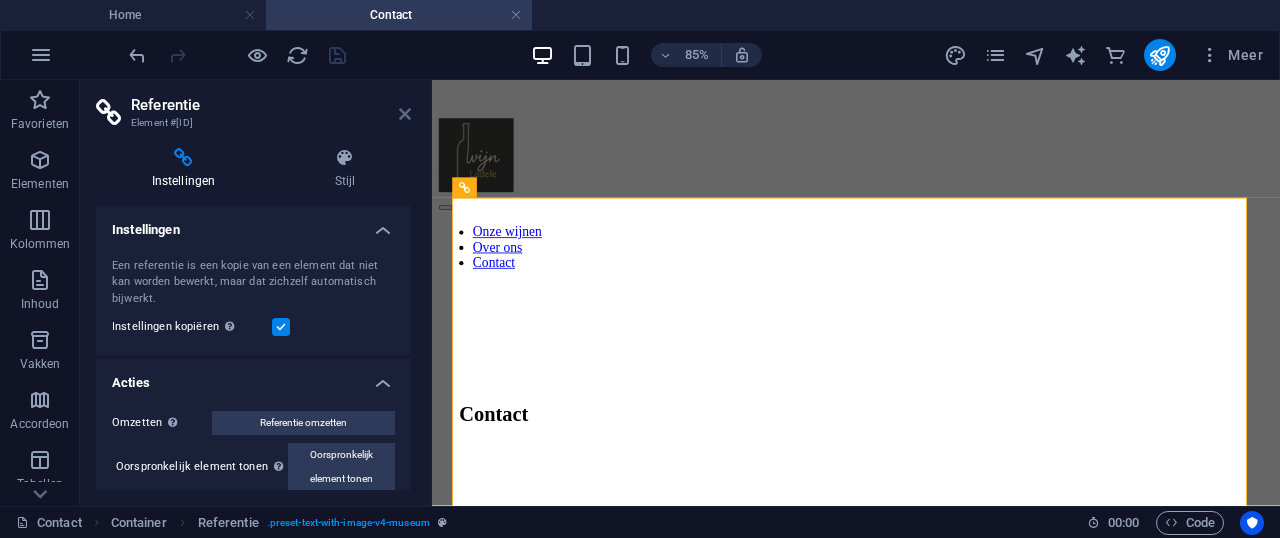 click at bounding box center [405, 114] 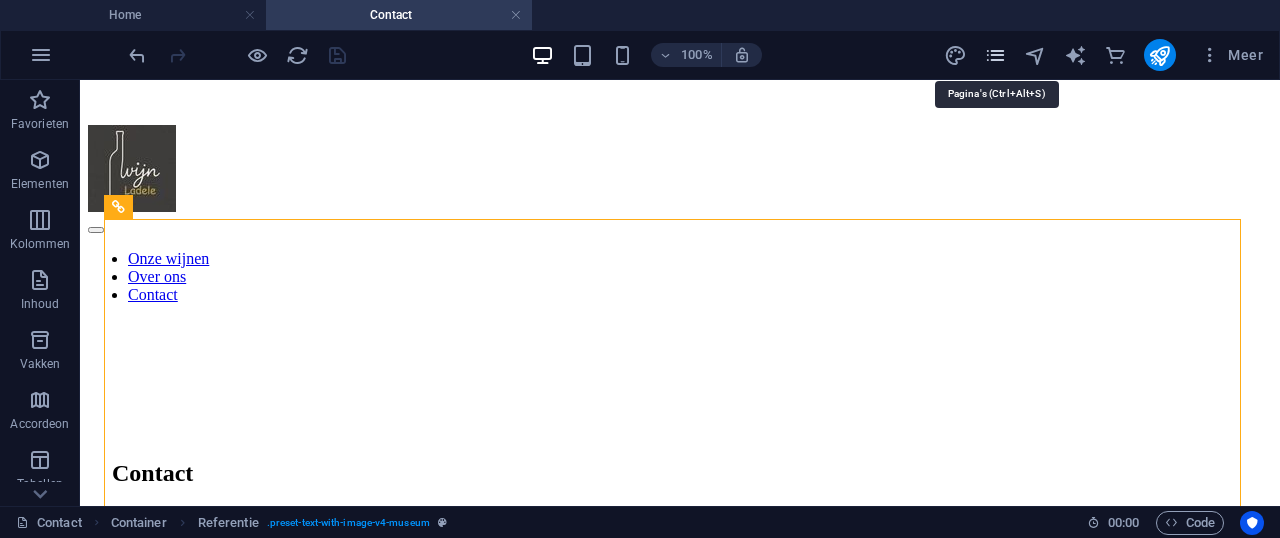 click at bounding box center [995, 55] 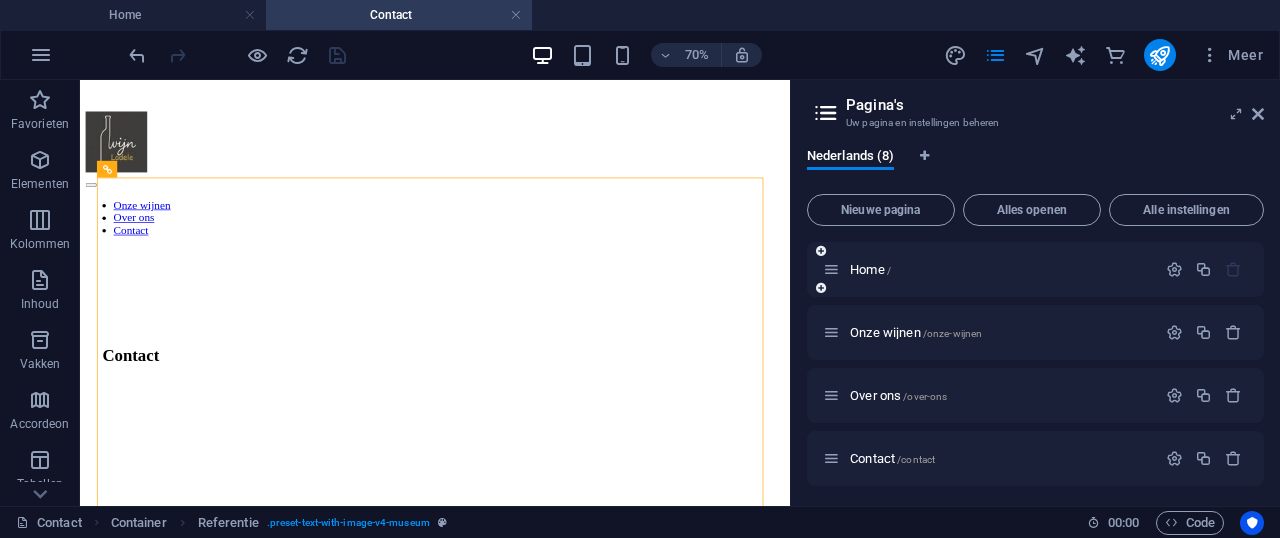 click on "Home /" at bounding box center [989, 269] 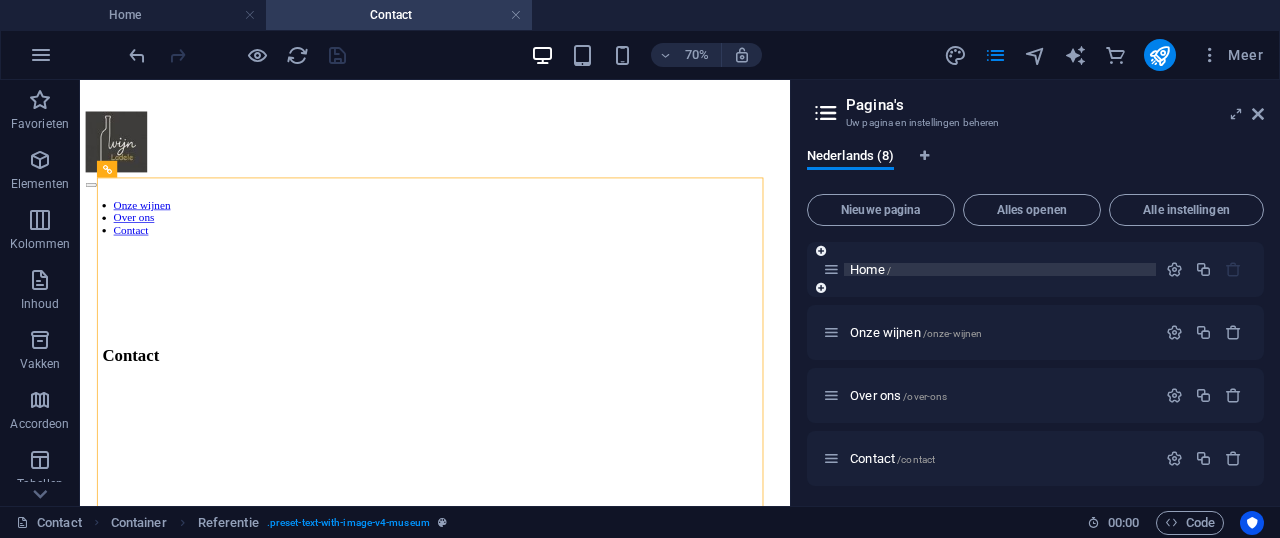 click on "Home /" at bounding box center (870, 269) 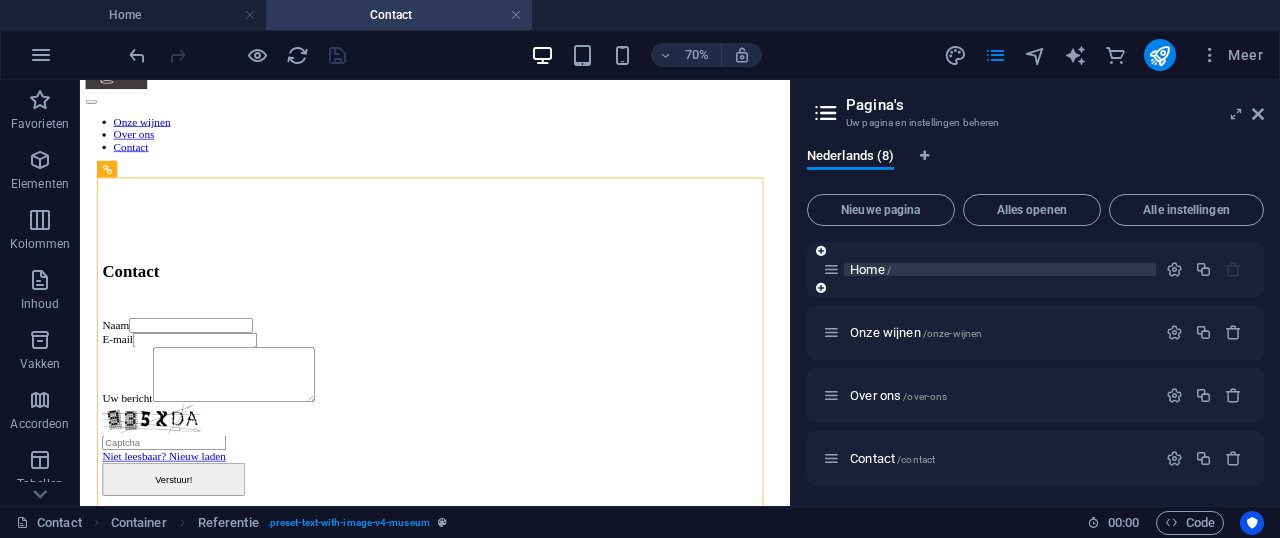 click on "Home /" at bounding box center [870, 269] 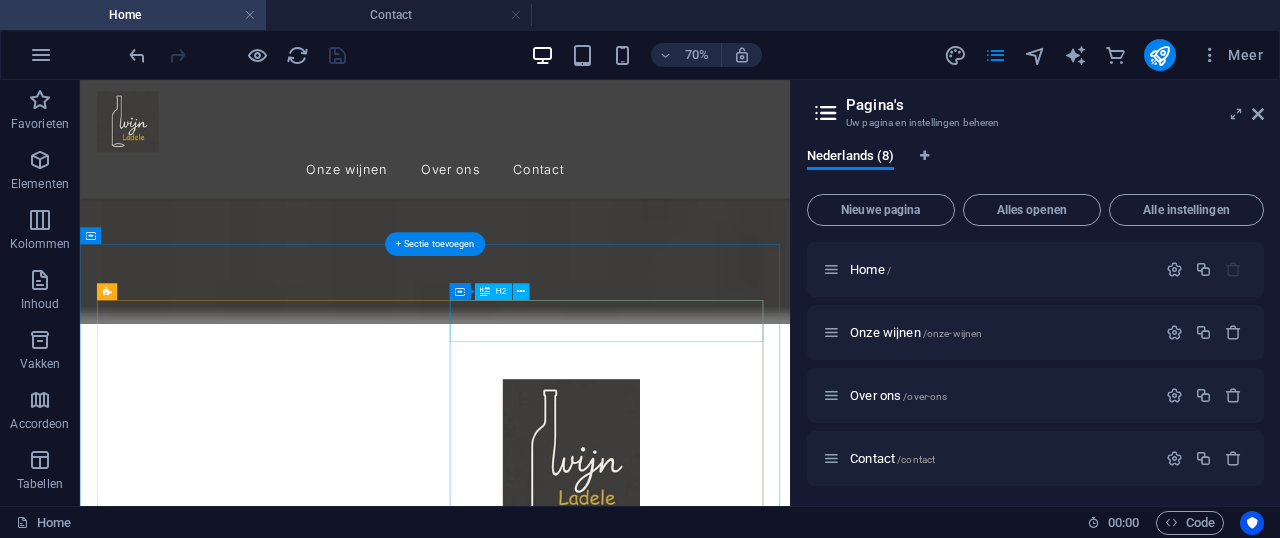 scroll, scrollTop: 826, scrollLeft: 0, axis: vertical 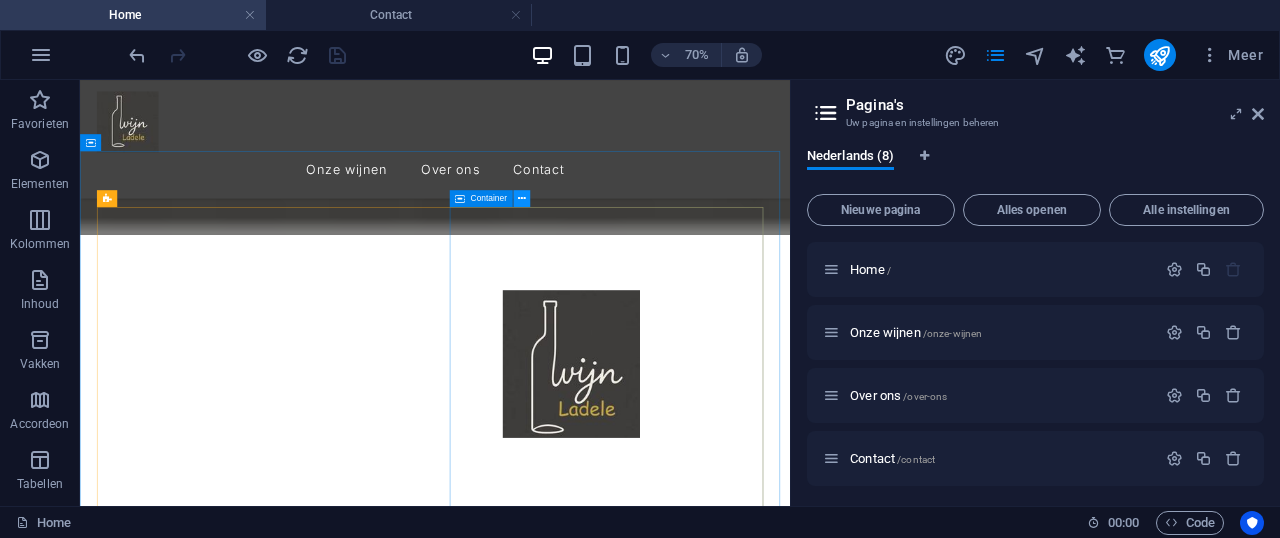 click at bounding box center [521, 198] 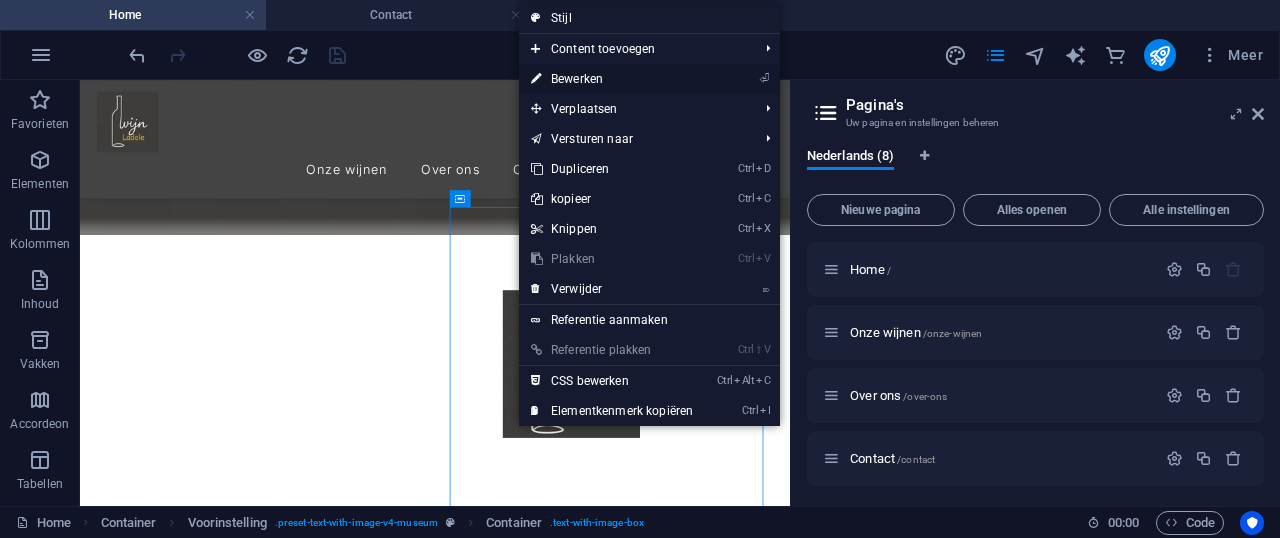 click on "⏎  Bewerken" at bounding box center (612, 79) 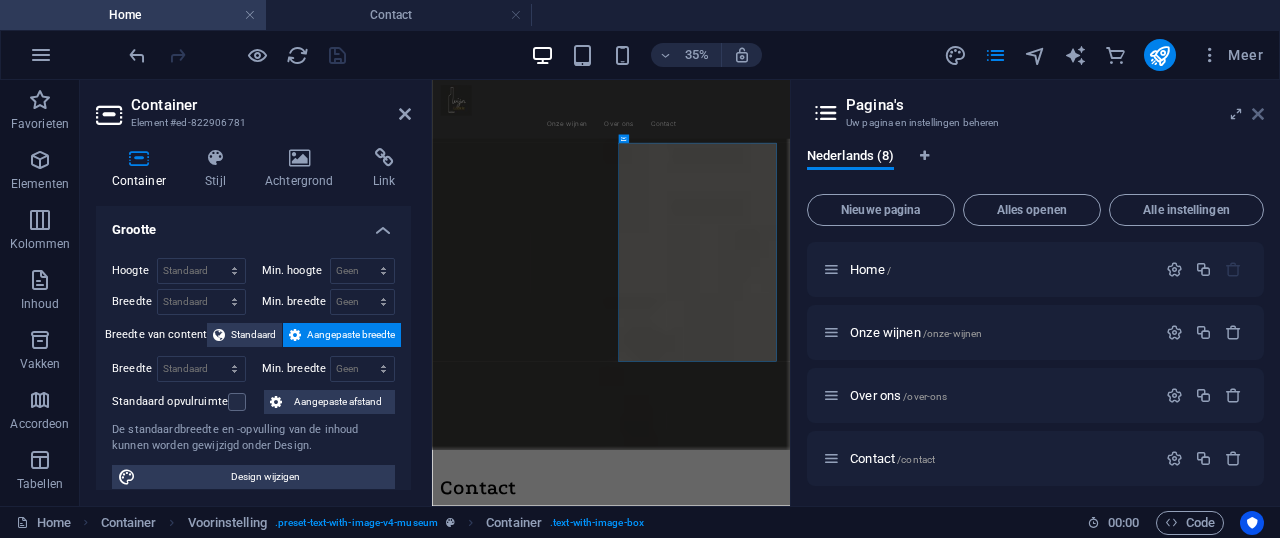 drag, startPoint x: 1260, startPoint y: 116, endPoint x: 974, endPoint y: 42, distance: 295.41833 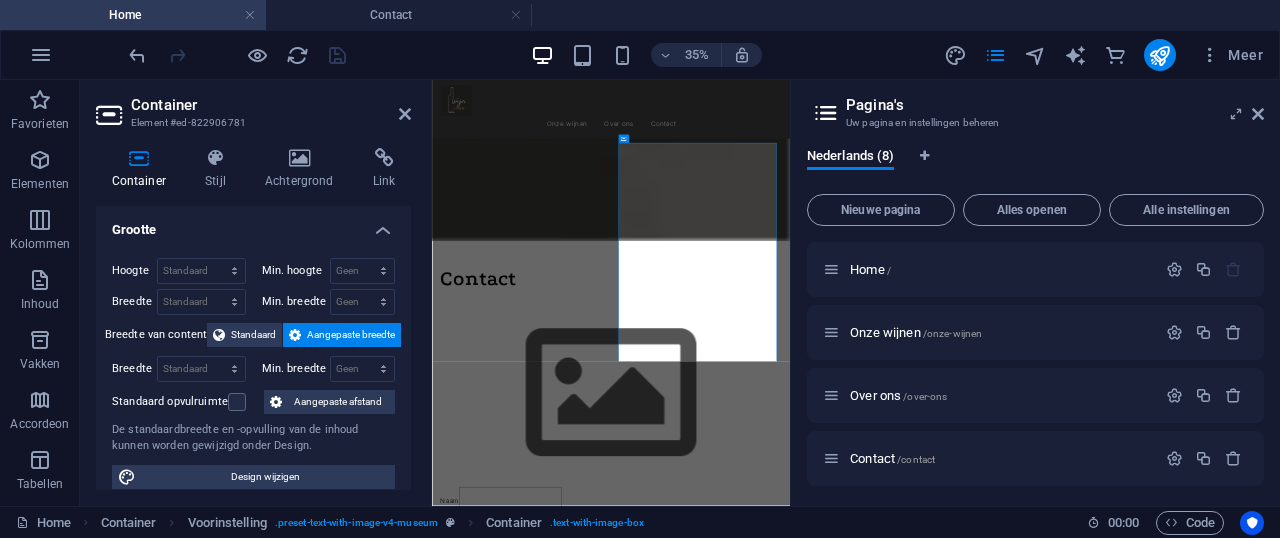 scroll, scrollTop: 777, scrollLeft: 0, axis: vertical 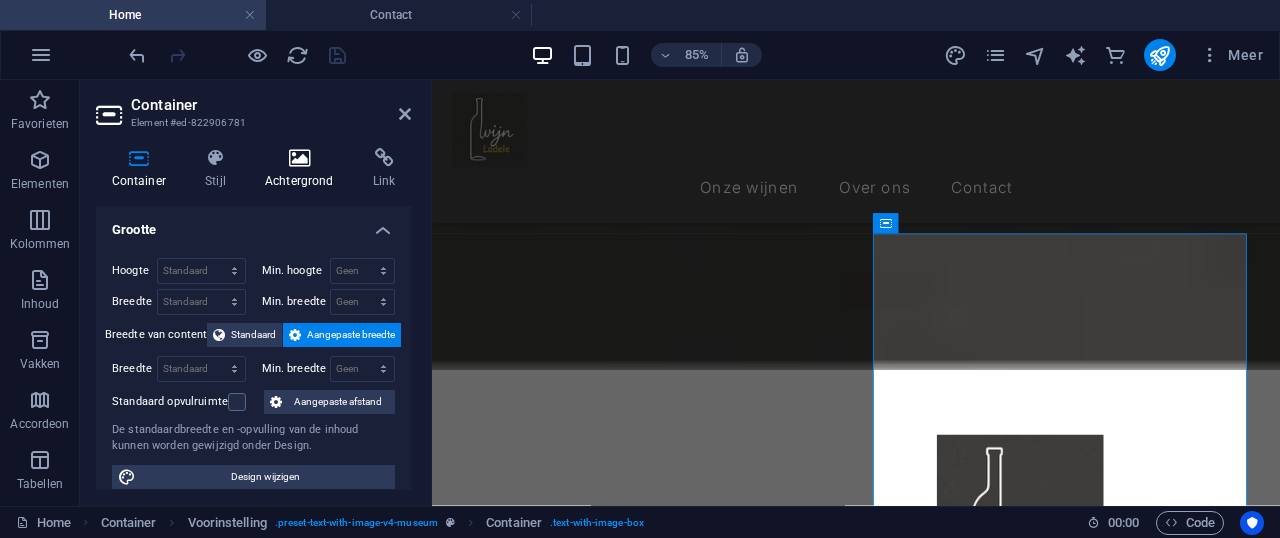 click at bounding box center [299, 158] 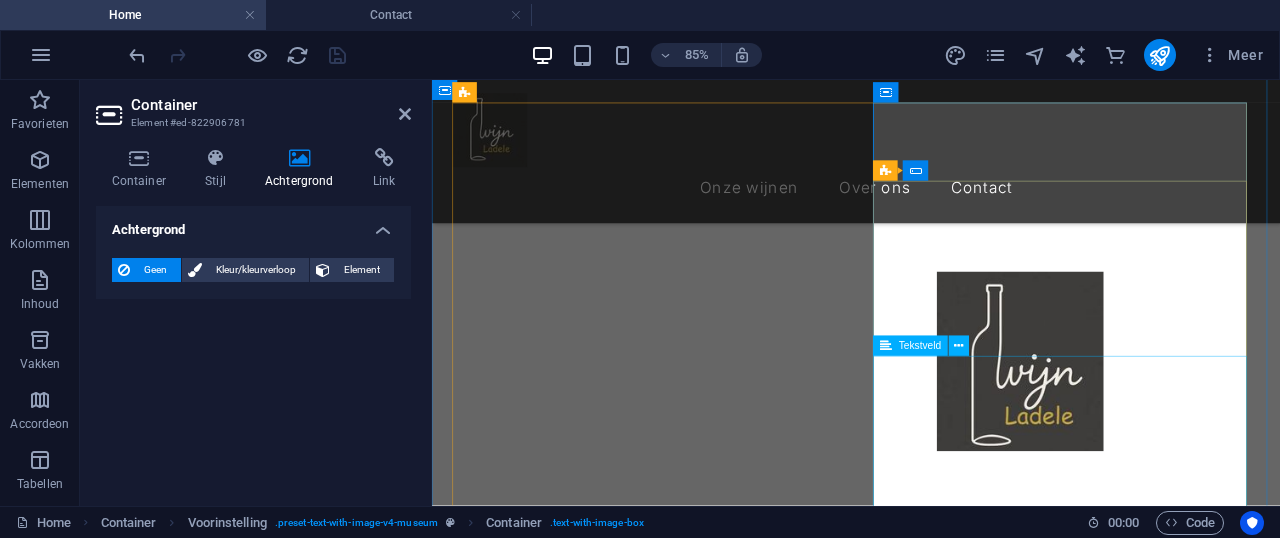 scroll, scrollTop: 1044, scrollLeft: 0, axis: vertical 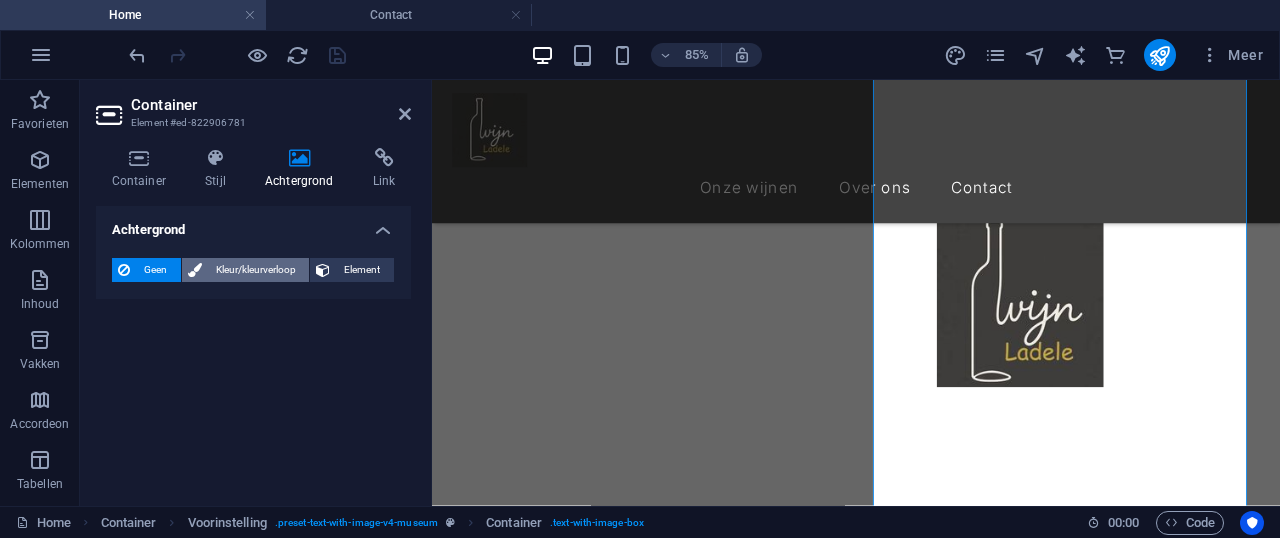 click on "Kleur/kleurverloop" at bounding box center (256, 270) 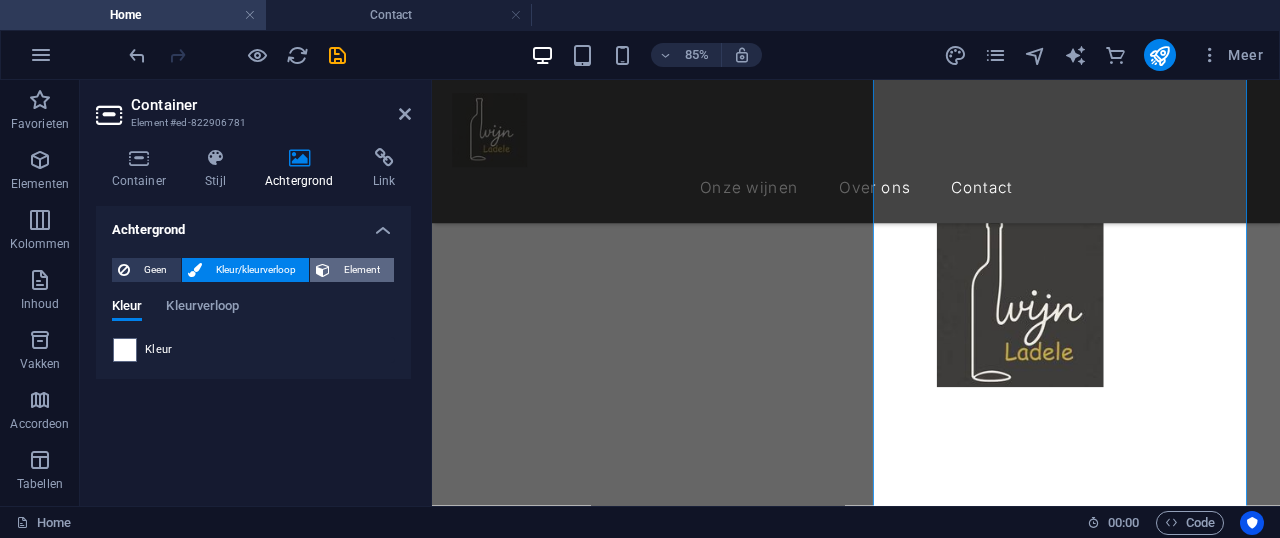 click on "Element" at bounding box center [362, 270] 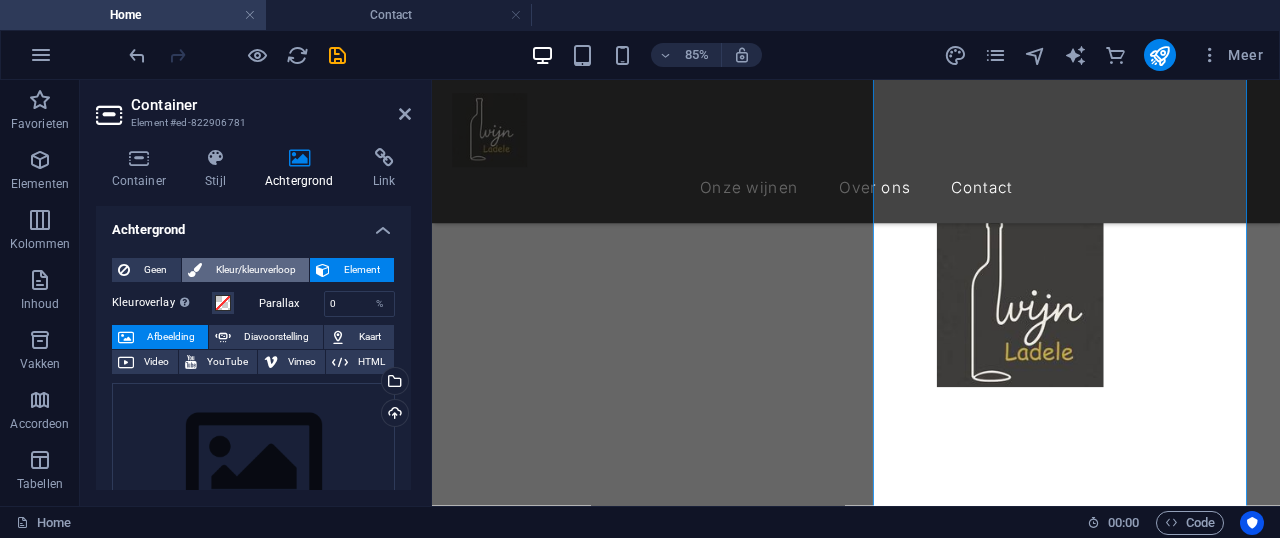 click on "Kleur/kleurverloop" at bounding box center [256, 270] 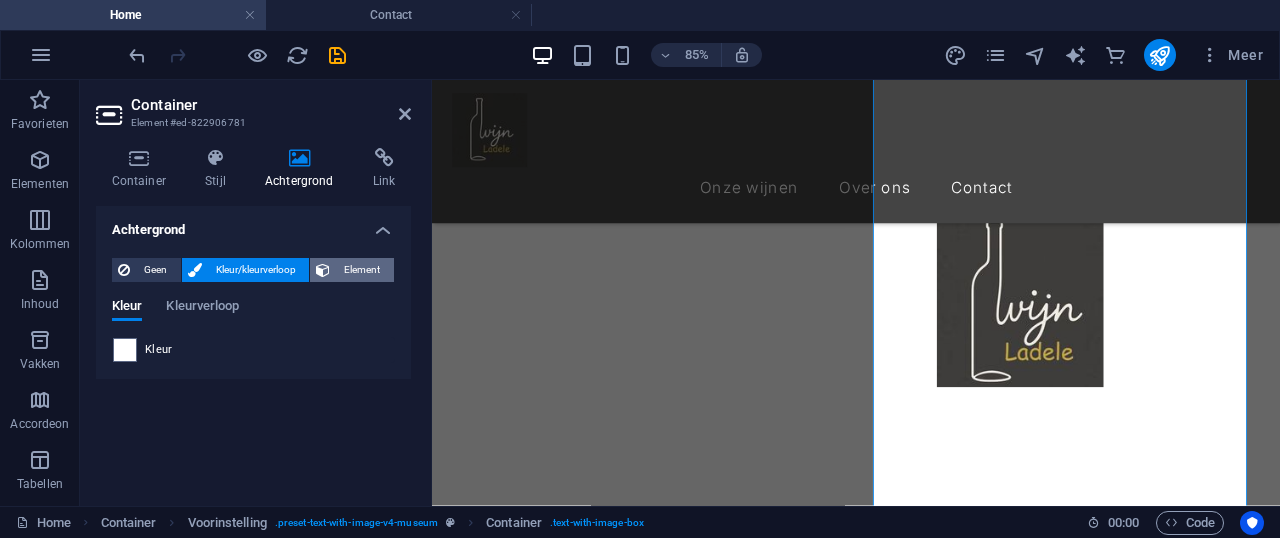 click on "Element" at bounding box center (362, 270) 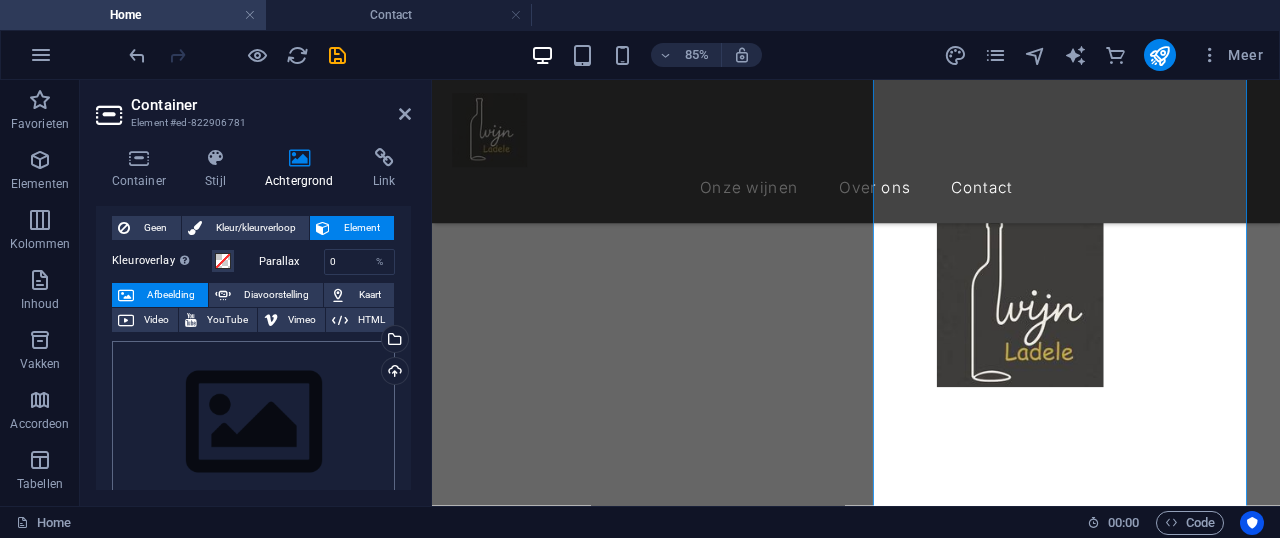 scroll, scrollTop: 133, scrollLeft: 0, axis: vertical 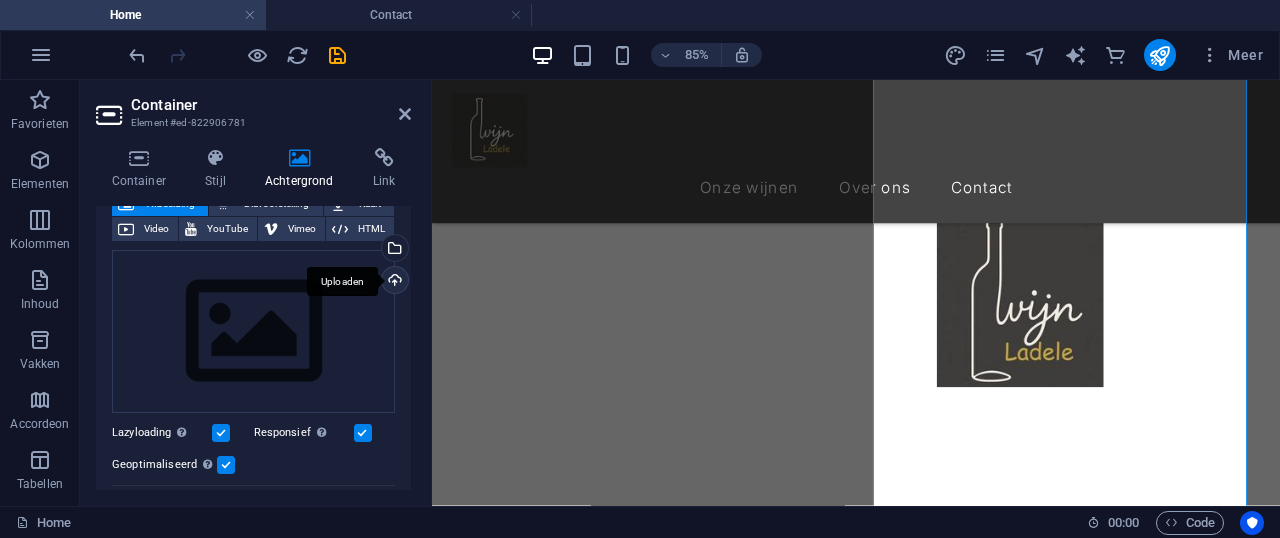 click on "Uploaden" at bounding box center [393, 282] 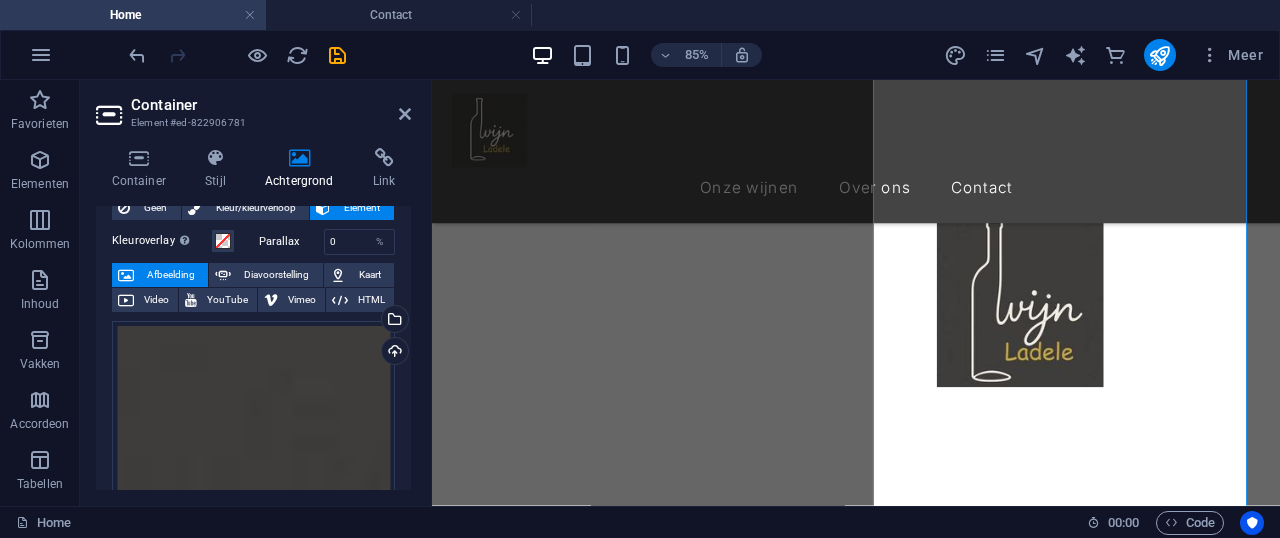 scroll, scrollTop: 0, scrollLeft: 0, axis: both 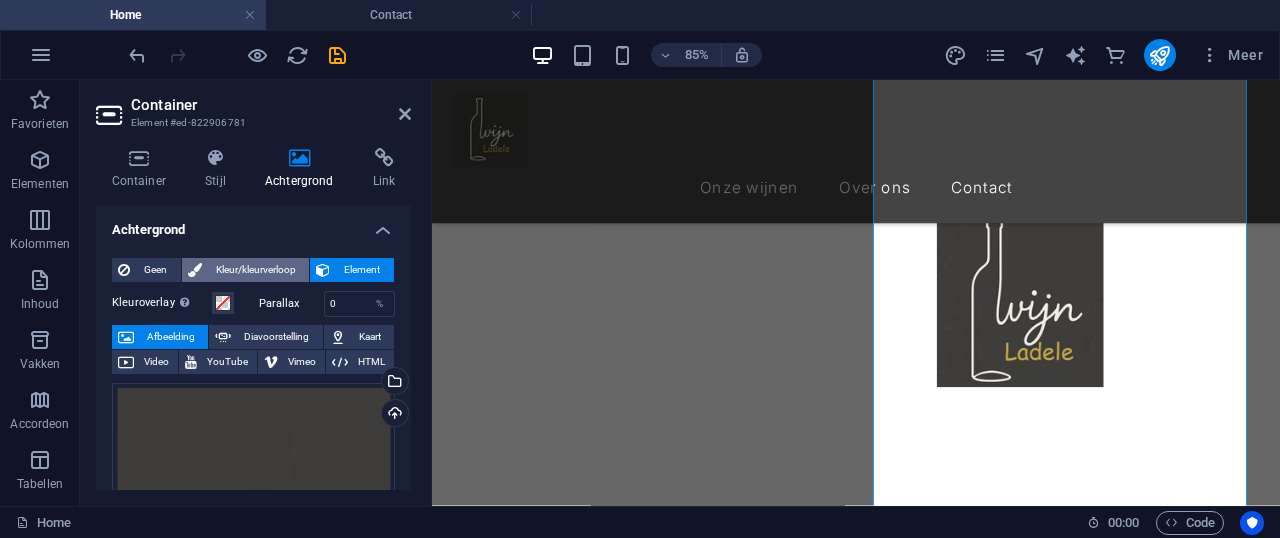 click on "Kleur/kleurverloop" at bounding box center (256, 270) 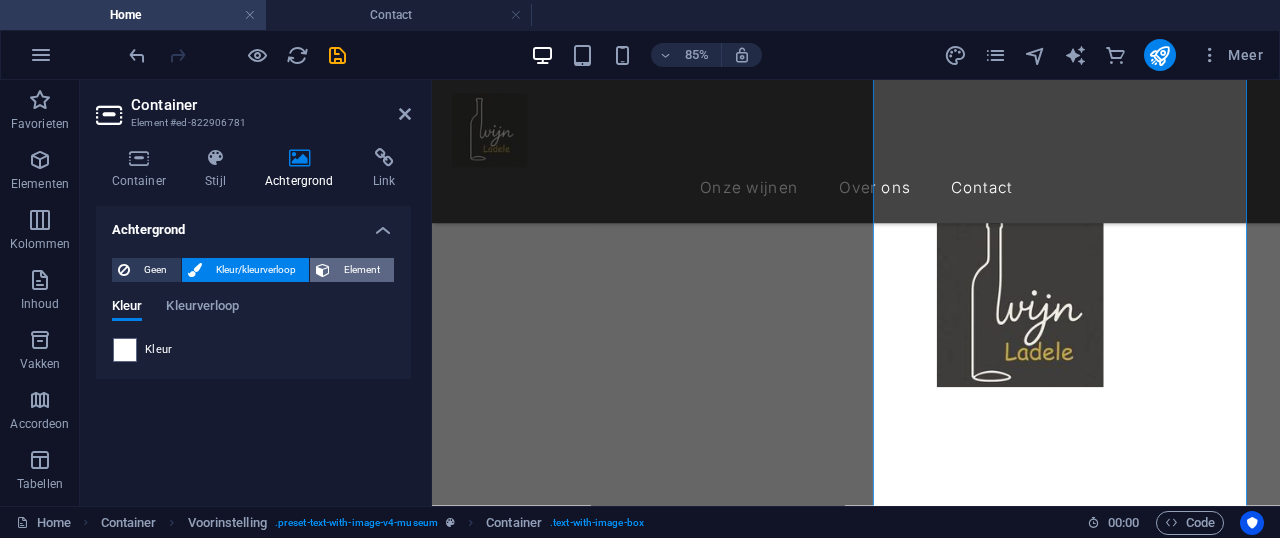 click on "Element" at bounding box center [362, 270] 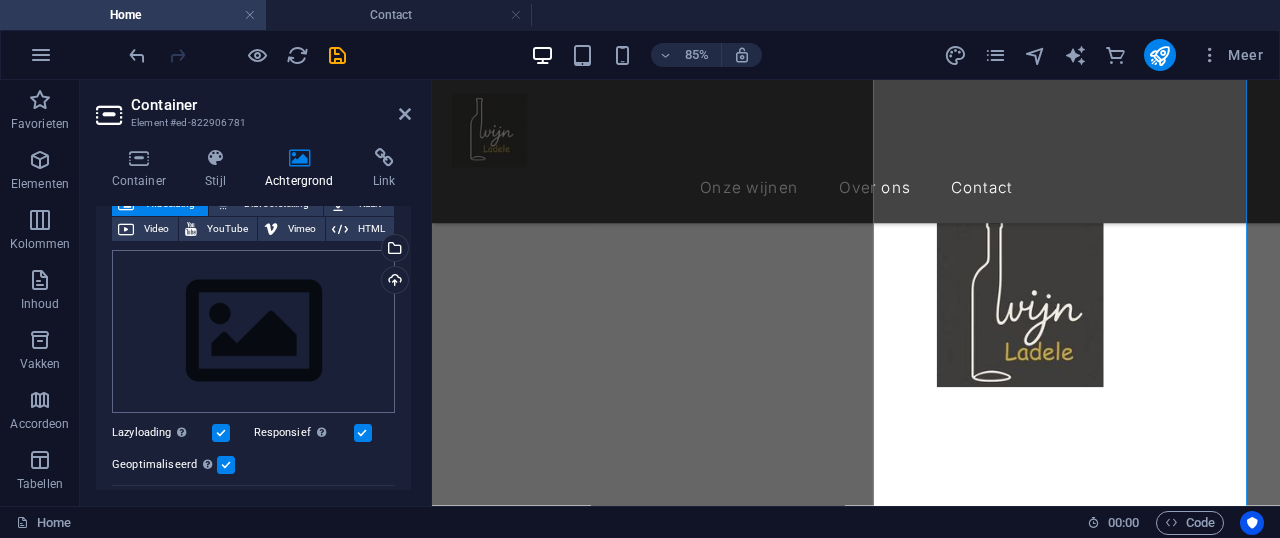 scroll, scrollTop: 100, scrollLeft: 0, axis: vertical 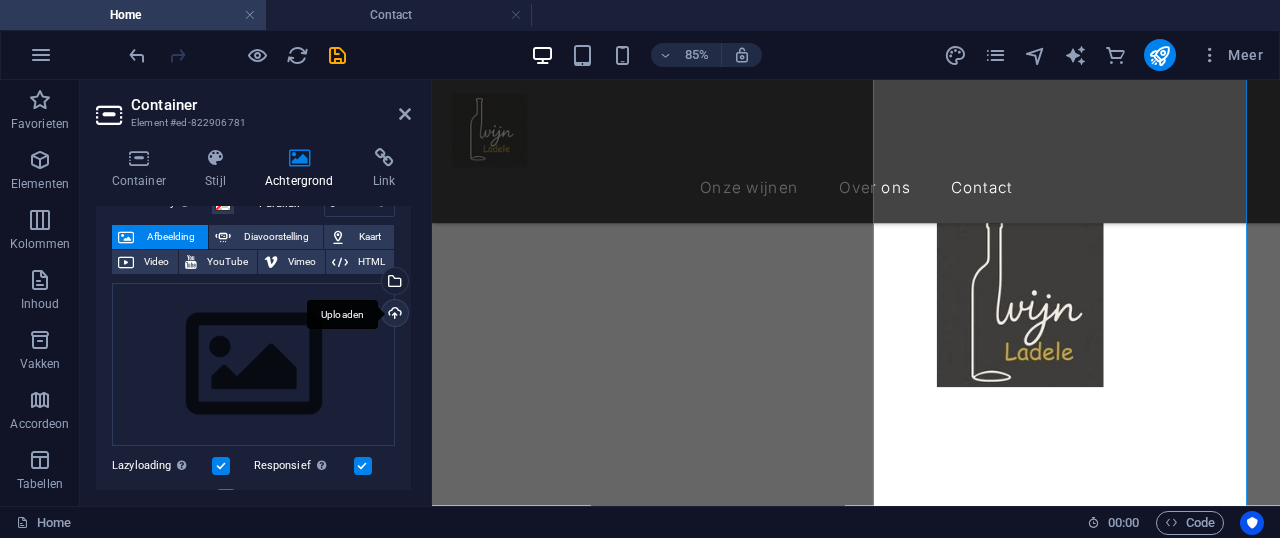 click on "Uploaden" at bounding box center (393, 315) 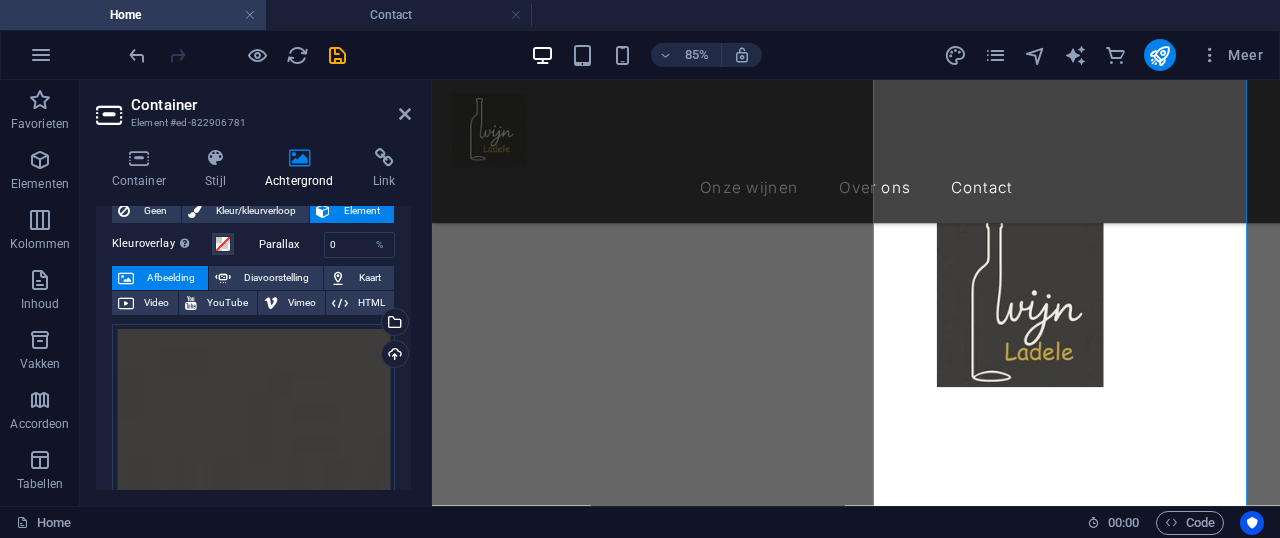 scroll, scrollTop: 0, scrollLeft: 0, axis: both 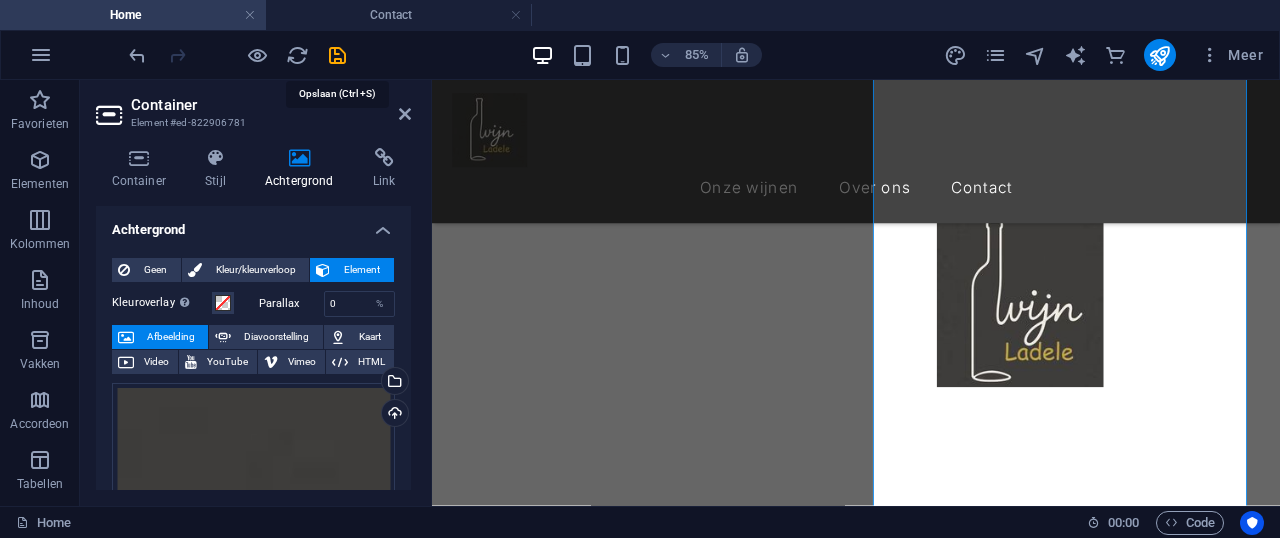 click at bounding box center (337, 55) 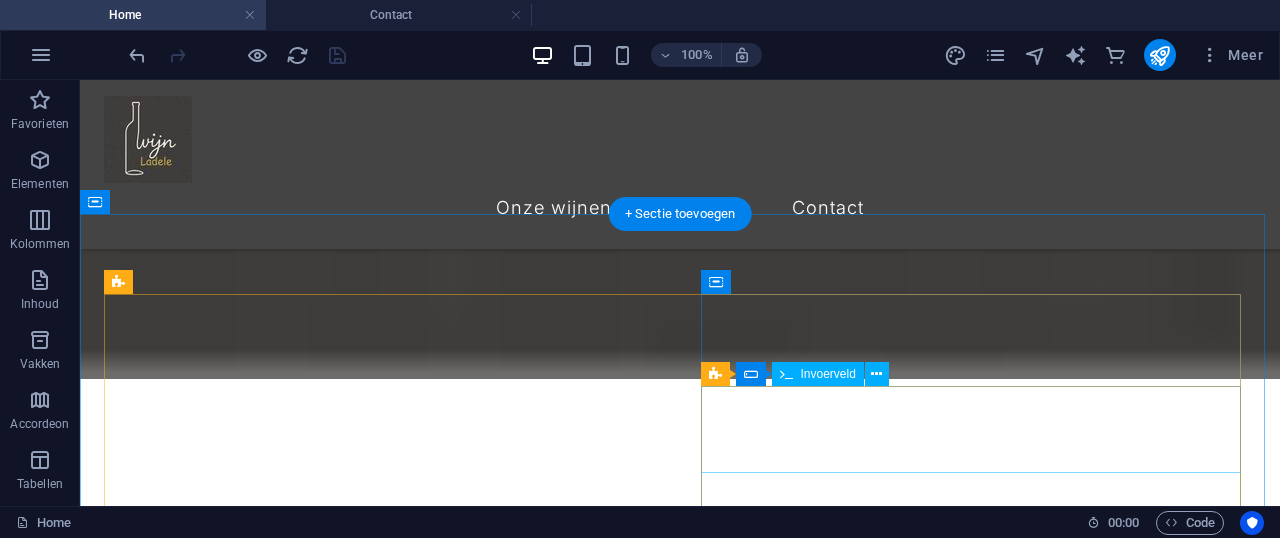 scroll, scrollTop: 644, scrollLeft: 0, axis: vertical 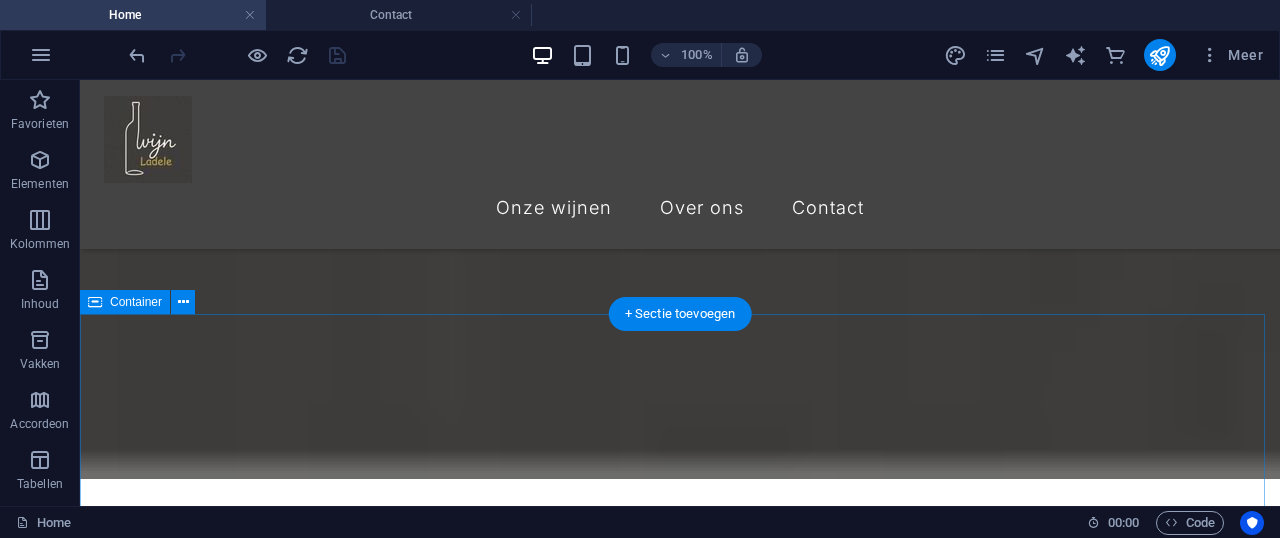 click on "Contact Naam E-mail Uw bericht Niet leesbaar? Nieuw laden Verstuur! Sleep content hierheen of  Elementen toevoegen  Klembord plakken" at bounding box center [680, 2648] 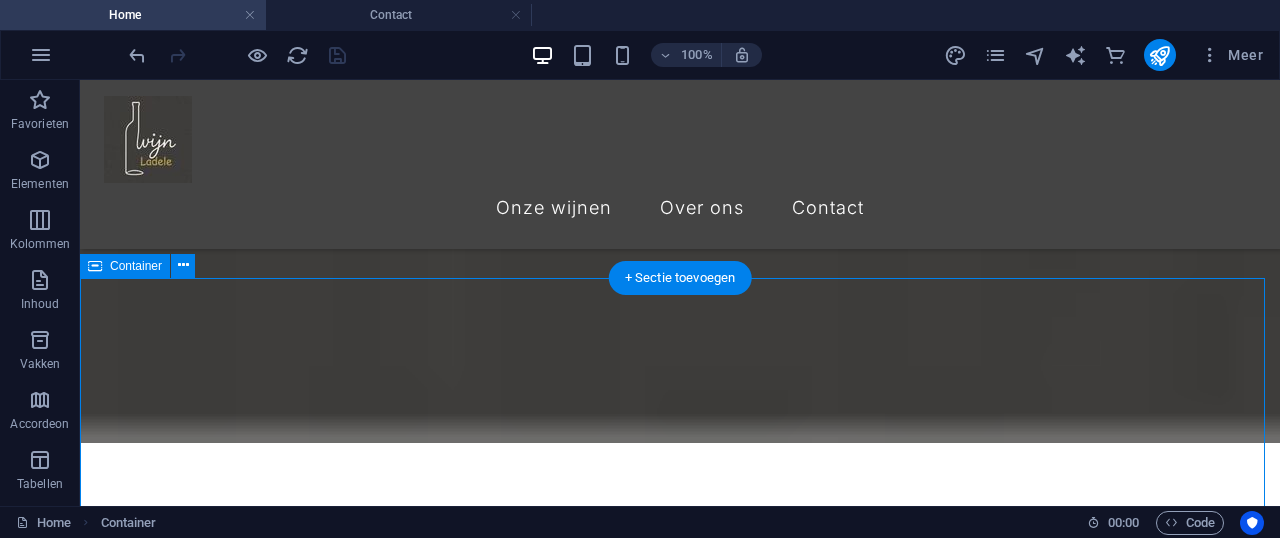 scroll, scrollTop: 710, scrollLeft: 0, axis: vertical 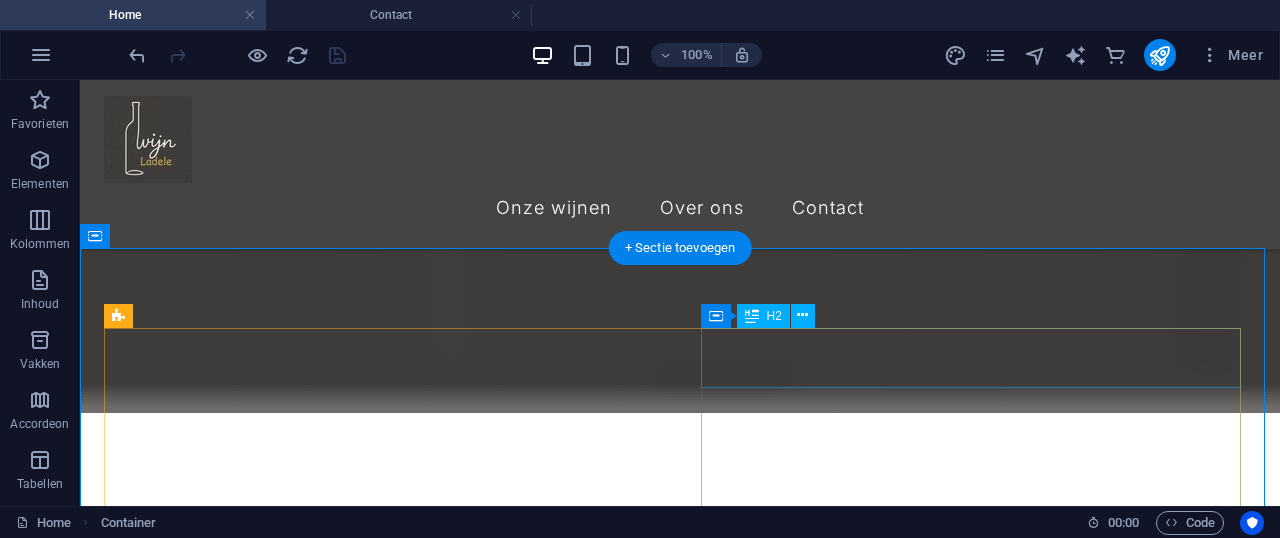 click on "Contact" at bounding box center [680, 1912] 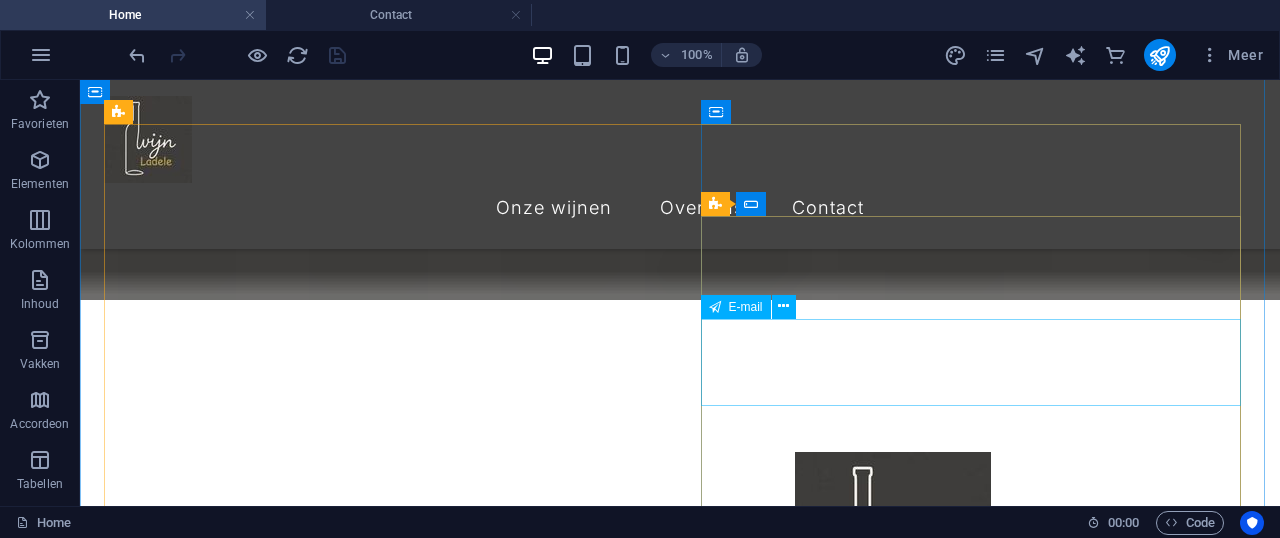 scroll, scrollTop: 777, scrollLeft: 0, axis: vertical 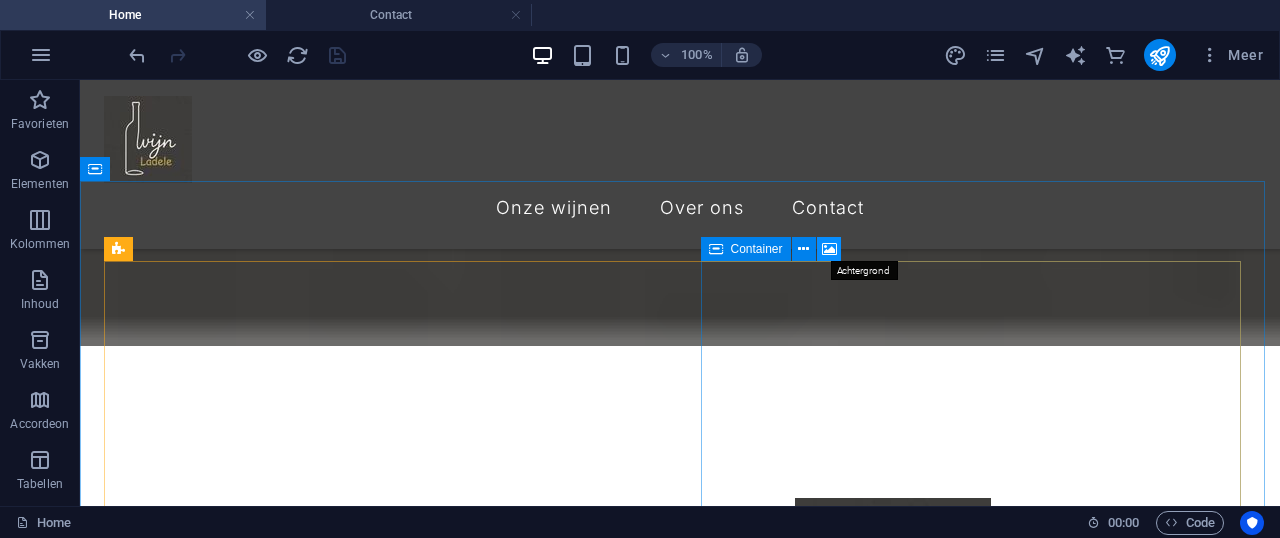 click at bounding box center [829, 249] 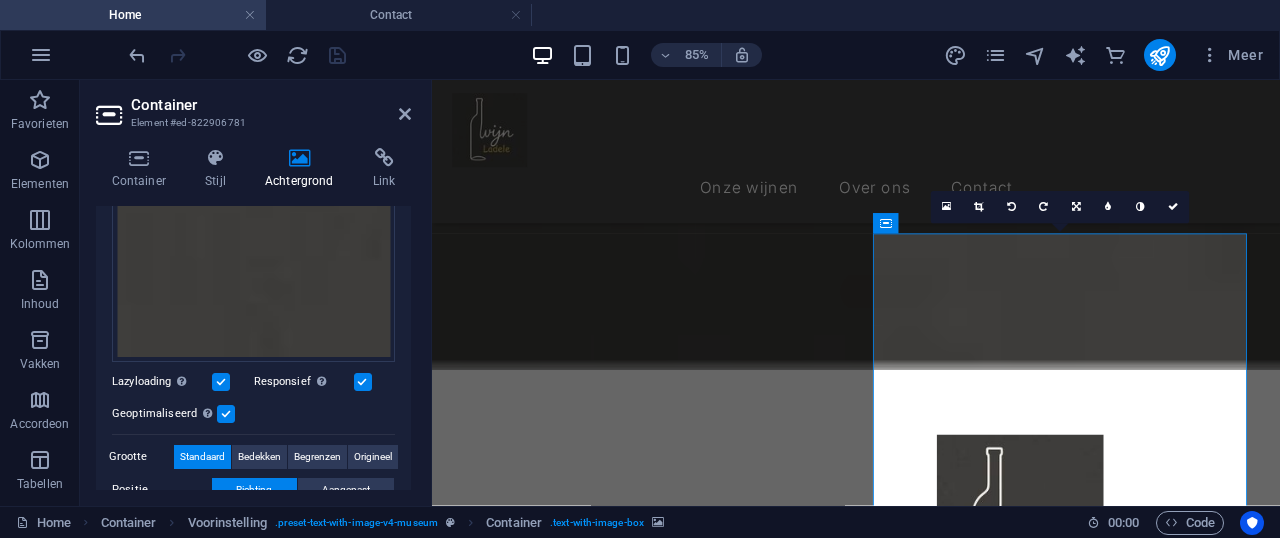 scroll, scrollTop: 333, scrollLeft: 0, axis: vertical 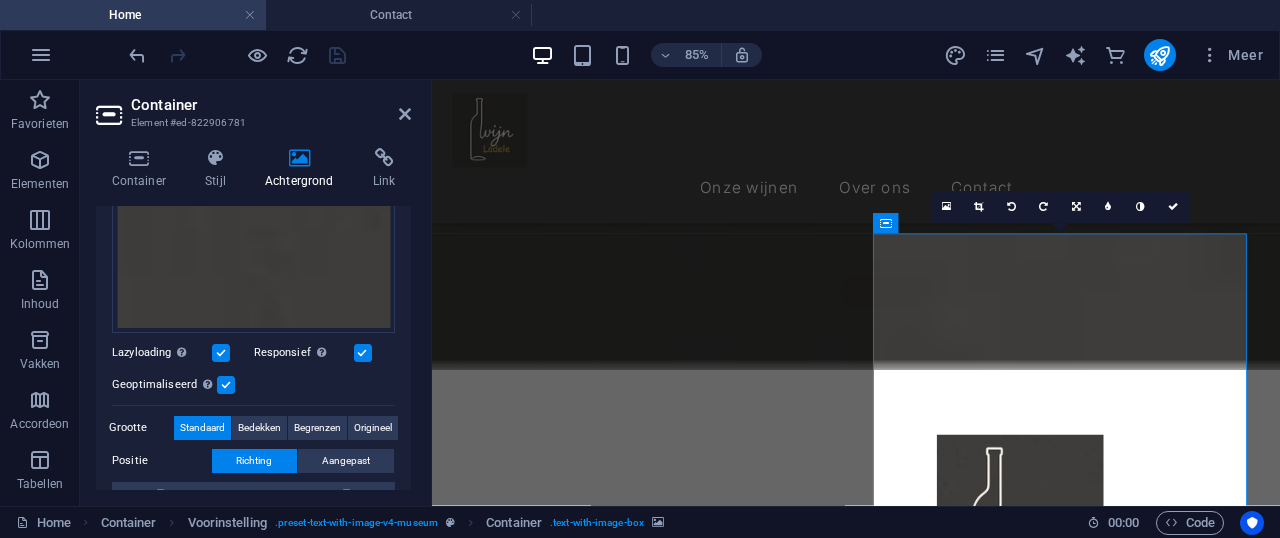 click at bounding box center (226, 385) 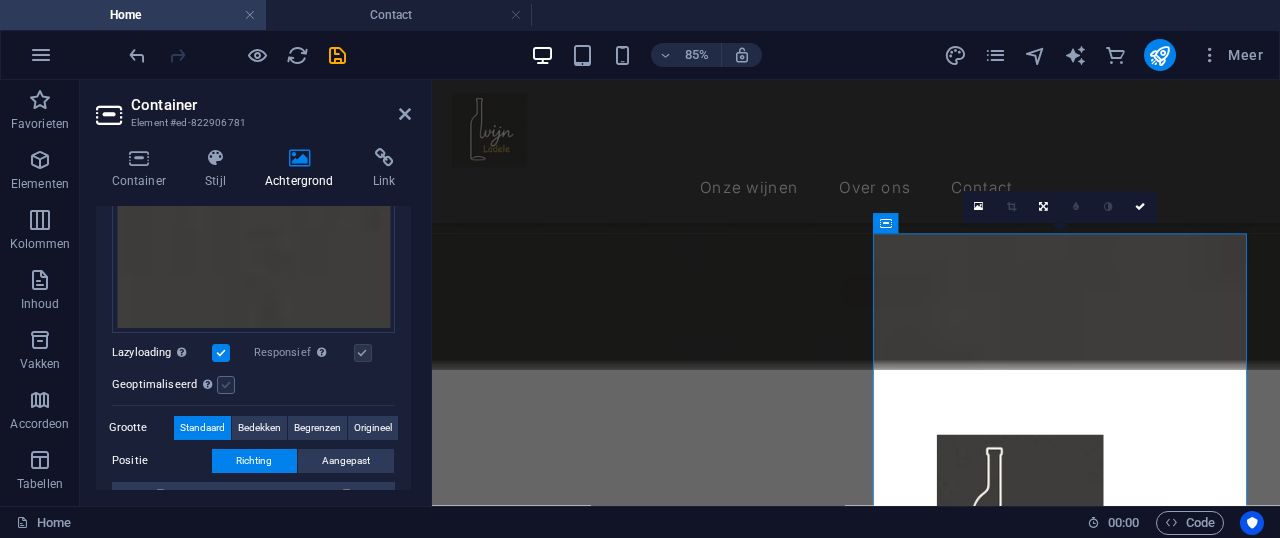 click at bounding box center [226, 385] 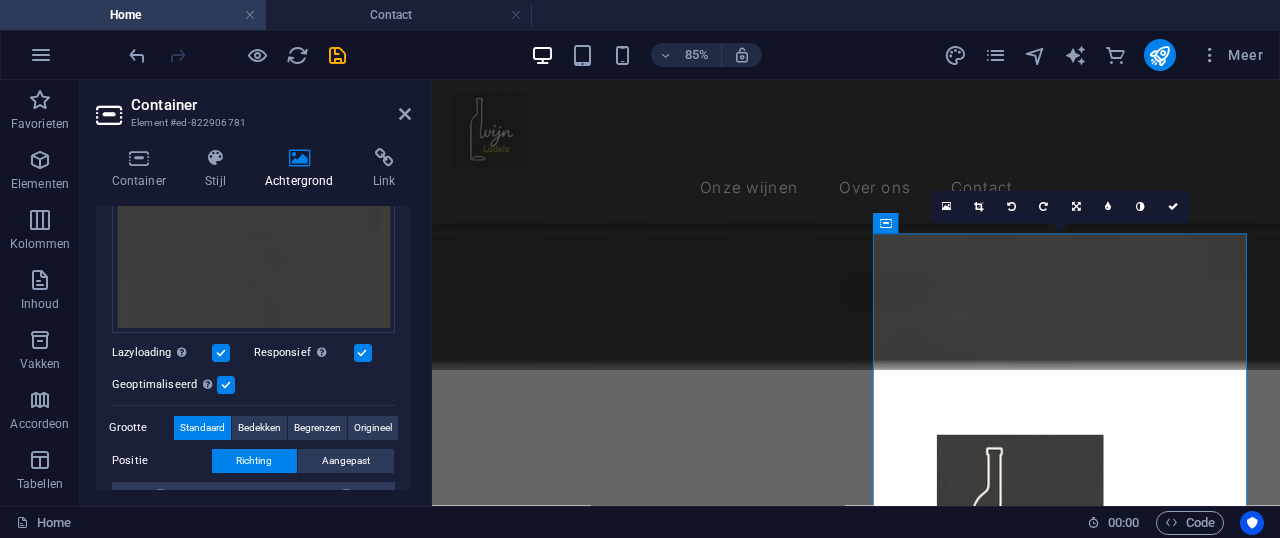 click at bounding box center [221, 353] 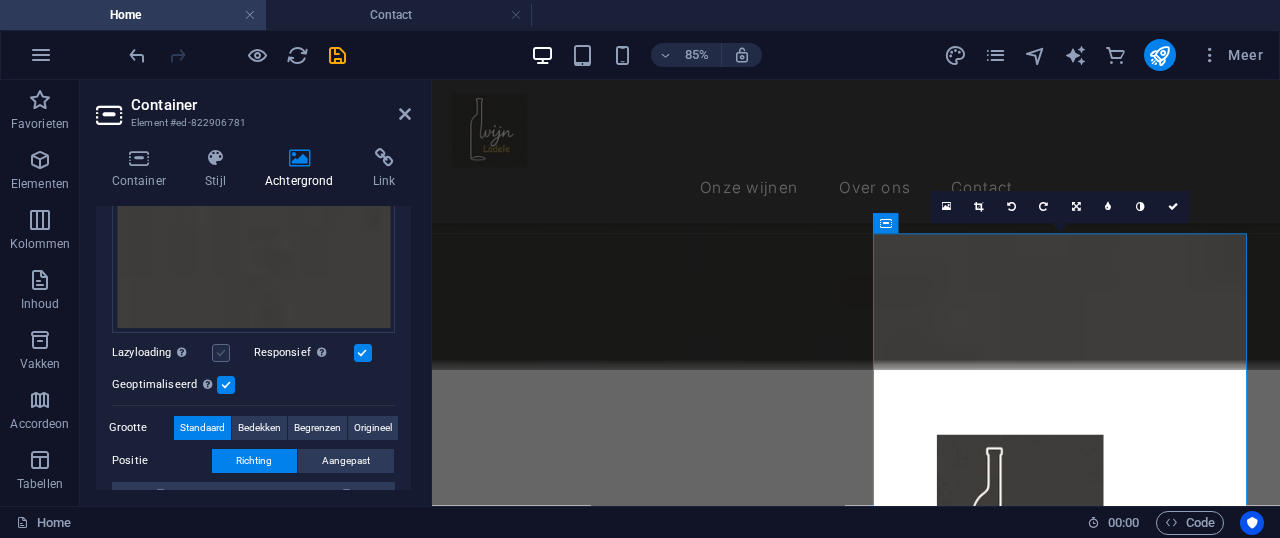 click at bounding box center [221, 353] 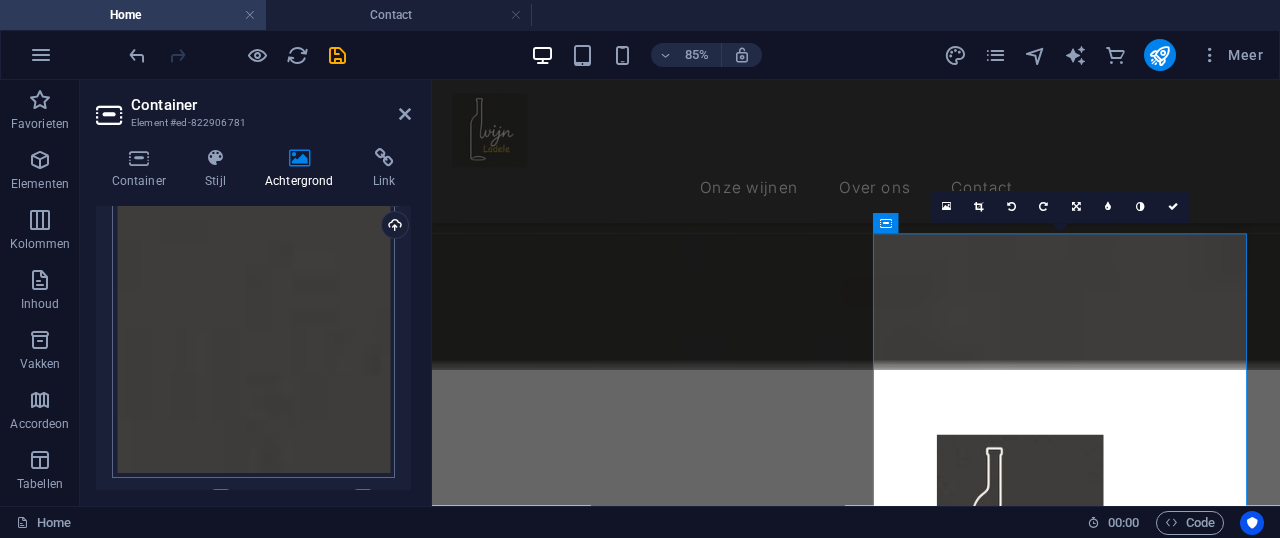 scroll, scrollTop: 139, scrollLeft: 0, axis: vertical 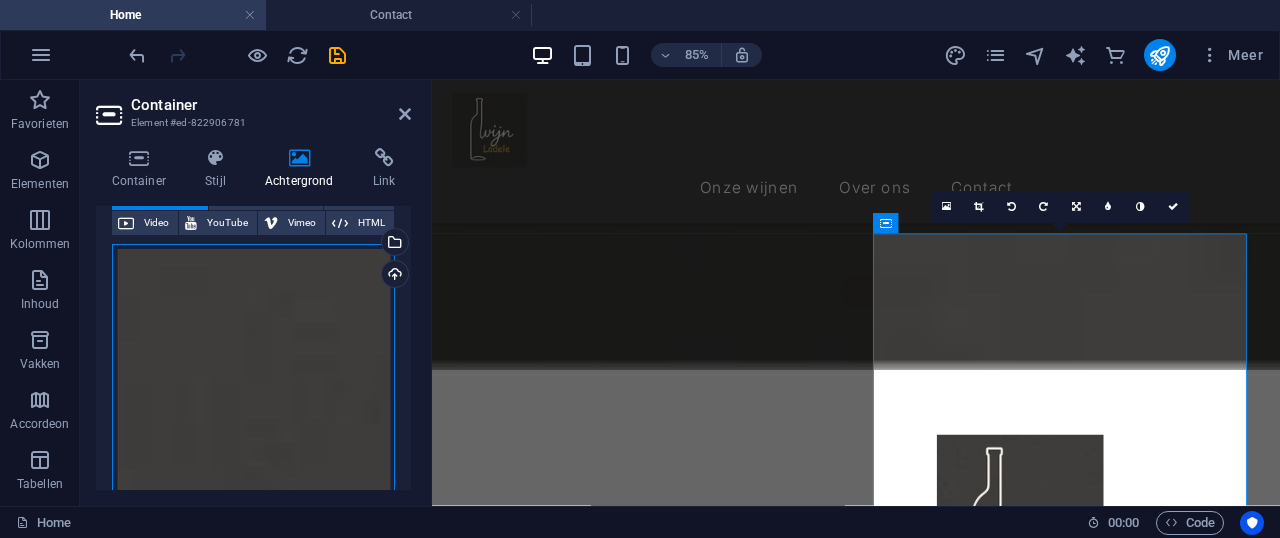 click on "Sleep bestanden hierheen, klik om bestanden te kiezen of  selecteer bestanden uit Bestanden of gebruik onze gratis stockfoto's en video's" at bounding box center (253, 385) 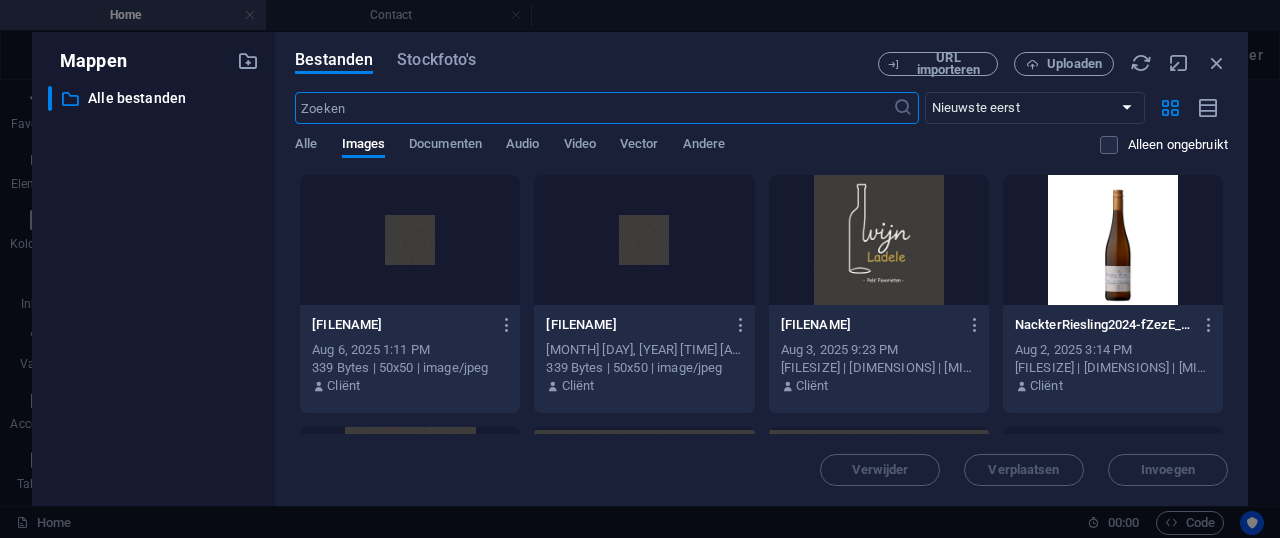 scroll, scrollTop: 1374, scrollLeft: 0, axis: vertical 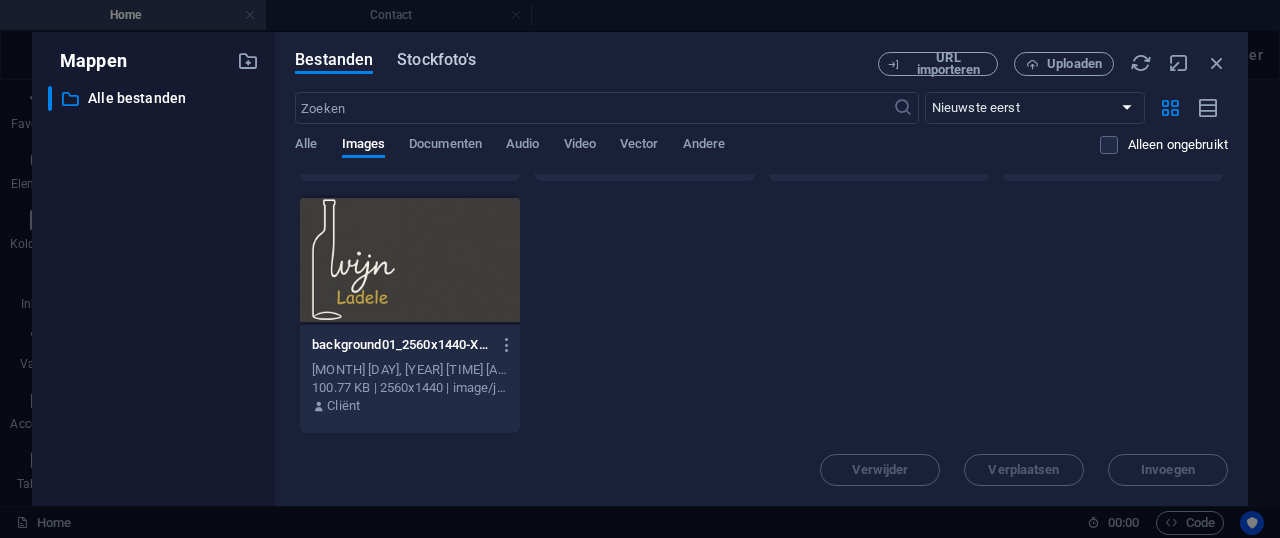 click on "Stockfoto's" at bounding box center [436, 60] 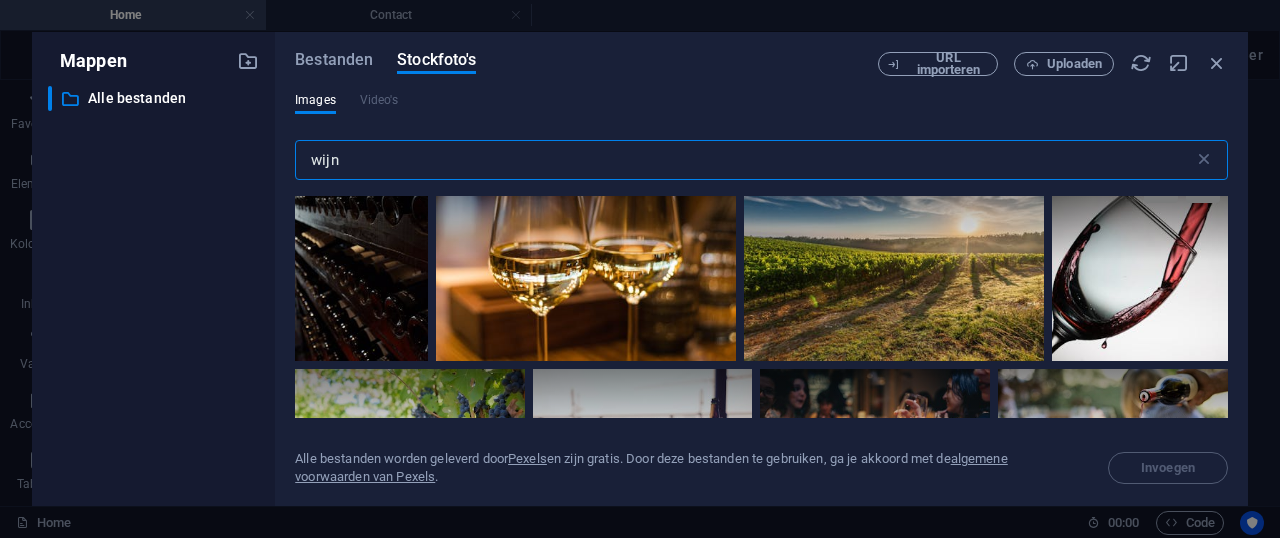 scroll, scrollTop: 33, scrollLeft: 0, axis: vertical 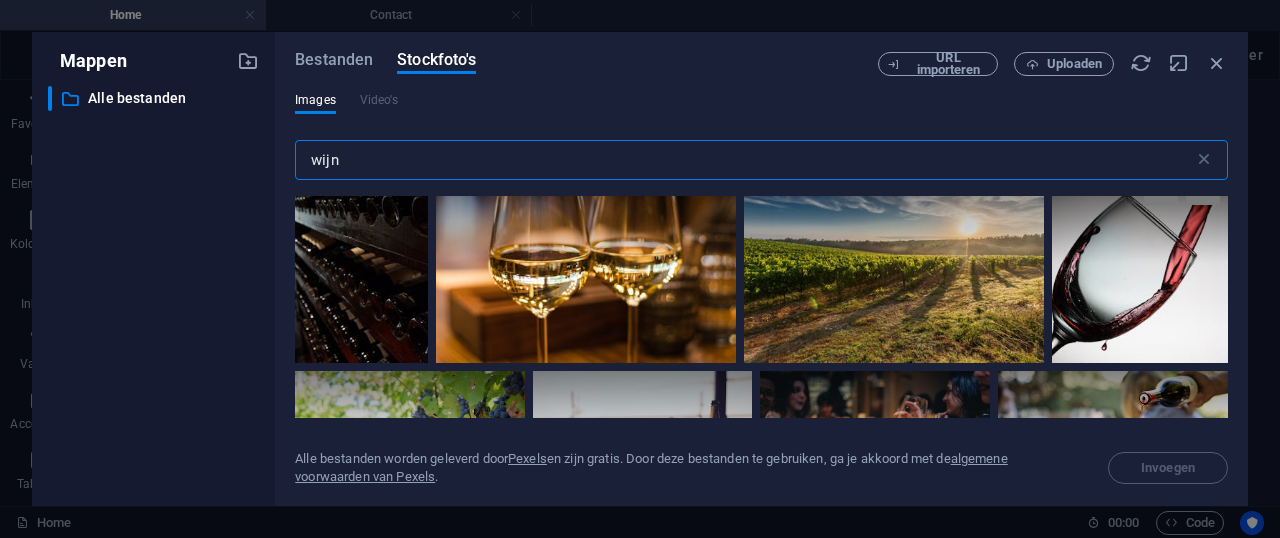type on "wijn" 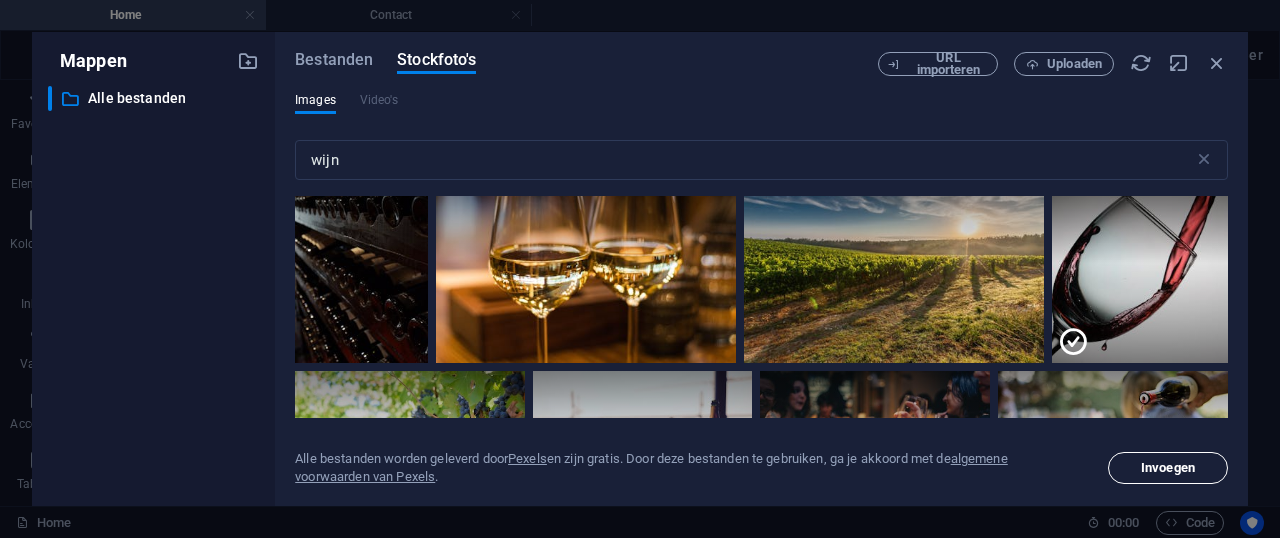 click on "Invoegen" at bounding box center (1168, 468) 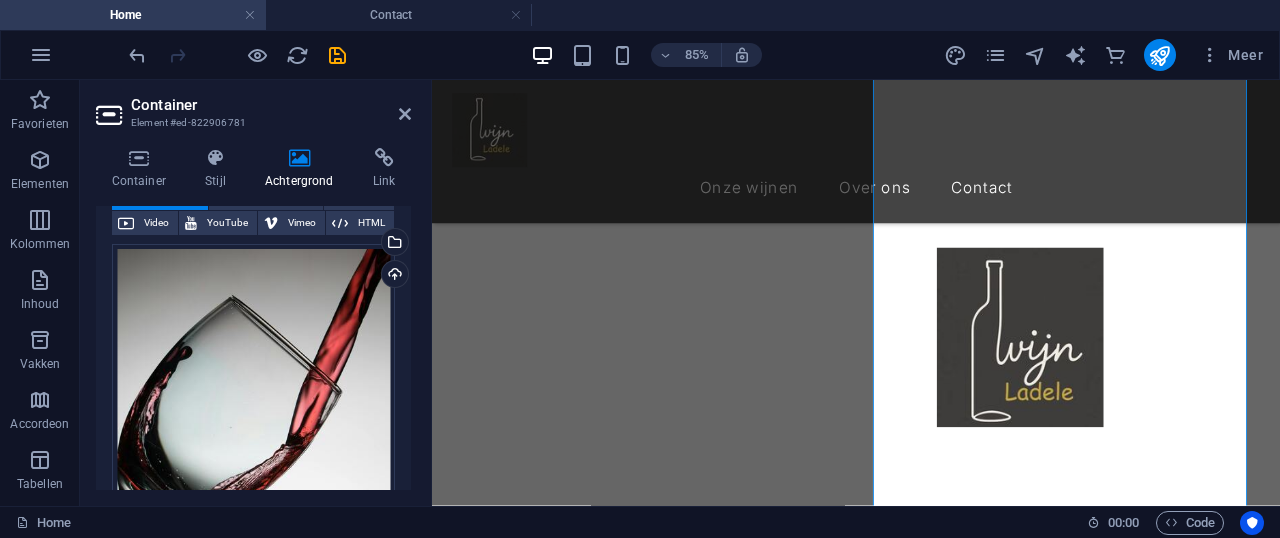 scroll, scrollTop: 977, scrollLeft: 0, axis: vertical 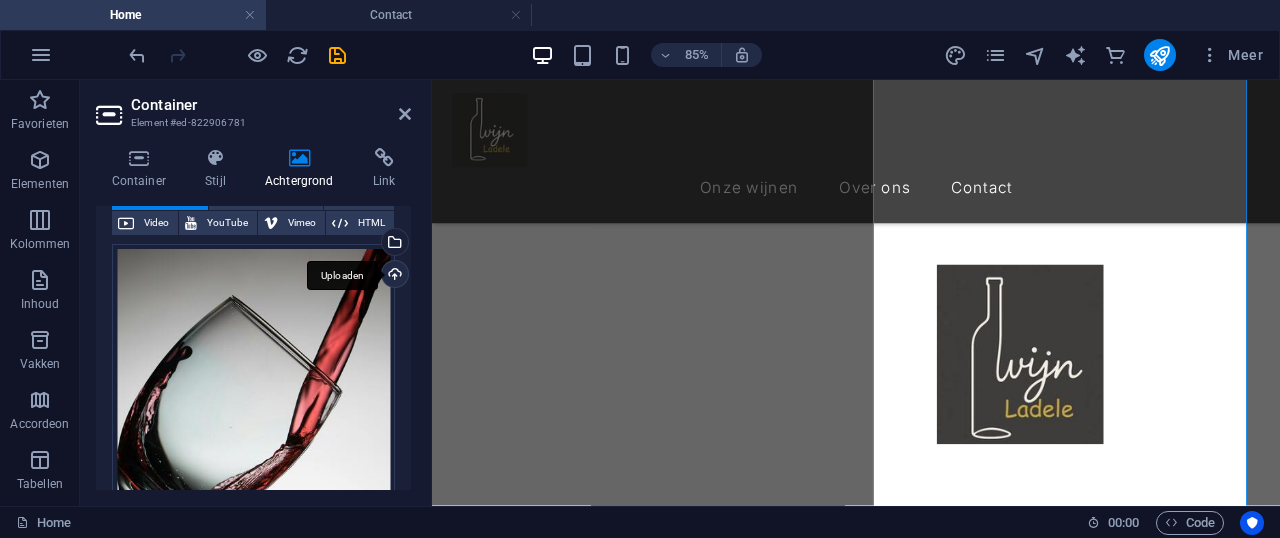 click on "Uploaden" at bounding box center (393, 276) 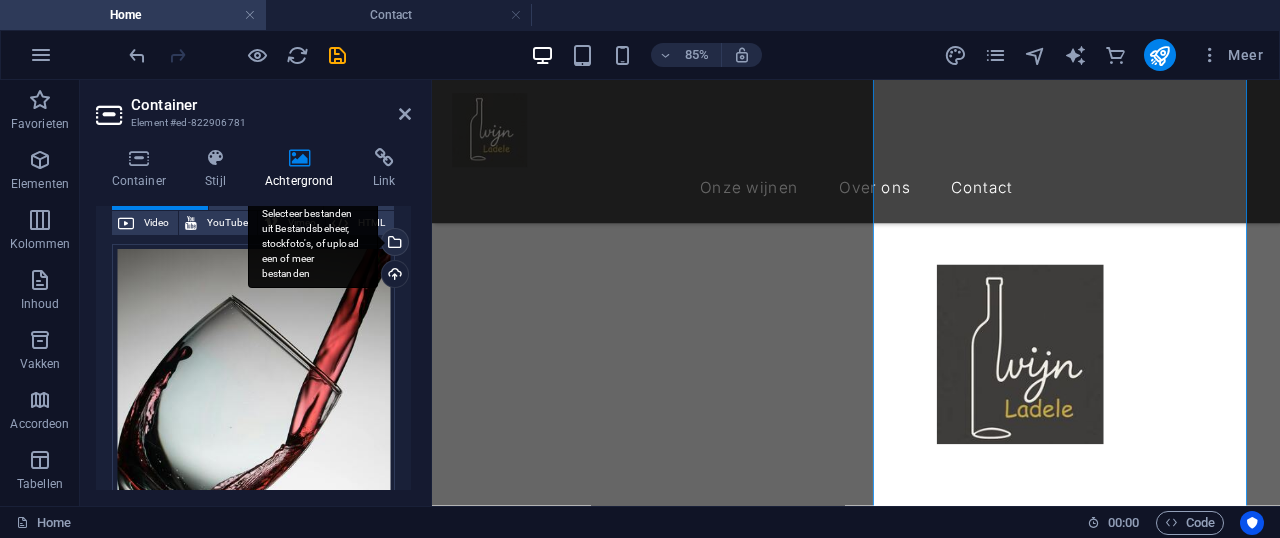 click on "Selecteer bestanden uit Bestandsbeheer, stockfoto's, of upload een of meer bestanden" at bounding box center [393, 244] 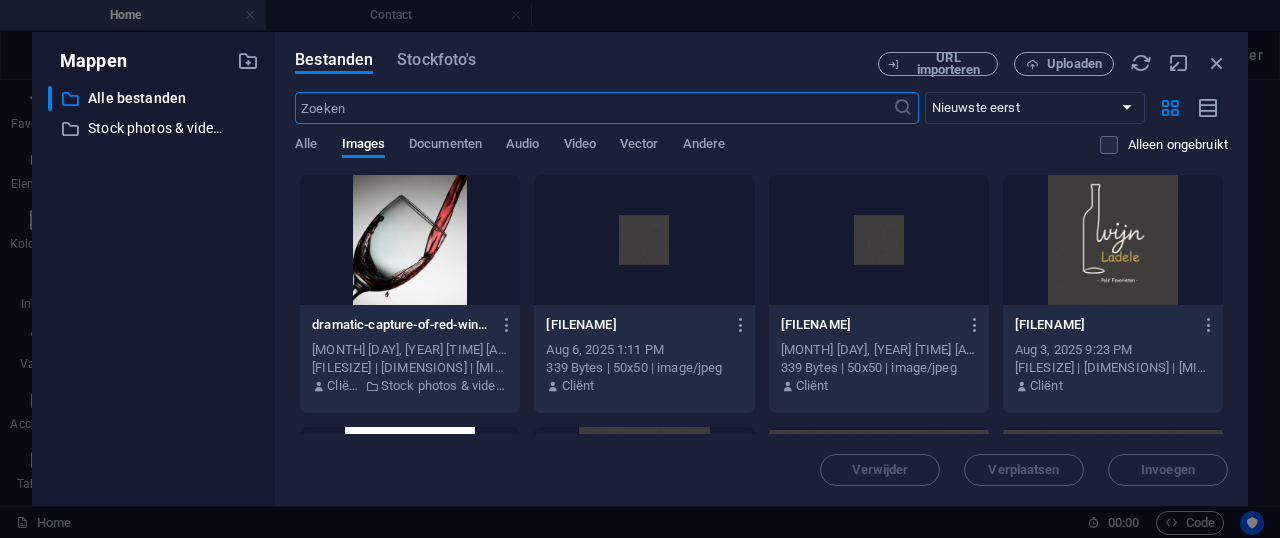click at bounding box center [593, 108] 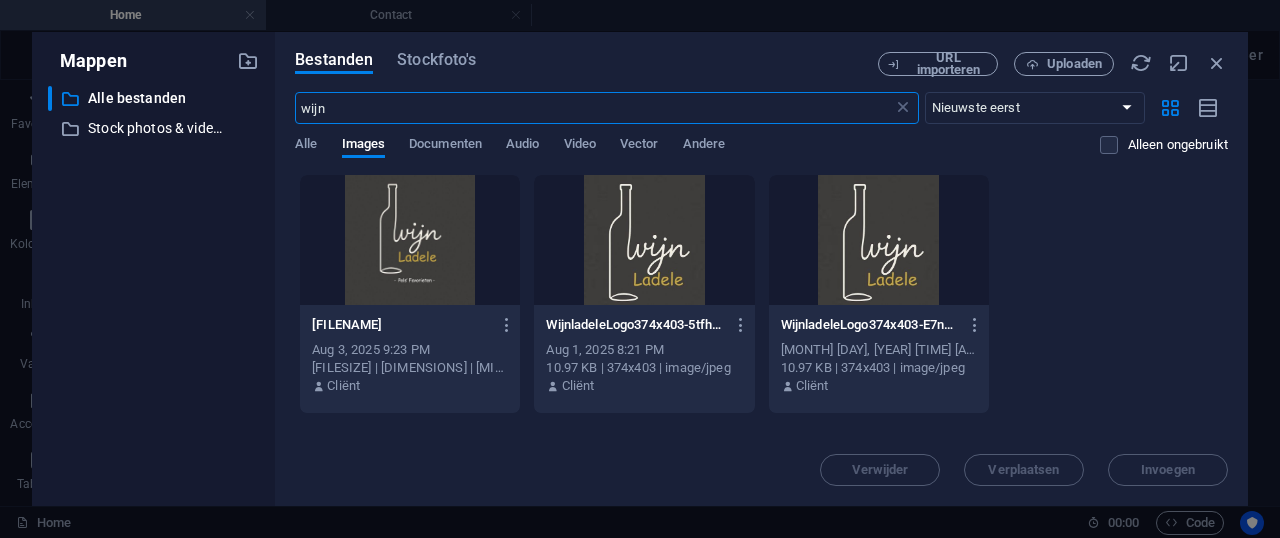 type on "wijn" 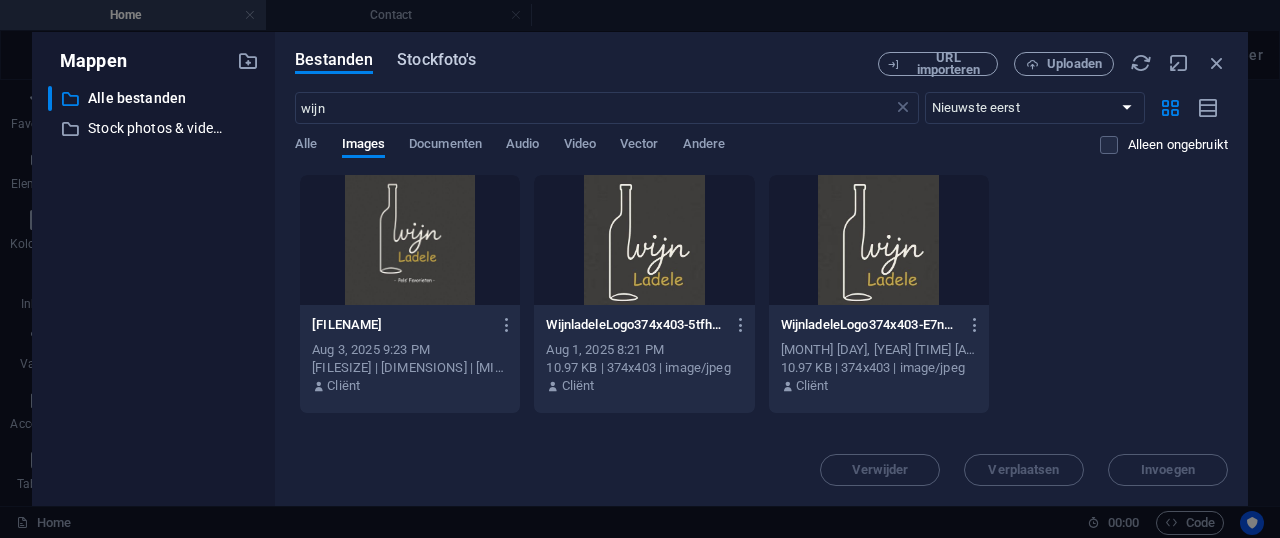 click on "Stockfoto's" at bounding box center (436, 60) 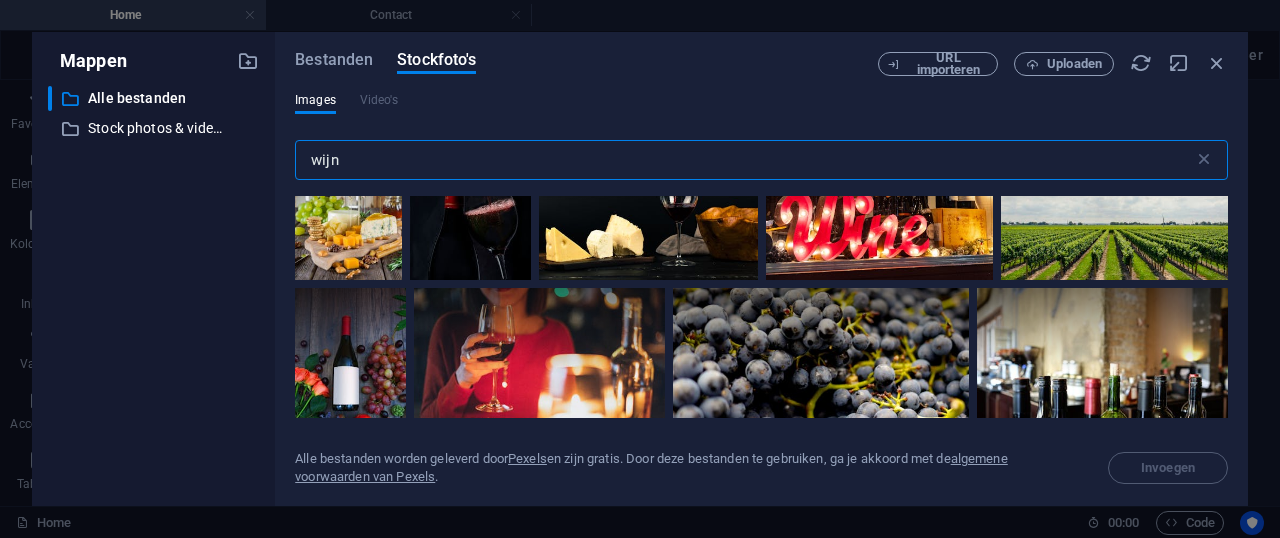 scroll, scrollTop: 533, scrollLeft: 0, axis: vertical 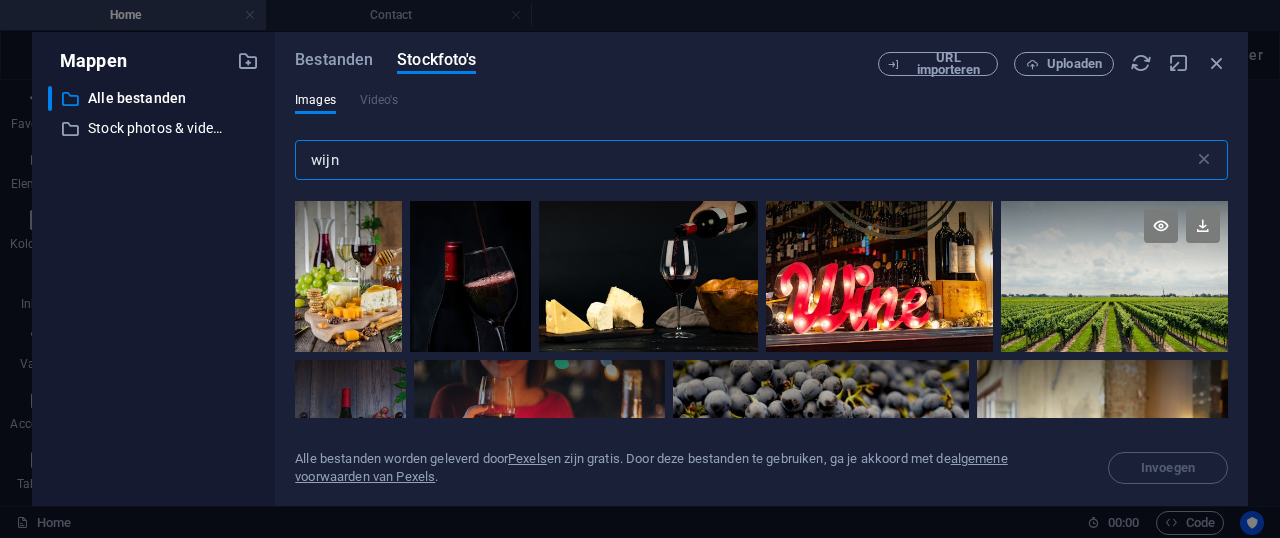 click at bounding box center [1114, 276] 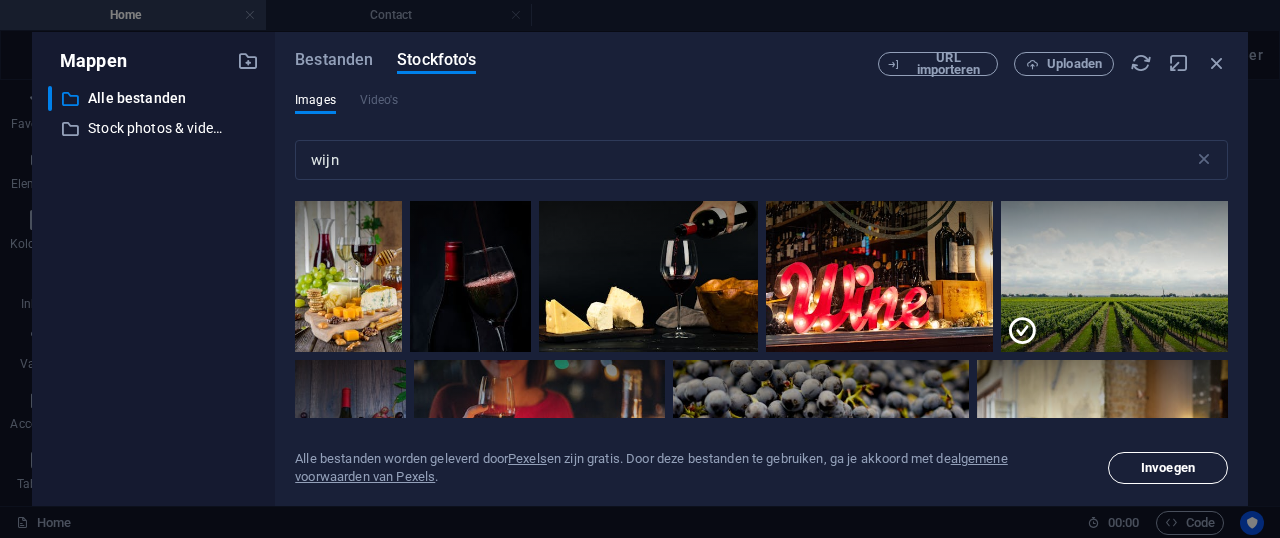click on "Invoegen" at bounding box center [1168, 468] 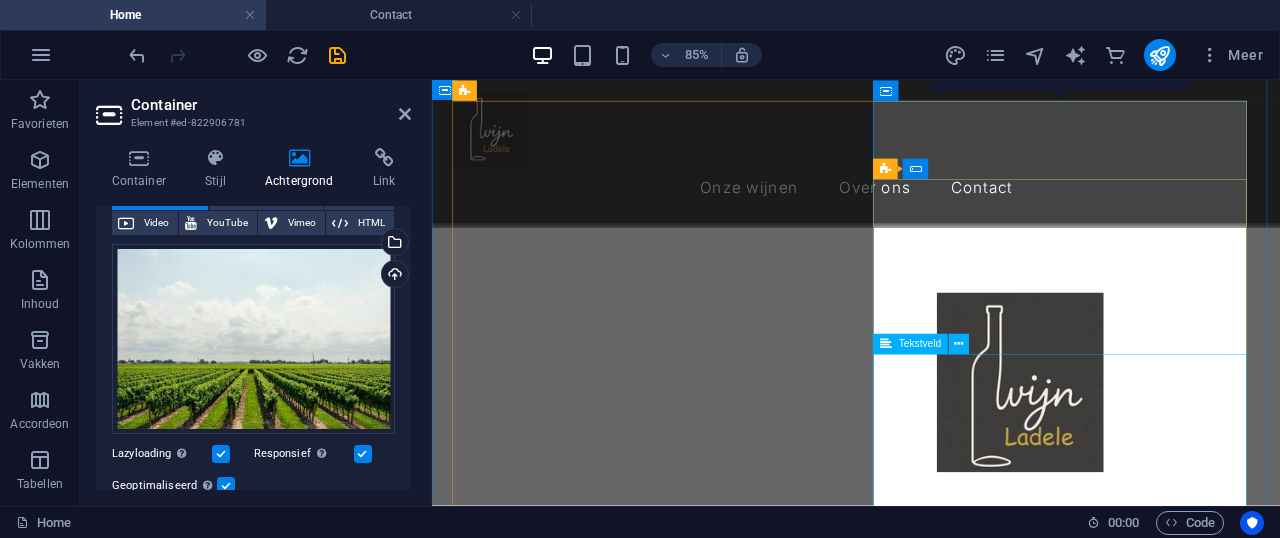 scroll, scrollTop: 777, scrollLeft: 0, axis: vertical 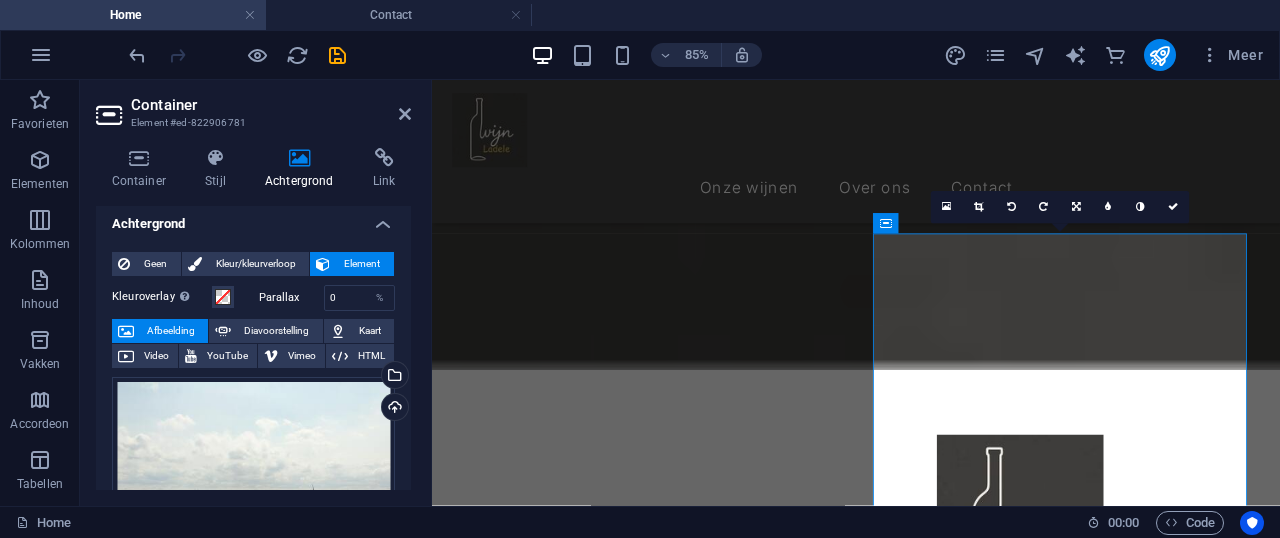 click on "Kleuroverlay Plaatst een overlay over de achtergrond om deze in te kleuren" at bounding box center [162, 297] 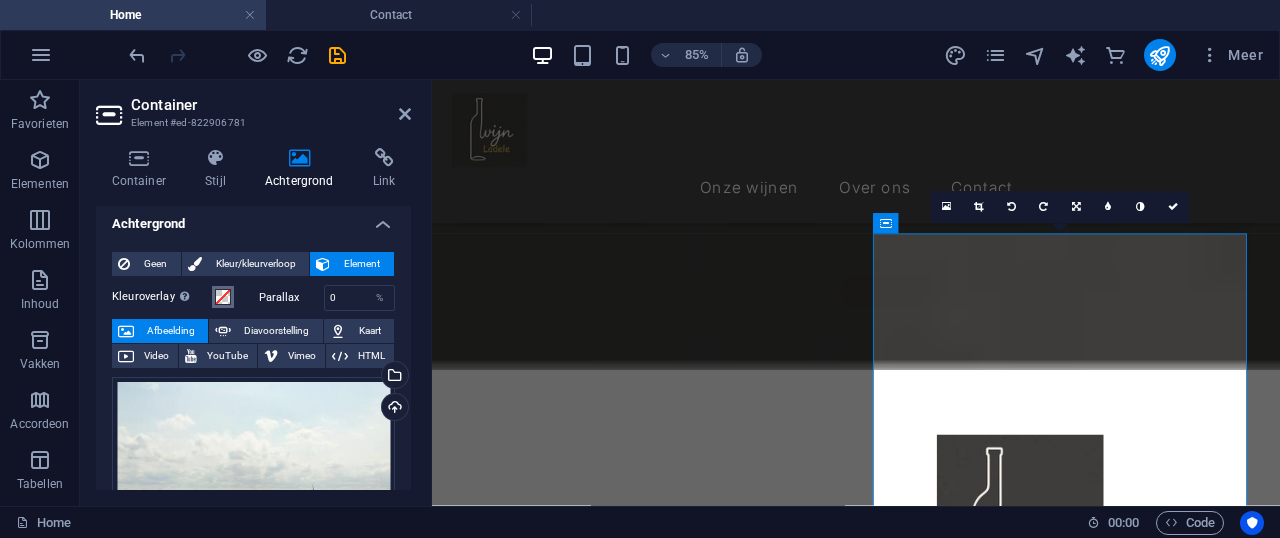 click on "Kleuroverlay Plaatst een overlay over de achtergrond om deze in te kleuren" at bounding box center [223, 297] 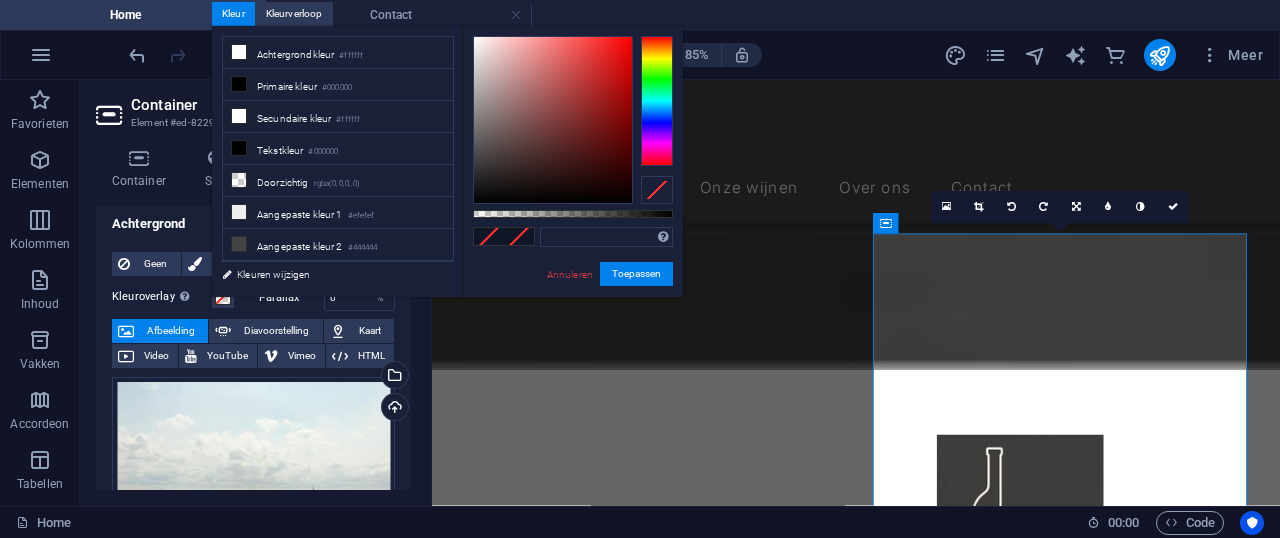 click on "Kleuroverlay Plaatst een overlay over de achtergrond om deze in te kleuren" at bounding box center [162, 297] 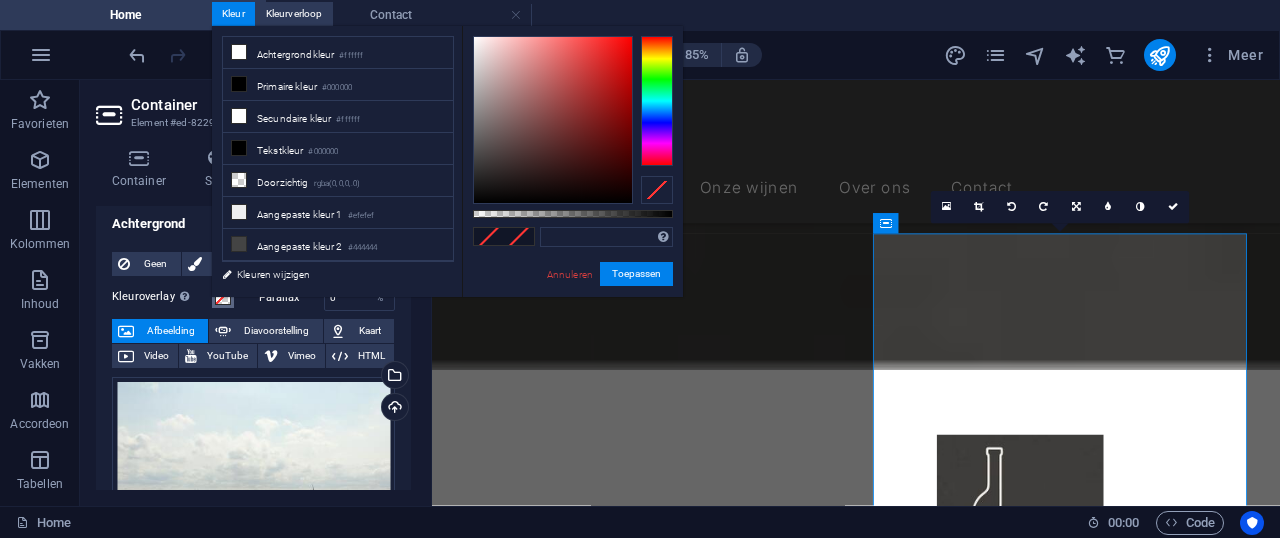 click on "Kleuroverlay Plaatst een overlay over de achtergrond om deze in te kleuren" at bounding box center (223, 297) 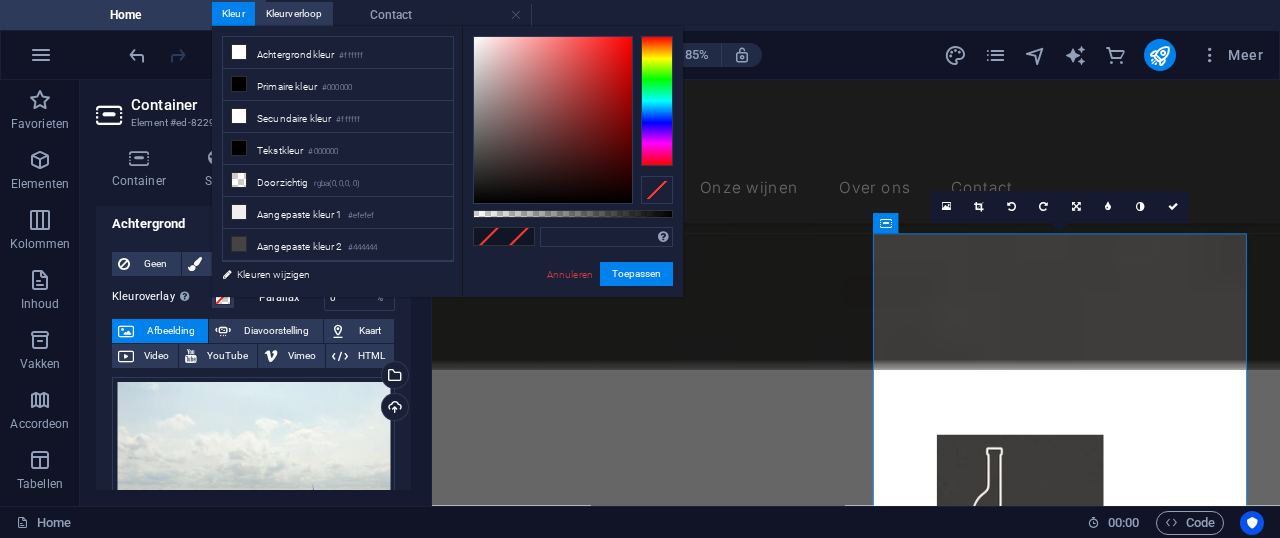 click on "Kleuroverlay Plaatst een overlay over de achtergrond om deze in te kleuren" at bounding box center (162, 297) 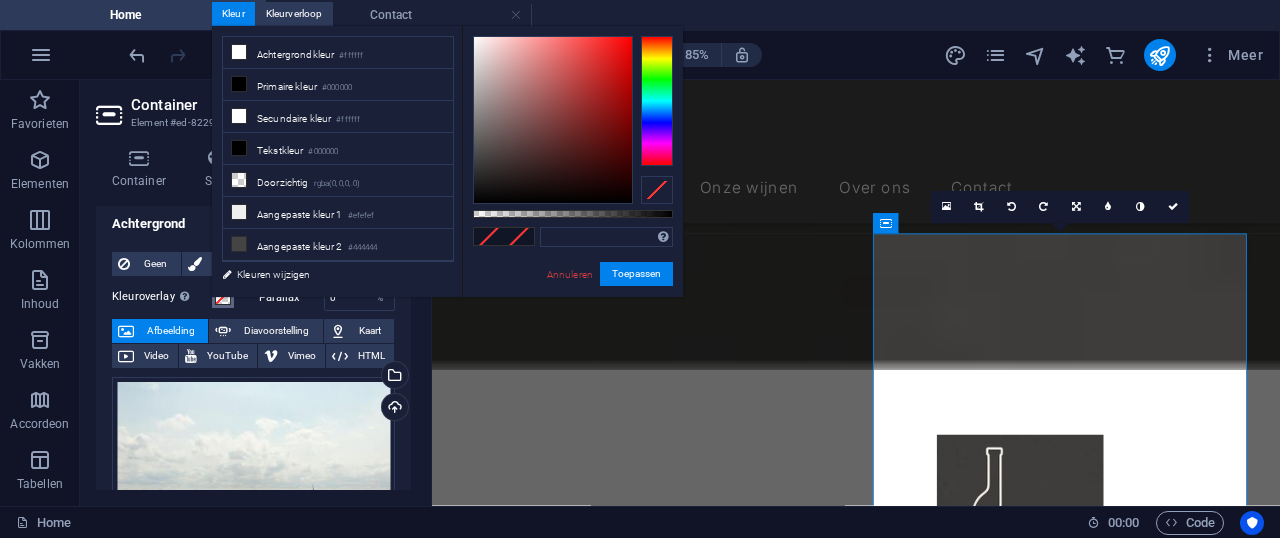 click on "Kleuroverlay Plaatst een overlay over de achtergrond om deze in te kleuren" at bounding box center [223, 297] 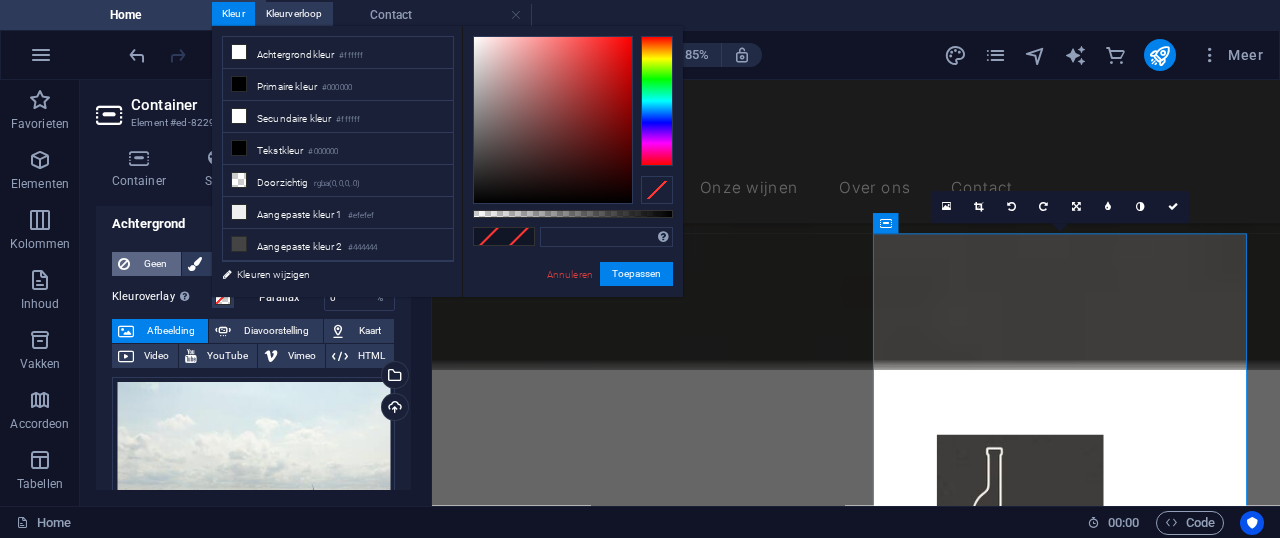click on "Geen" at bounding box center (155, 264) 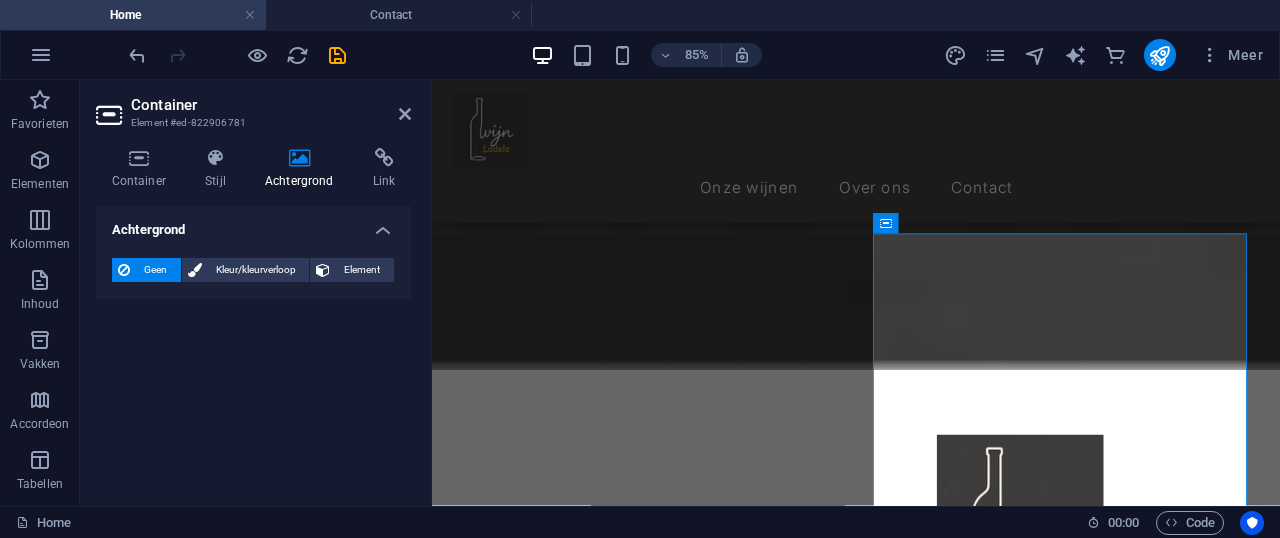 scroll, scrollTop: 0, scrollLeft: 0, axis: both 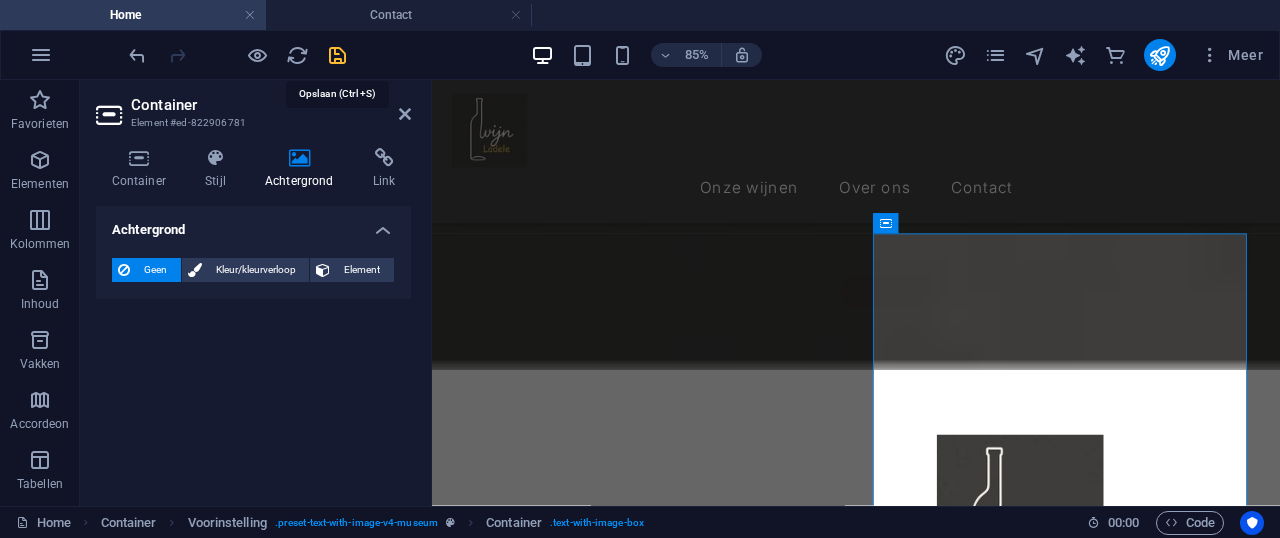 click at bounding box center (337, 55) 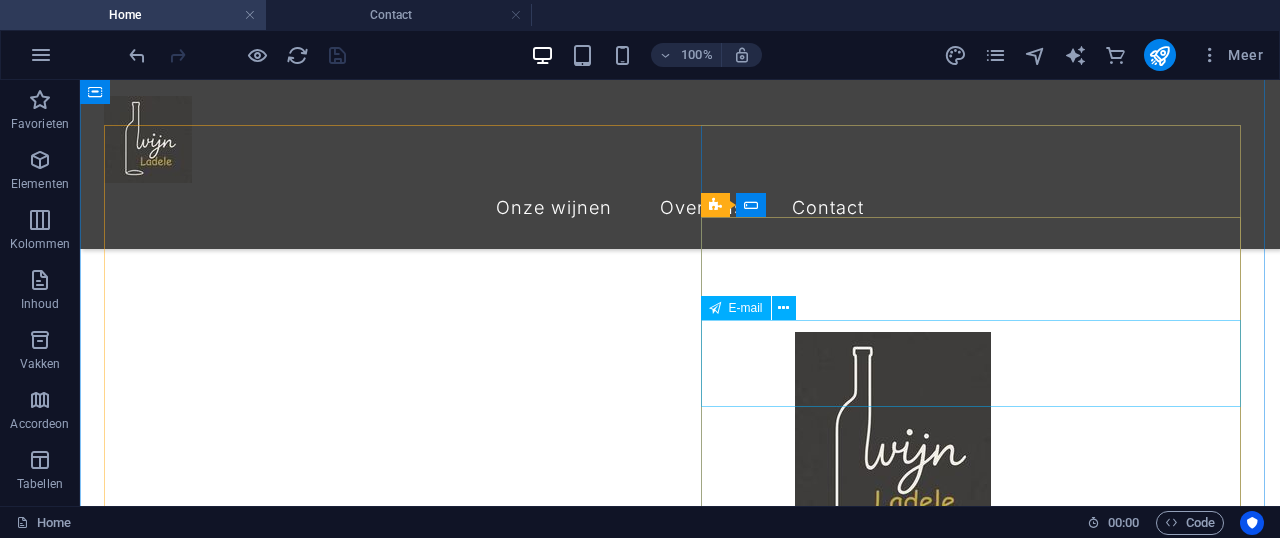 scroll, scrollTop: 944, scrollLeft: 0, axis: vertical 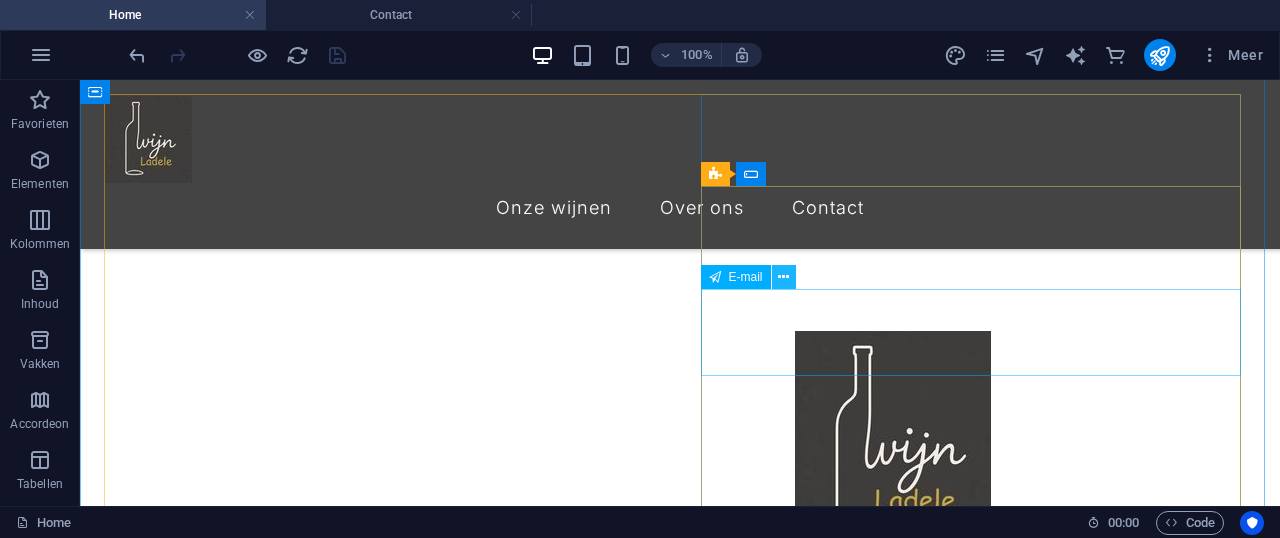 click at bounding box center [783, 277] 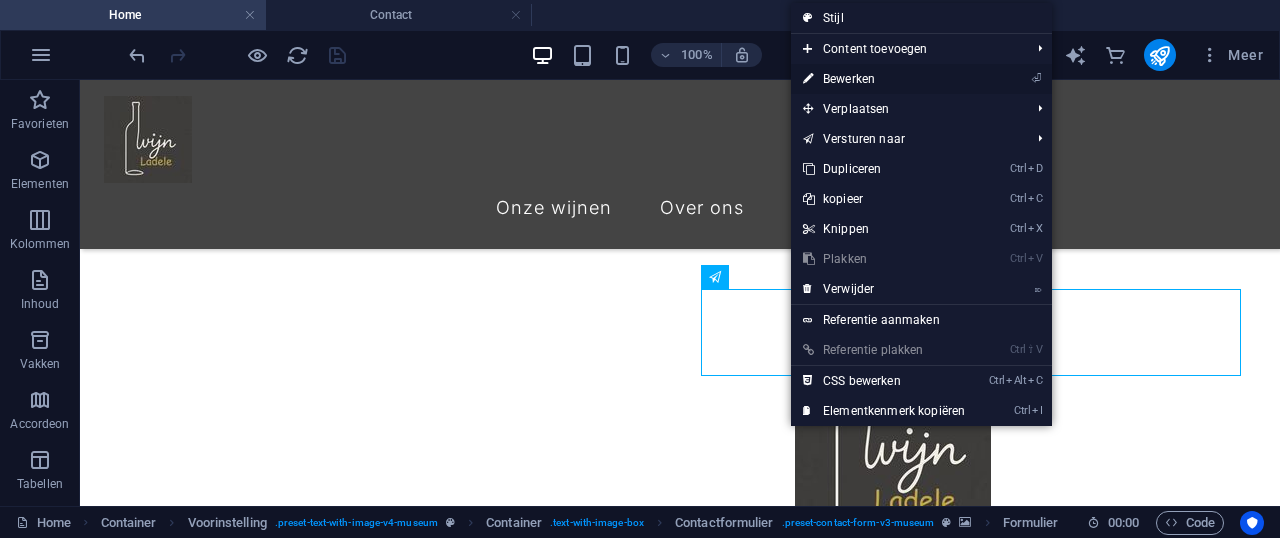click on "⏎  Bewerken" at bounding box center (884, 79) 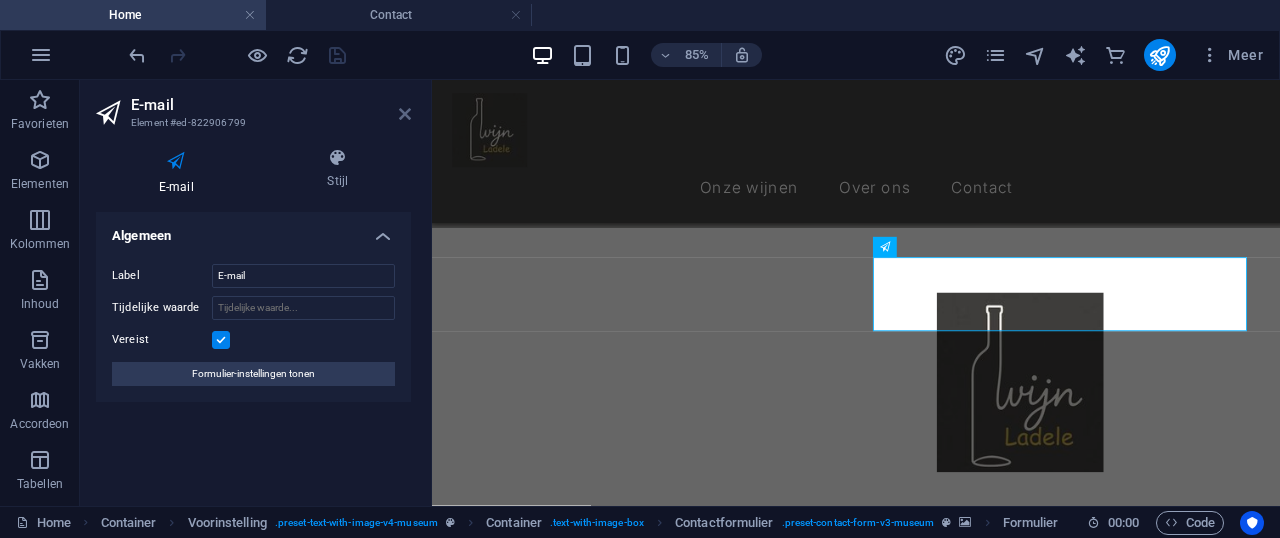 click at bounding box center [405, 114] 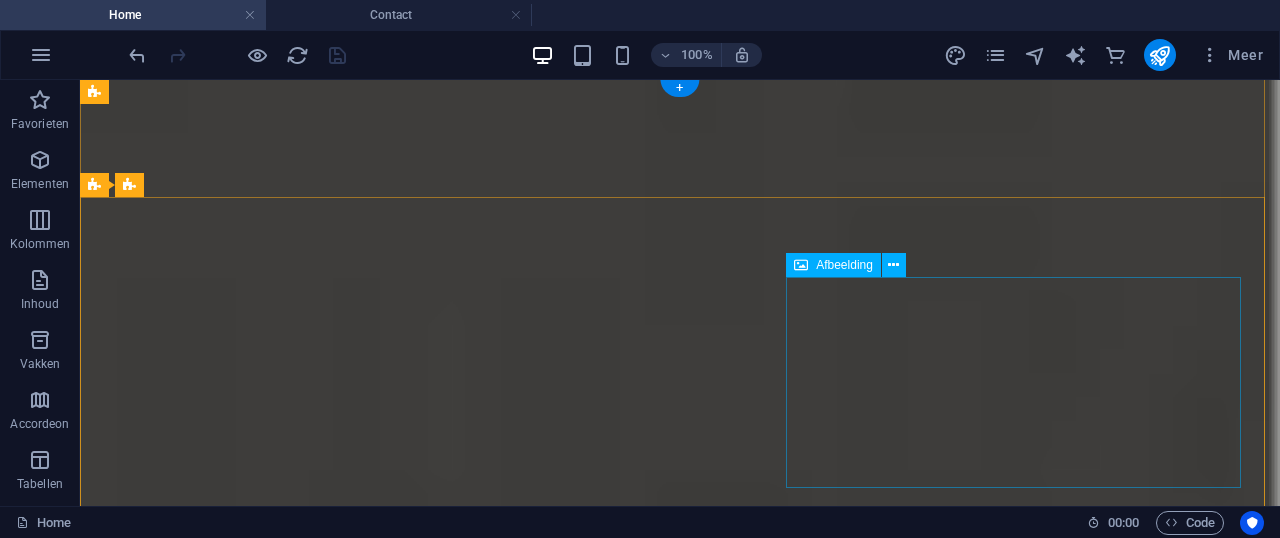 scroll, scrollTop: 0, scrollLeft: 0, axis: both 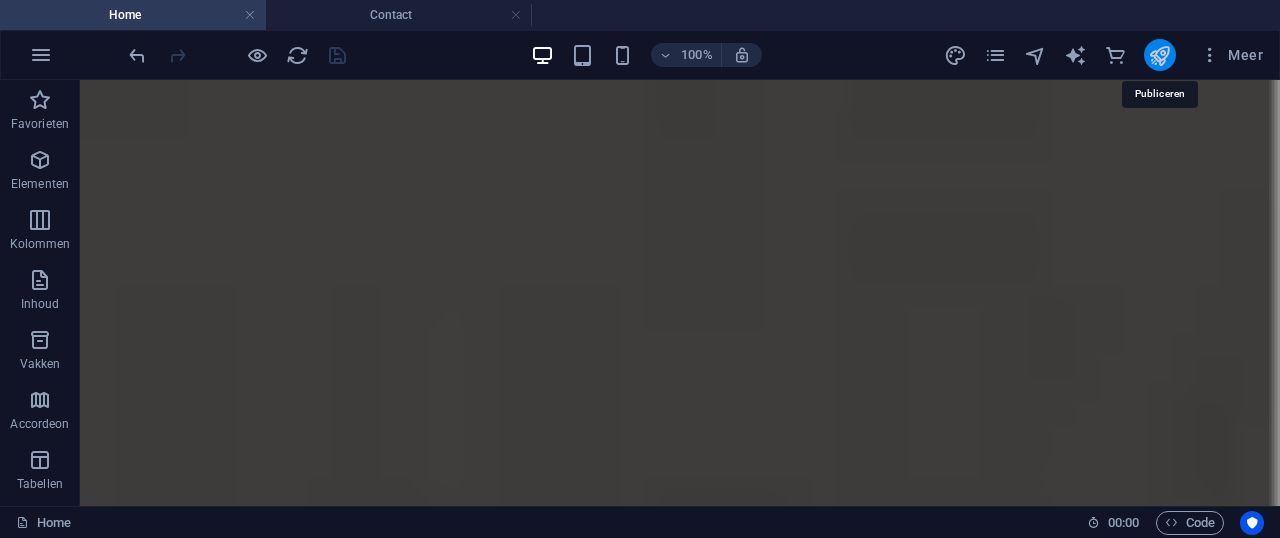 click at bounding box center [1159, 55] 